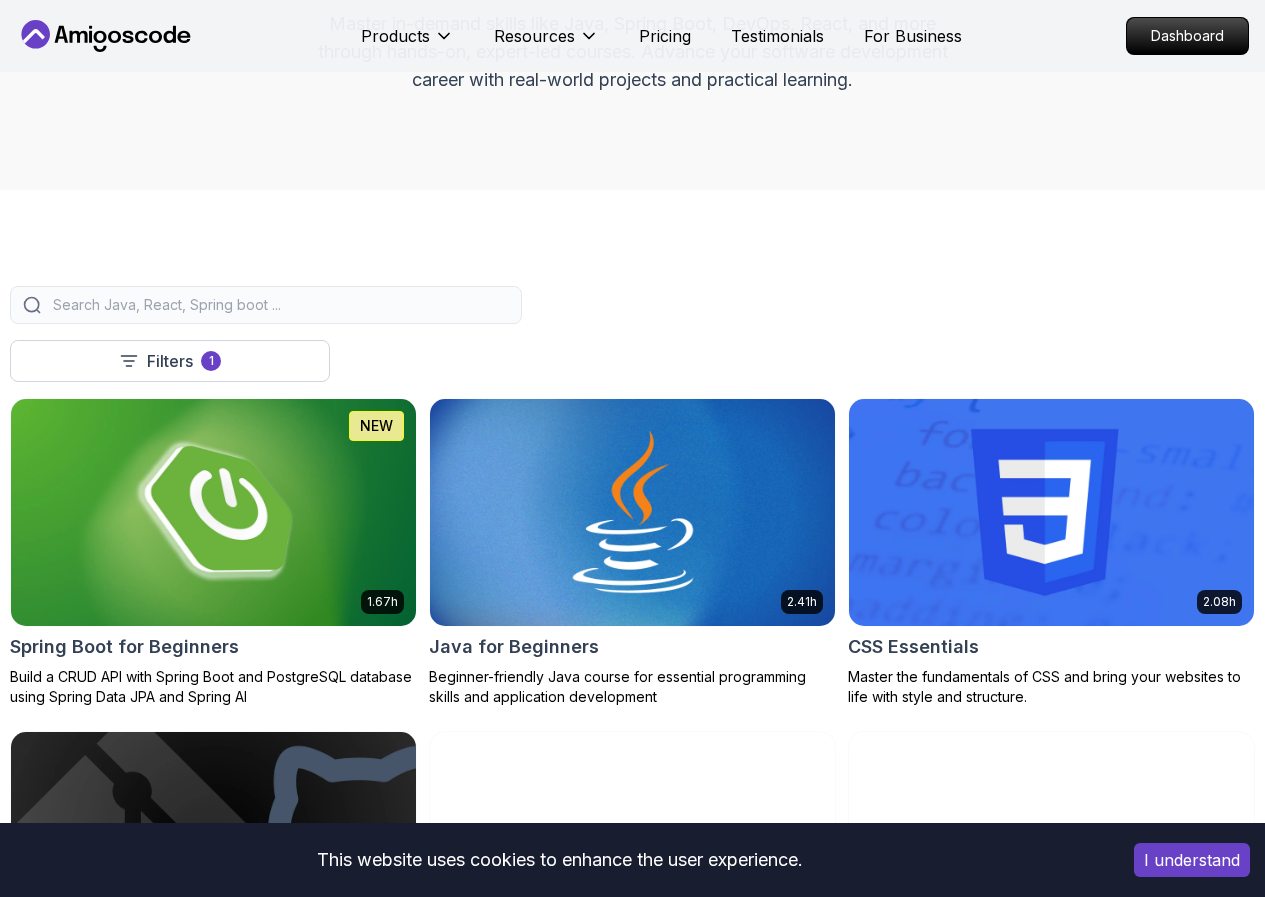 scroll, scrollTop: 300, scrollLeft: 0, axis: vertical 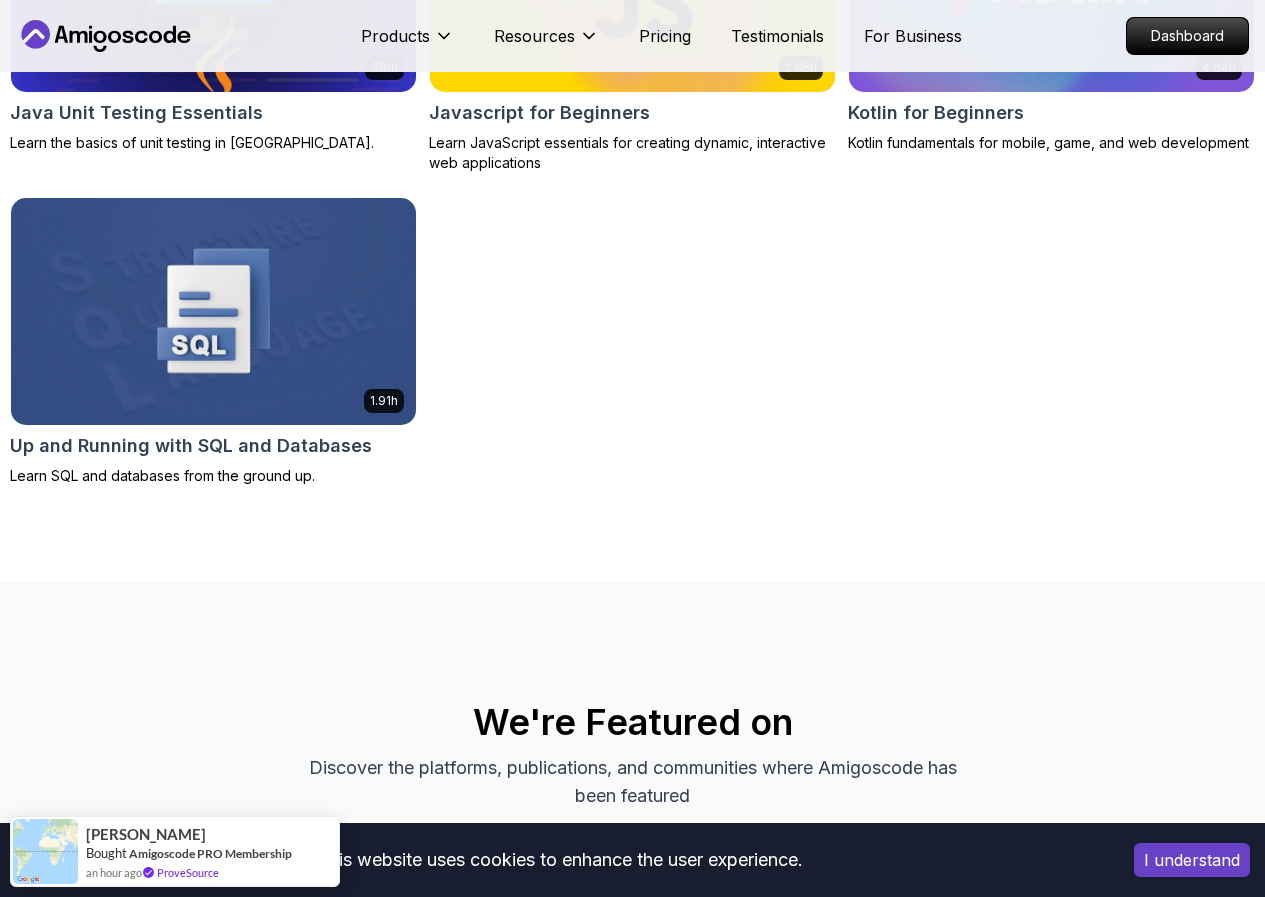 click on "This website uses cookies to enhance the user experience. I understand Products Resources Pricing Testimonials For Business Dashboard Products Resources Pricing Testimonials For Business Dashboard All Courses Learn Java, Spring Boot, DevOps & More with Amigoscode Premium Courses Master in-demand skills like Java, Spring Boot, DevOps, React, and more through hands-on, expert-led courses. Advance your software development career with real-world projects and practical learning. Filters 1 Filters 1 Applied Filters Clear All free Type Course Build Price Pro Free Instructors Nelson Djalo Richard Abz Duration 0-1 Hour 1-3 Hours +3 Hours Track Front End Back End Dev Ops Full Stack Level Junior Mid-level Senior 1.67h NEW Spring Boot for Beginners Build a CRUD API with Spring Boot and PostgreSQL database using Spring Data JPA and Spring AI 2.41h Java for Beginners Beginner-friendly Java course for essential programming skills and application development 2.08h CSS Essentials Git & GitHub Fundamentals 1.84h 26m 38m 2.05h" at bounding box center [632, 1746] 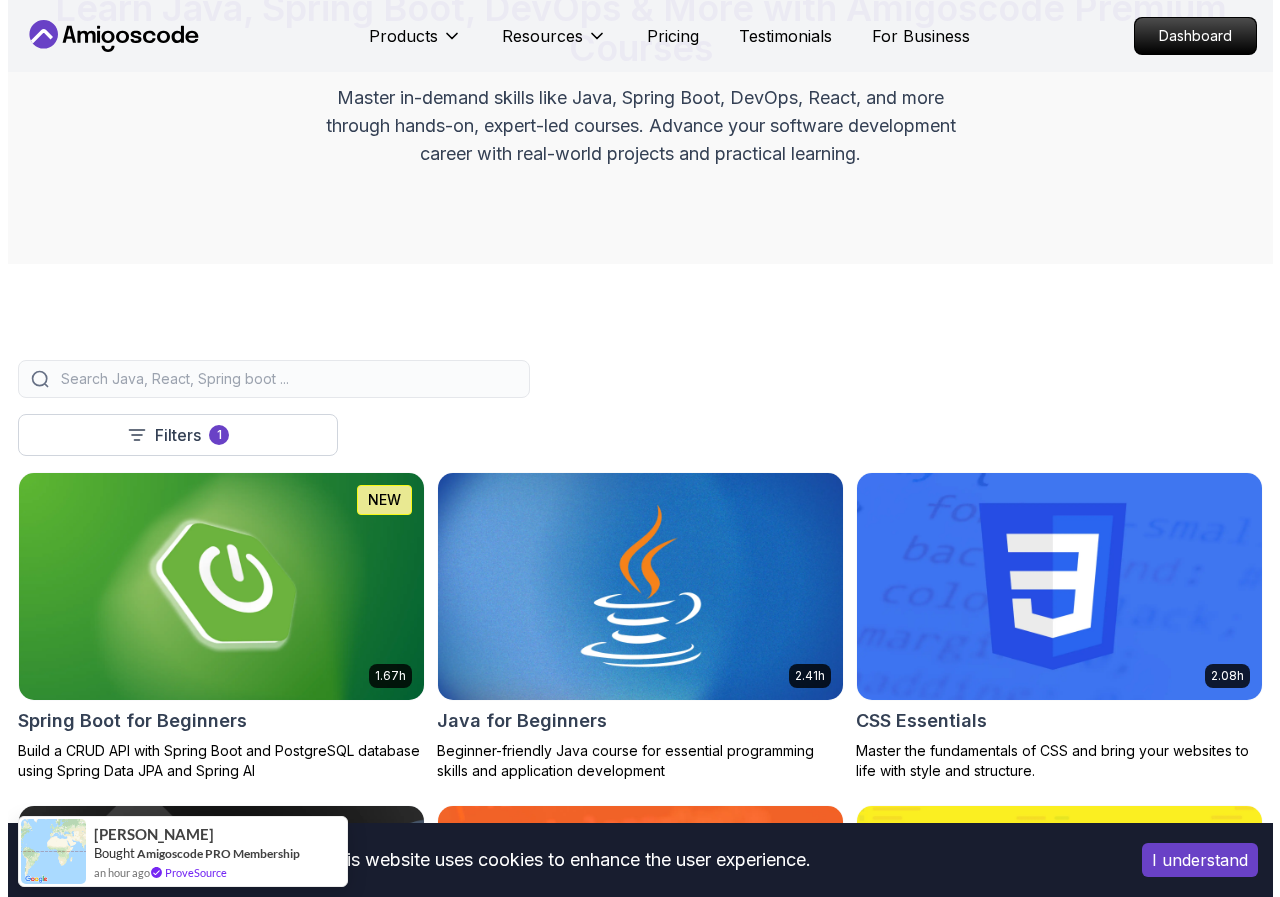scroll, scrollTop: 0, scrollLeft: 0, axis: both 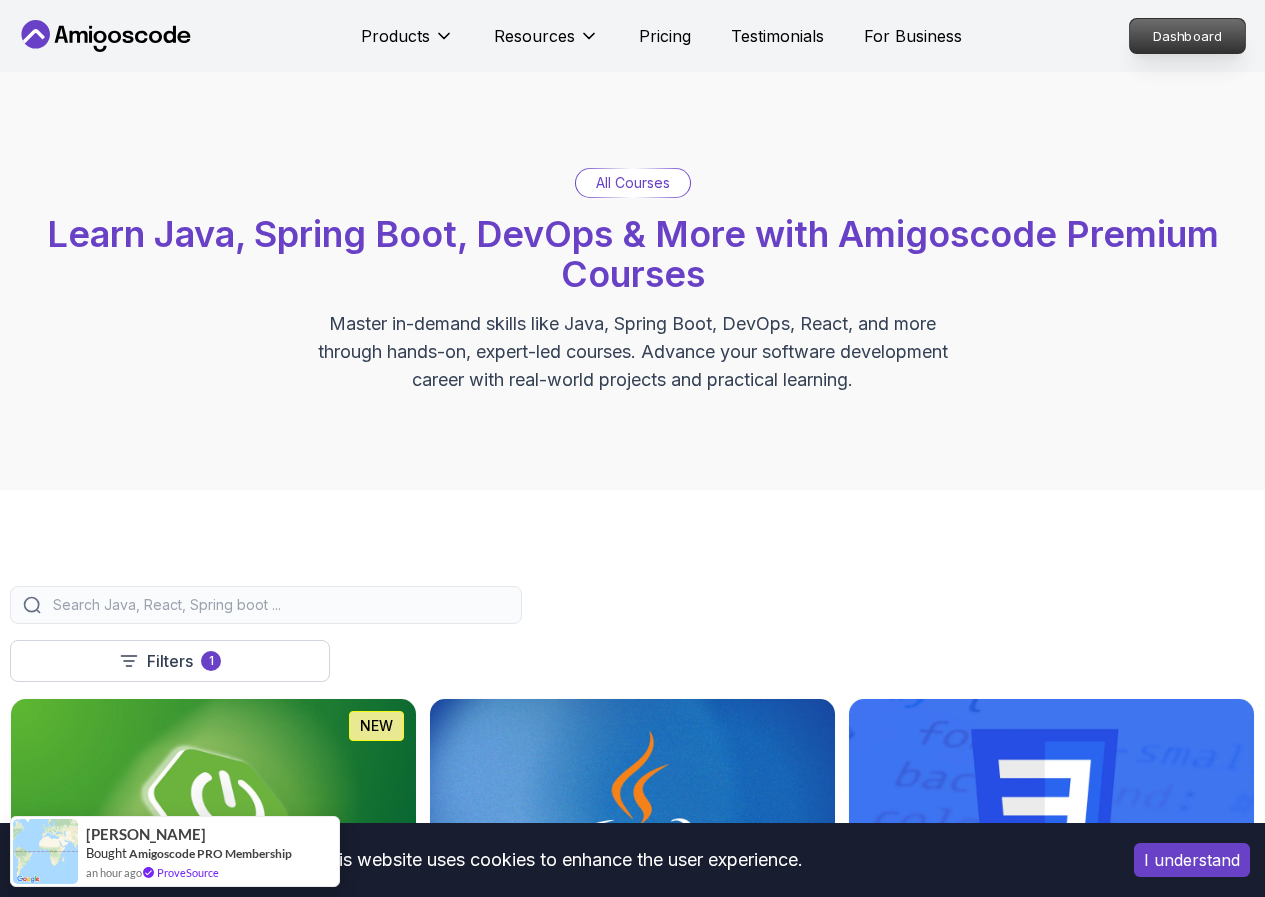 click on "Dashboard" at bounding box center (1187, 36) 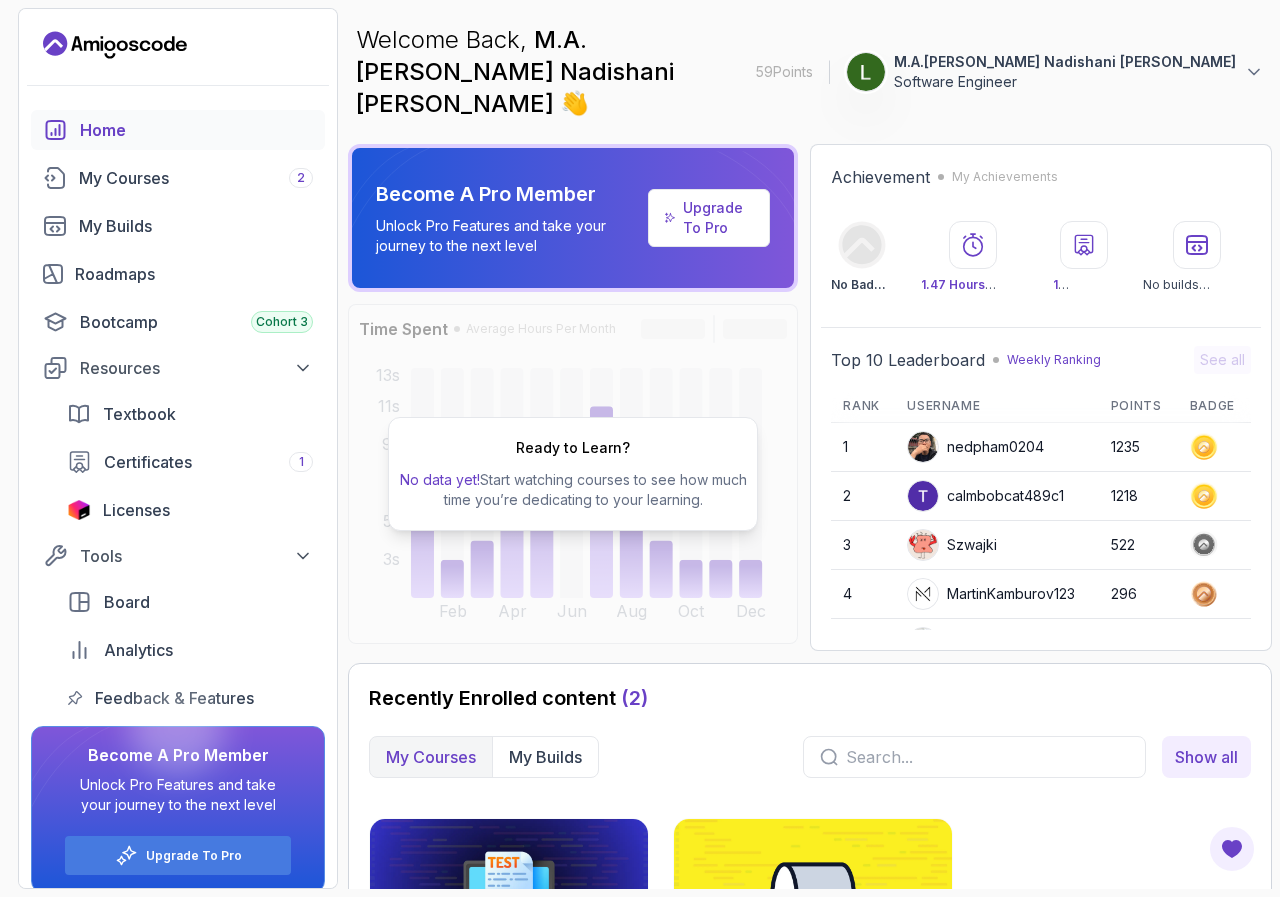 scroll, scrollTop: 150, scrollLeft: 0, axis: vertical 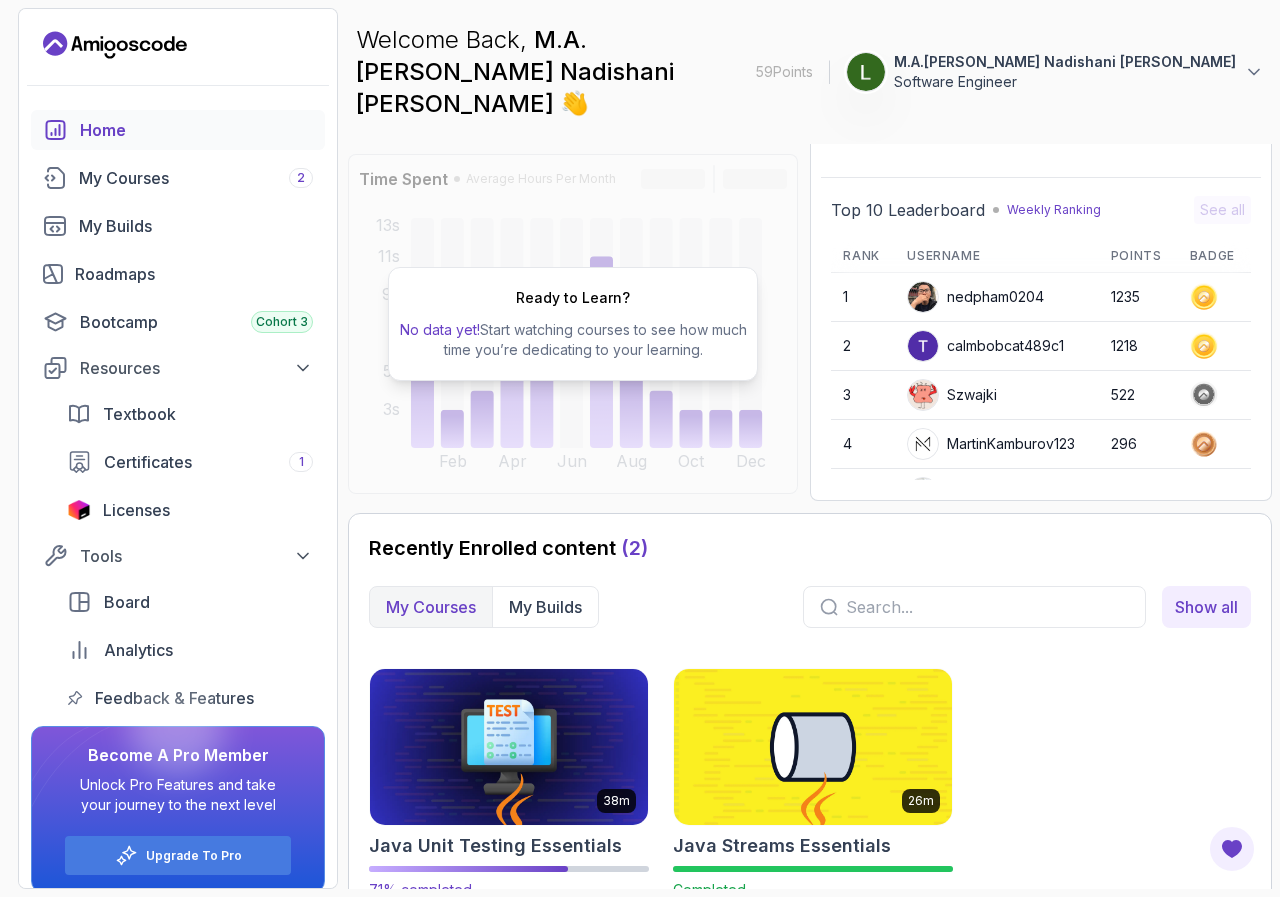 click at bounding box center (509, 746) 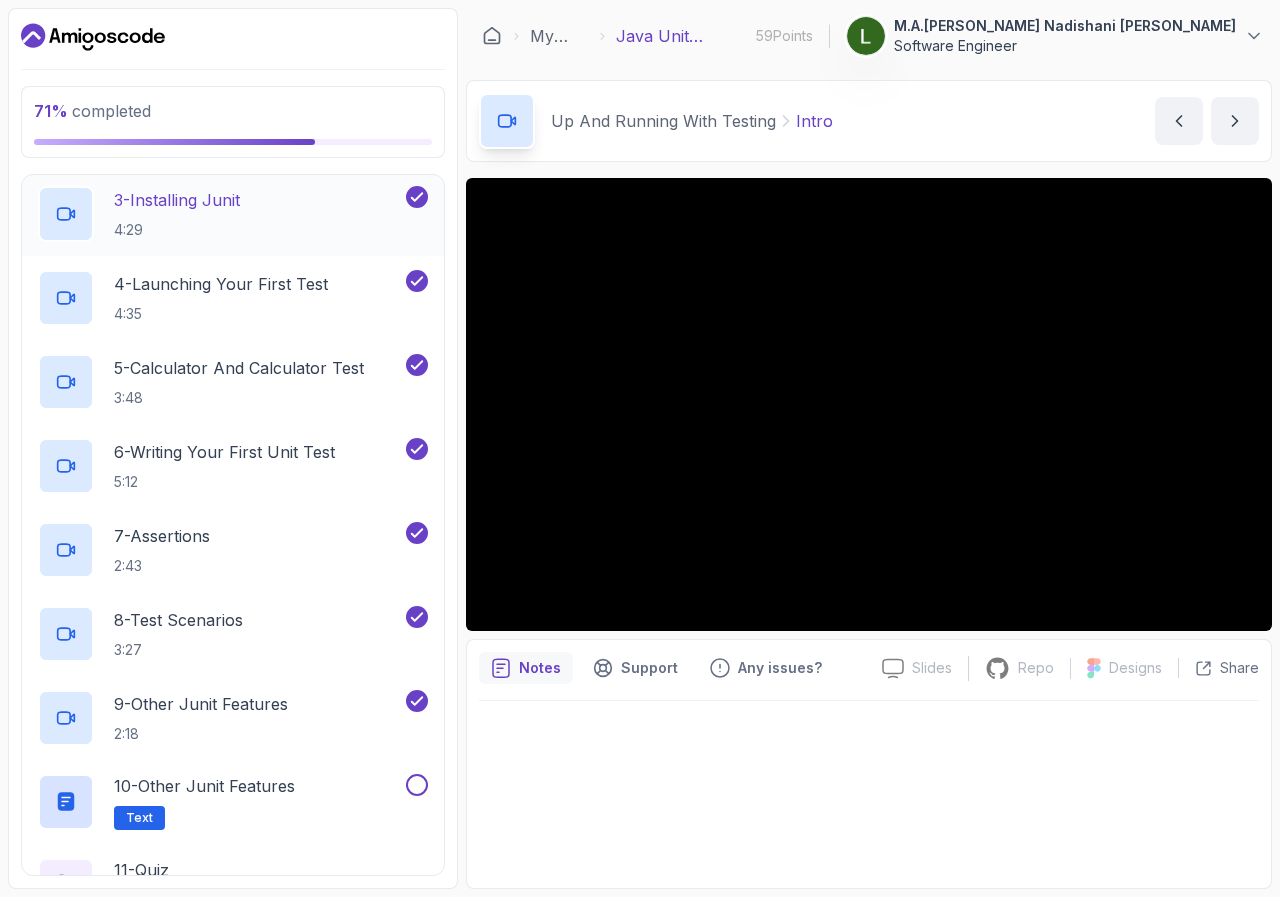 scroll, scrollTop: 418, scrollLeft: 0, axis: vertical 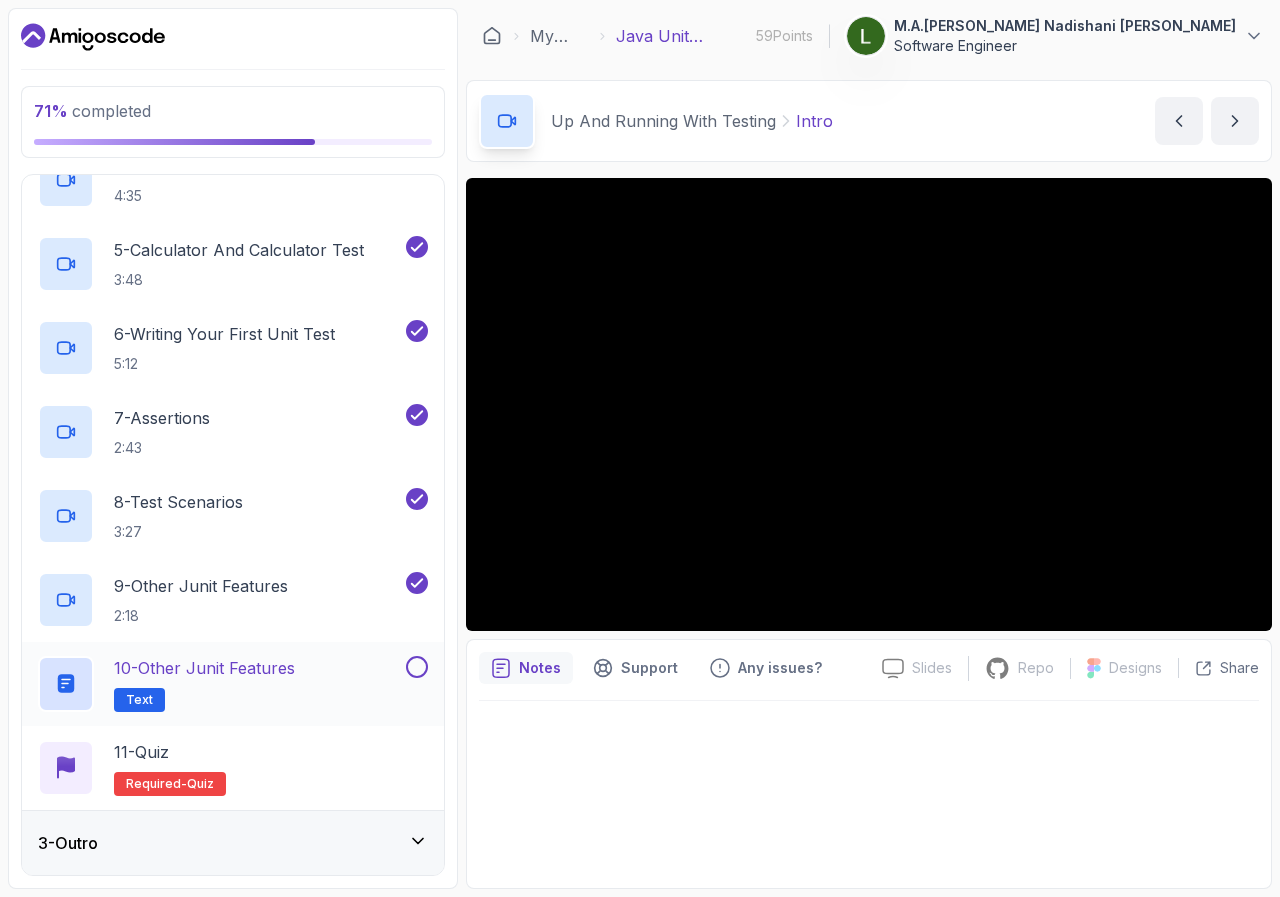 click on "10  -  Other Junit Features" at bounding box center (204, 668) 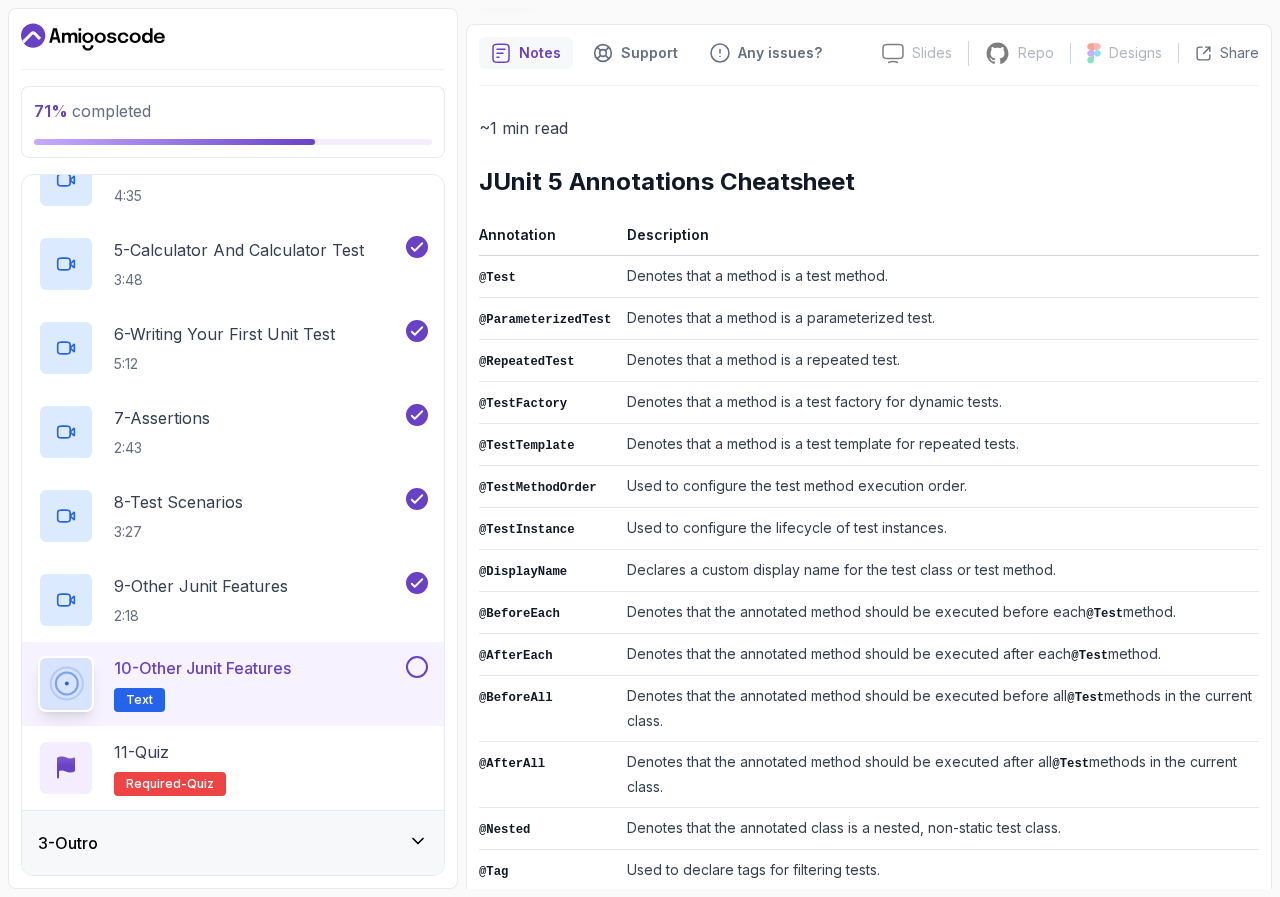 scroll, scrollTop: 0, scrollLeft: 0, axis: both 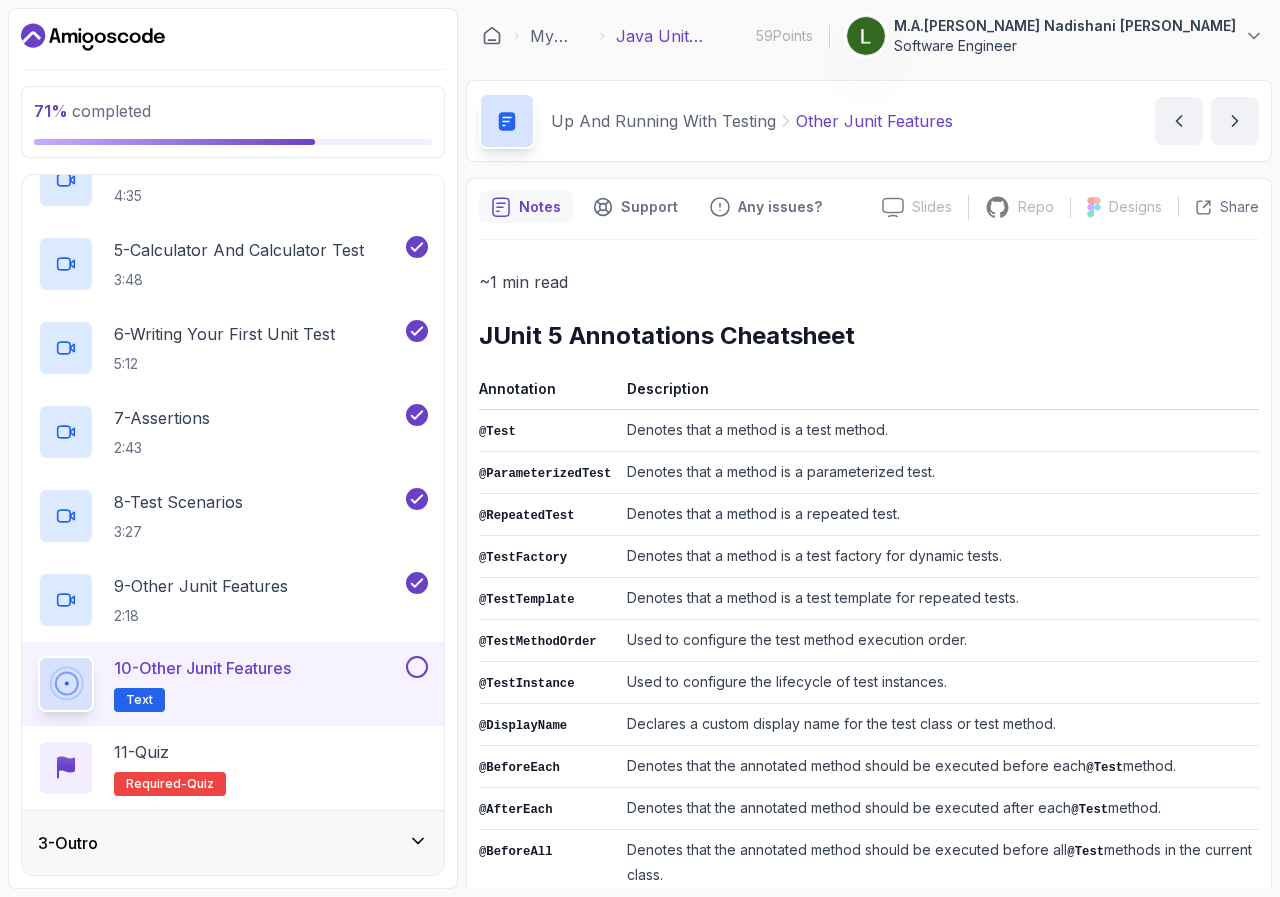 click on "Text" at bounding box center (139, 700) 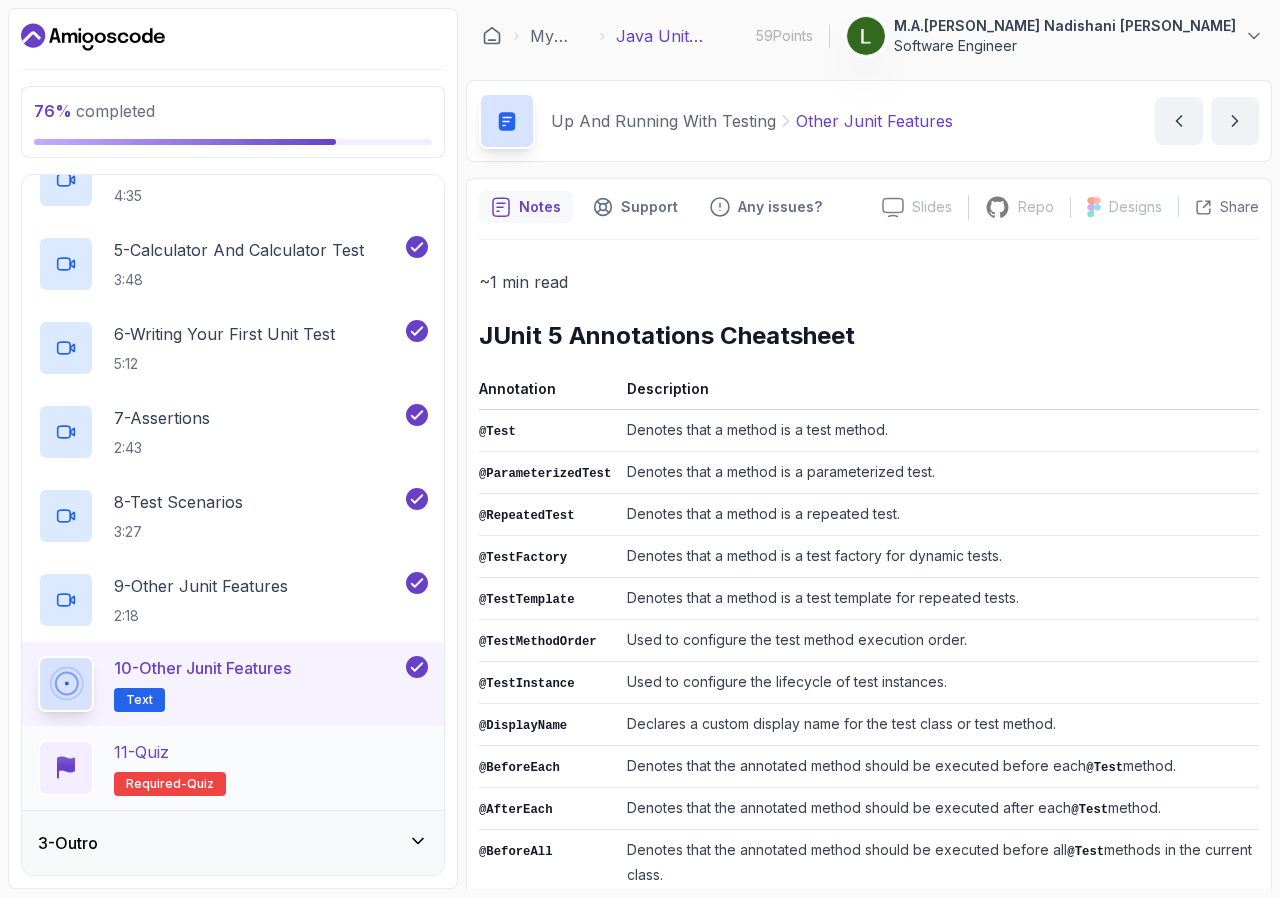click on "11  -  Quiz Required- quiz" at bounding box center [233, 768] 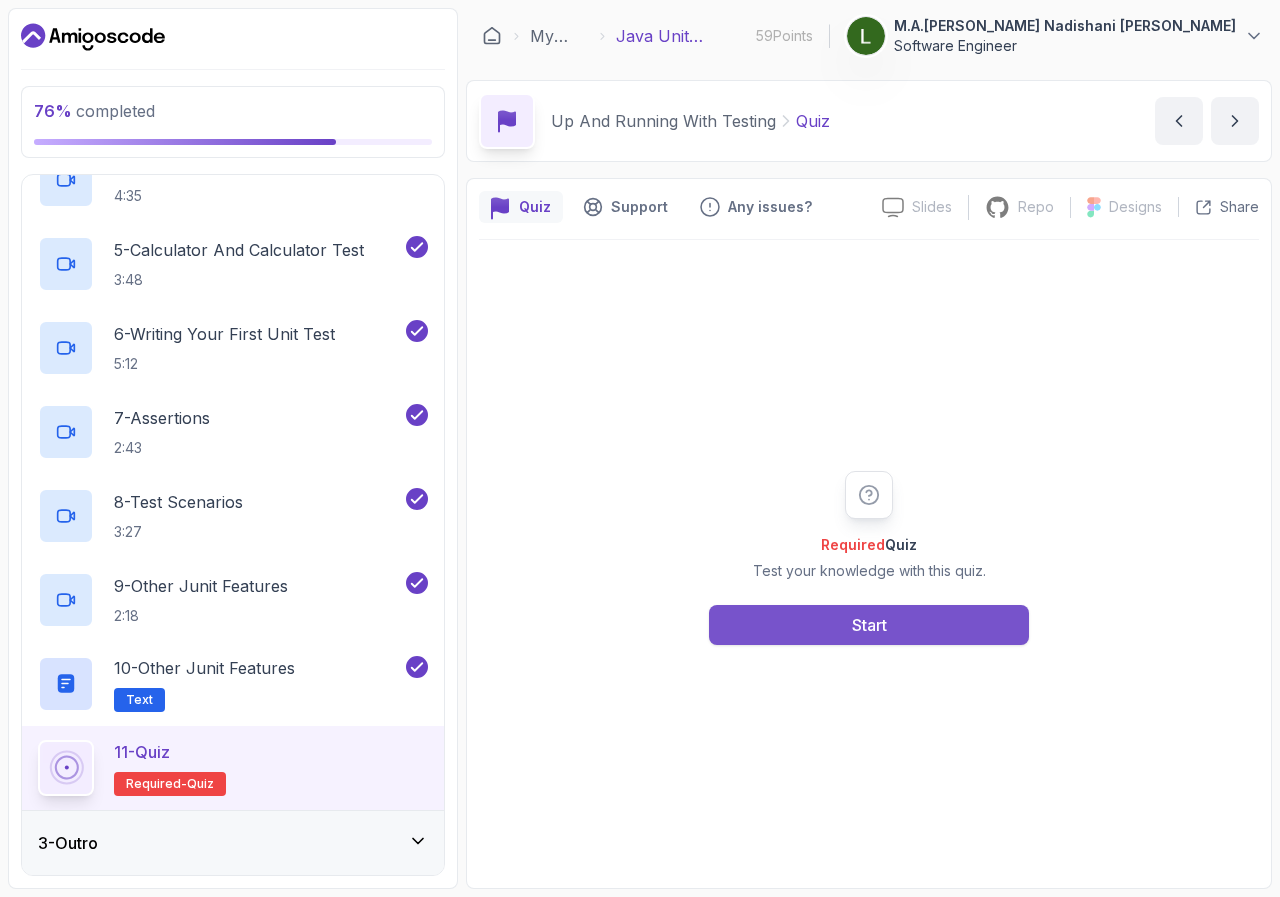 click on "Start" at bounding box center (869, 625) 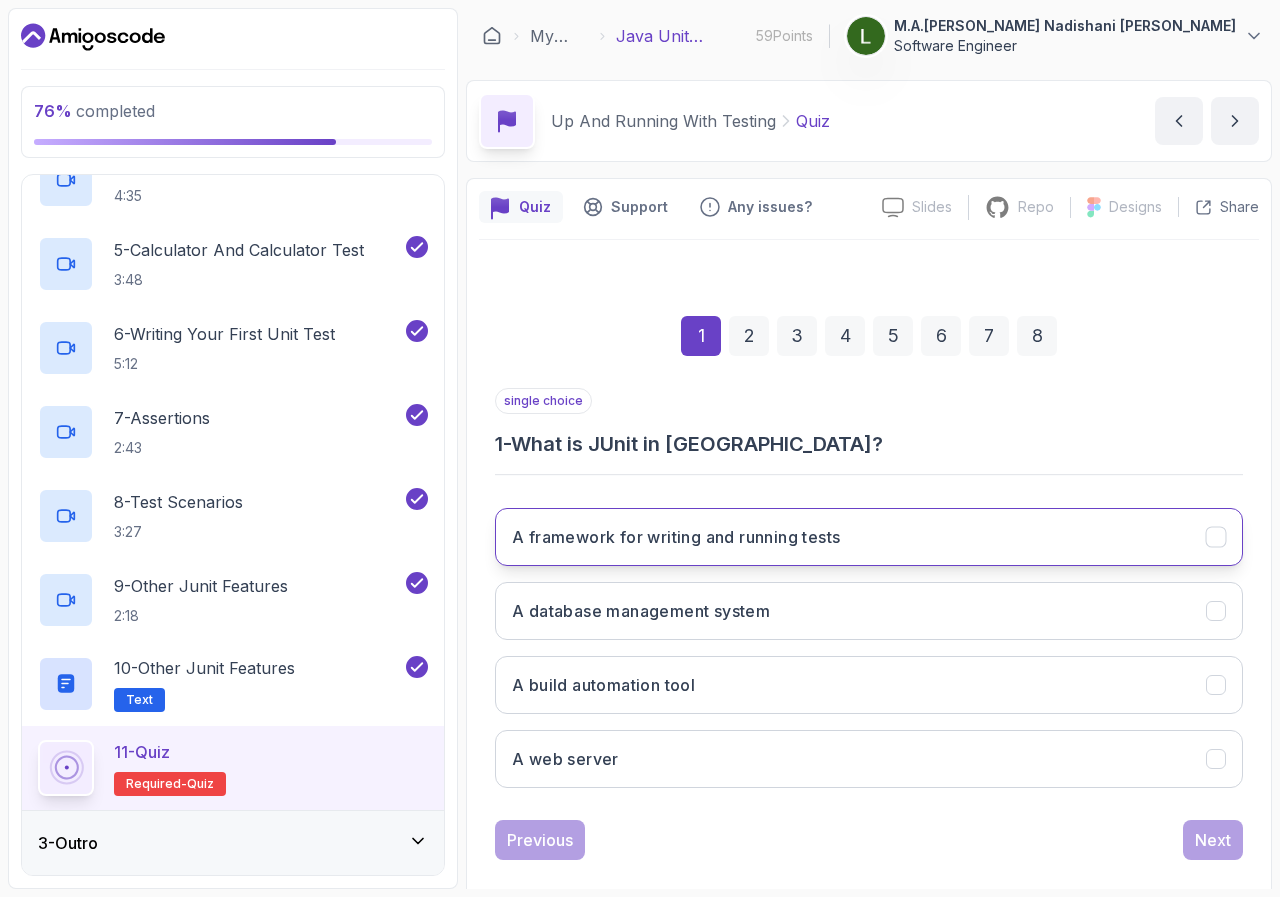 click on "A framework for writing and running tests" at bounding box center [676, 537] 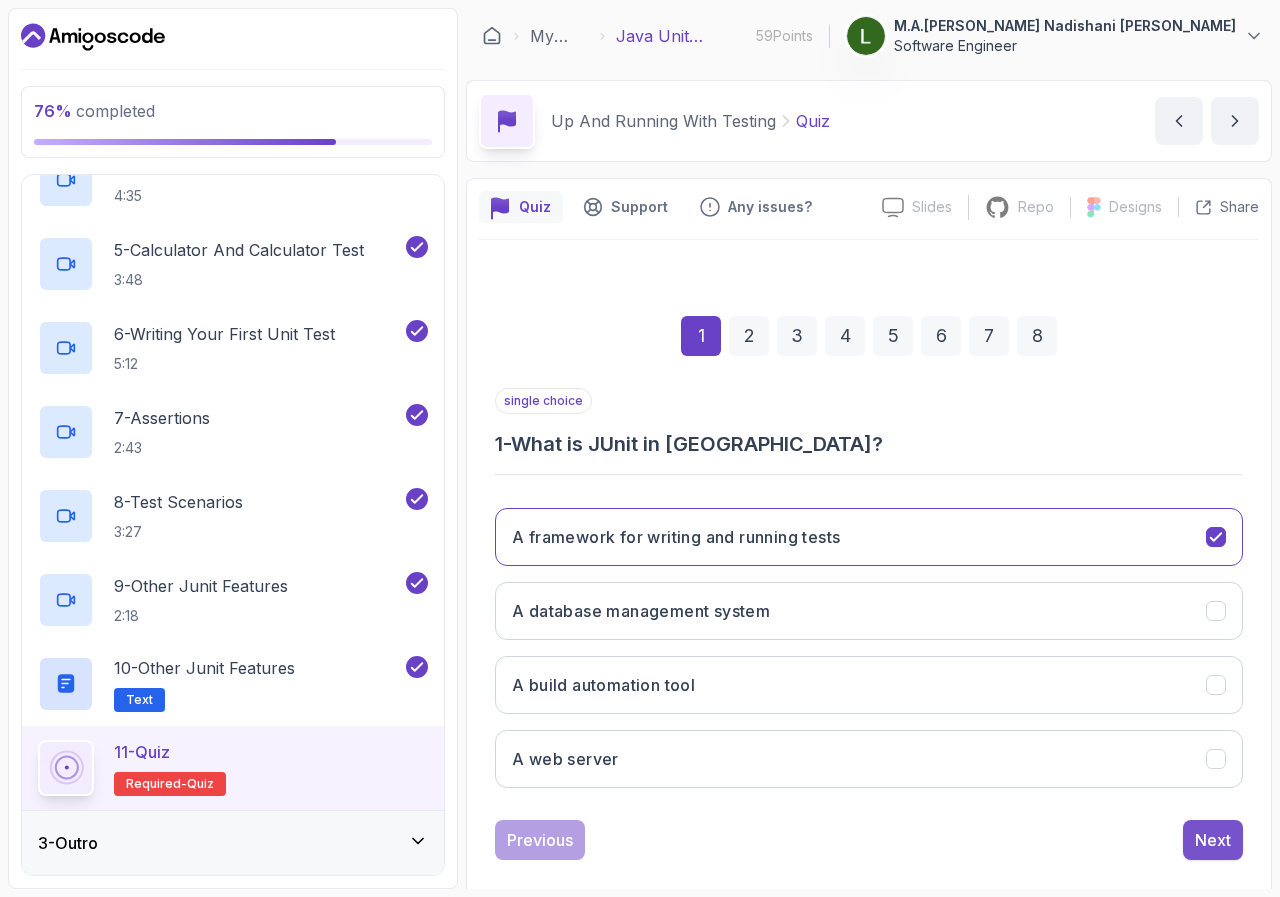 click on "Next" at bounding box center [1213, 840] 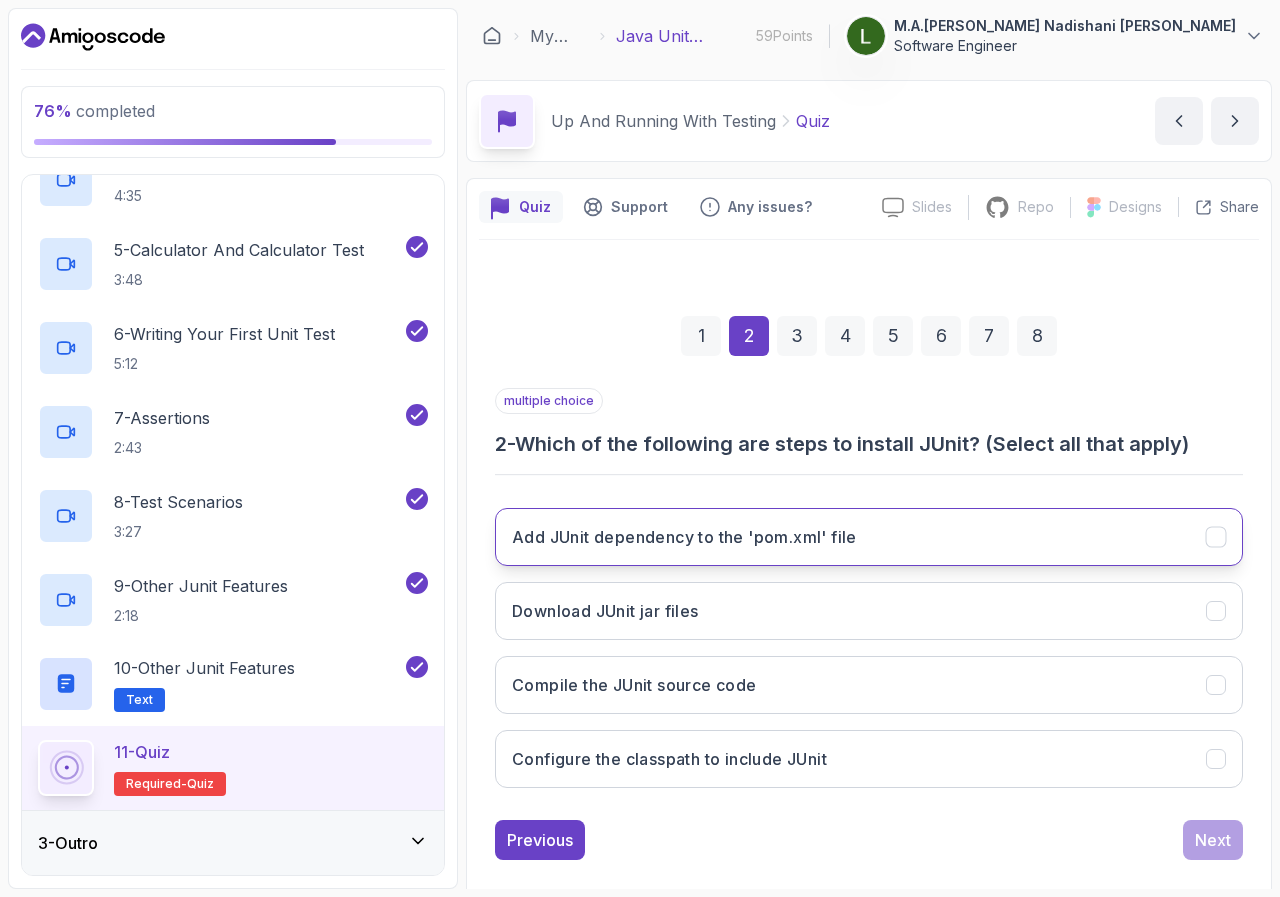 click on "Add JUnit dependency to the 'pom.xml' file" at bounding box center [684, 537] 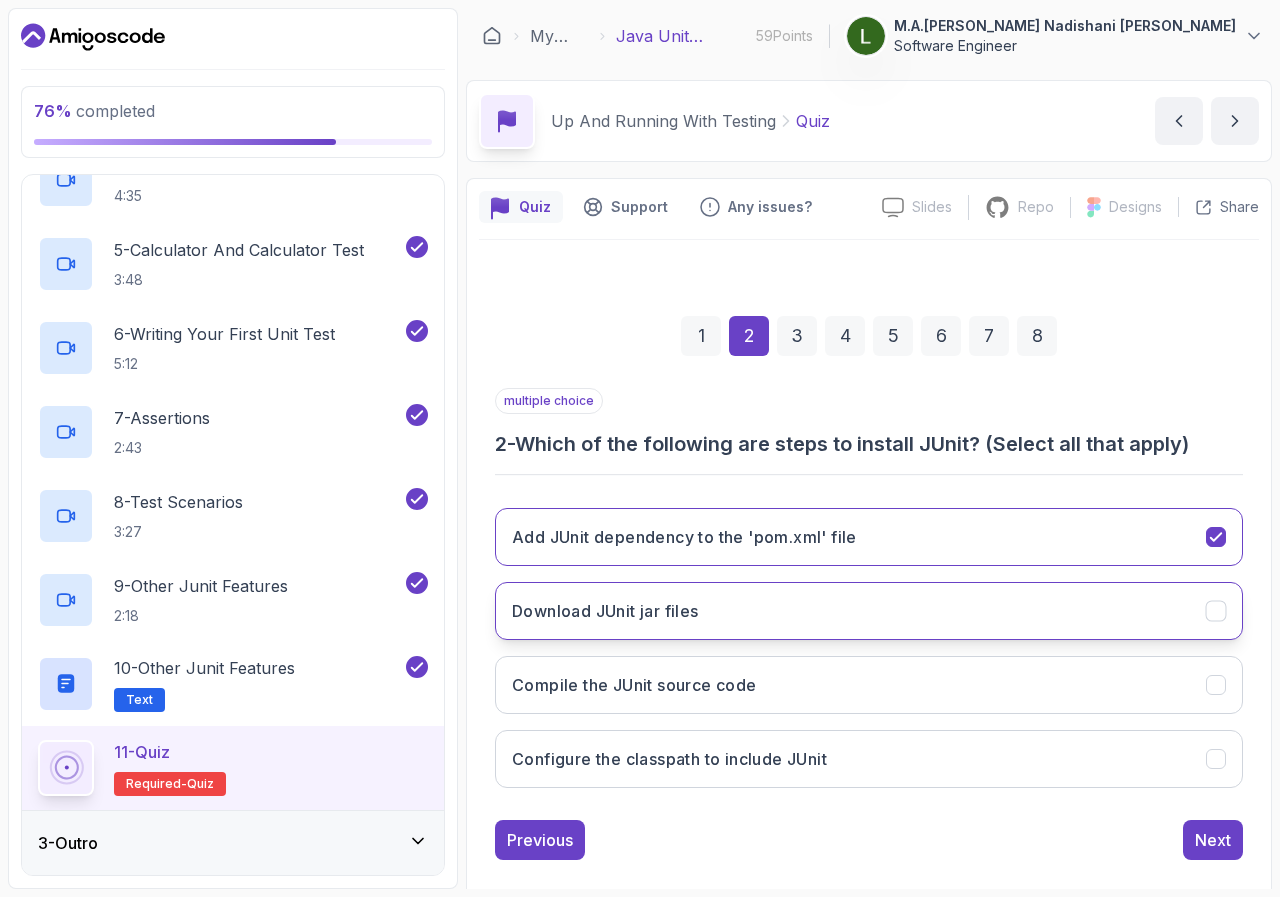 click 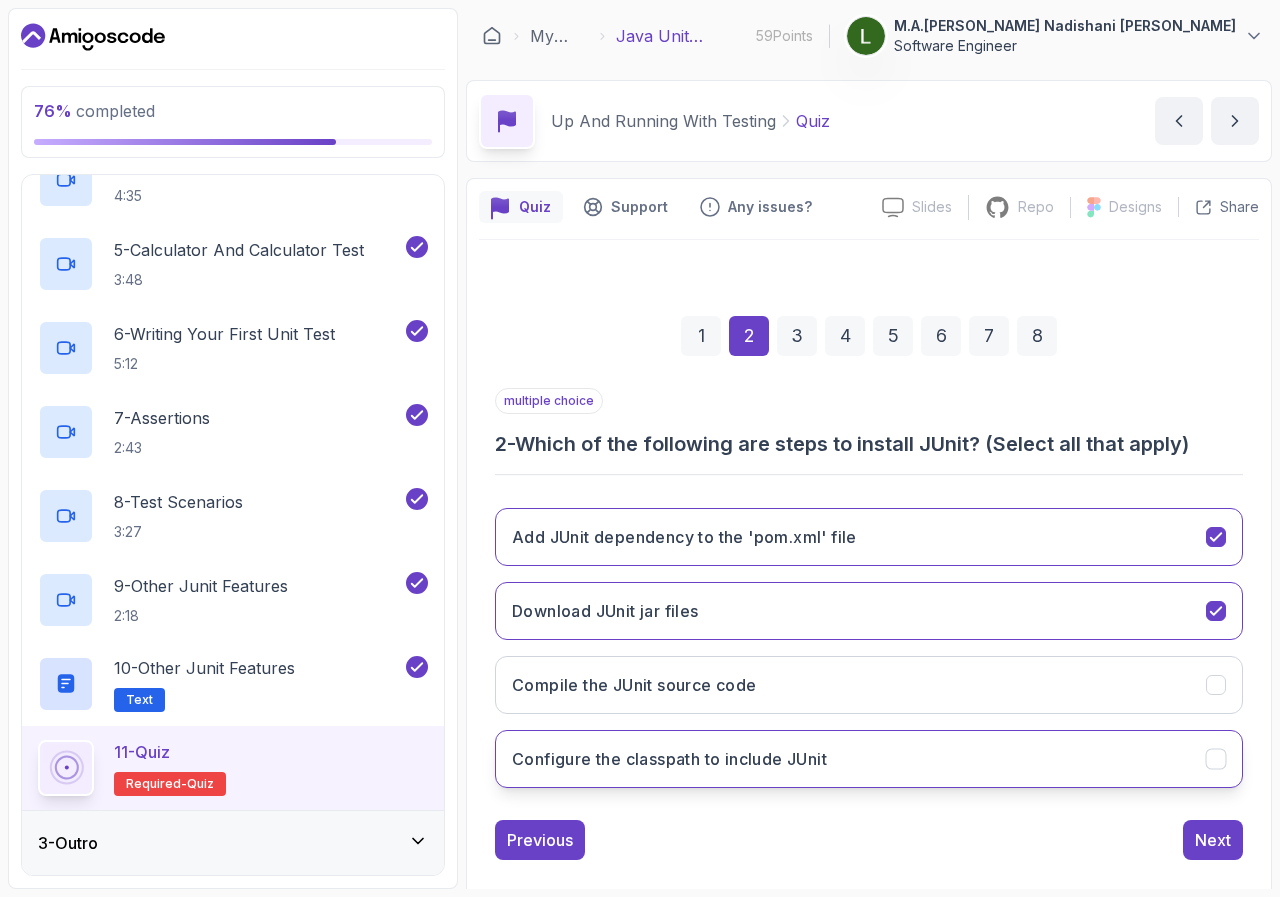 click 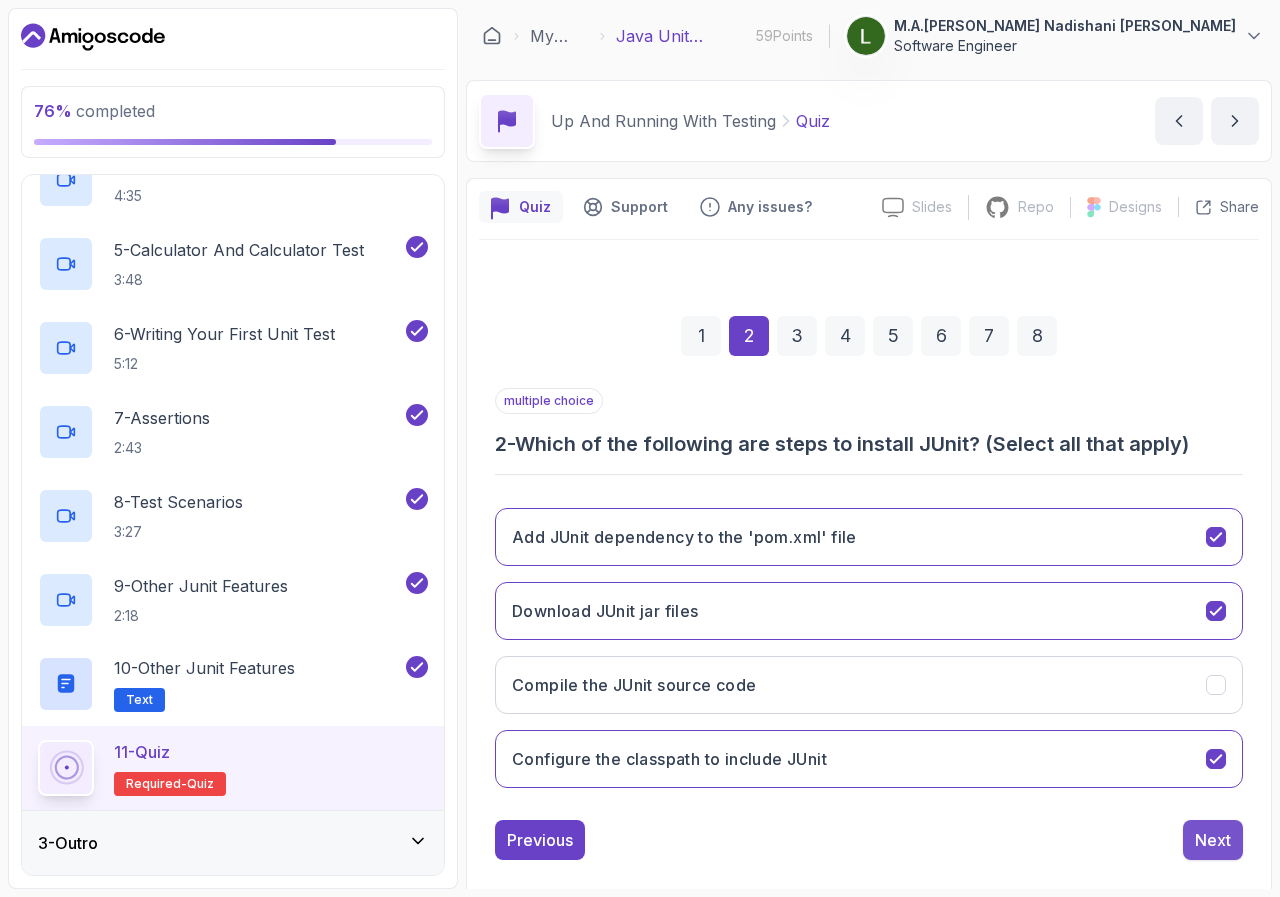 click on "Next" at bounding box center [1213, 840] 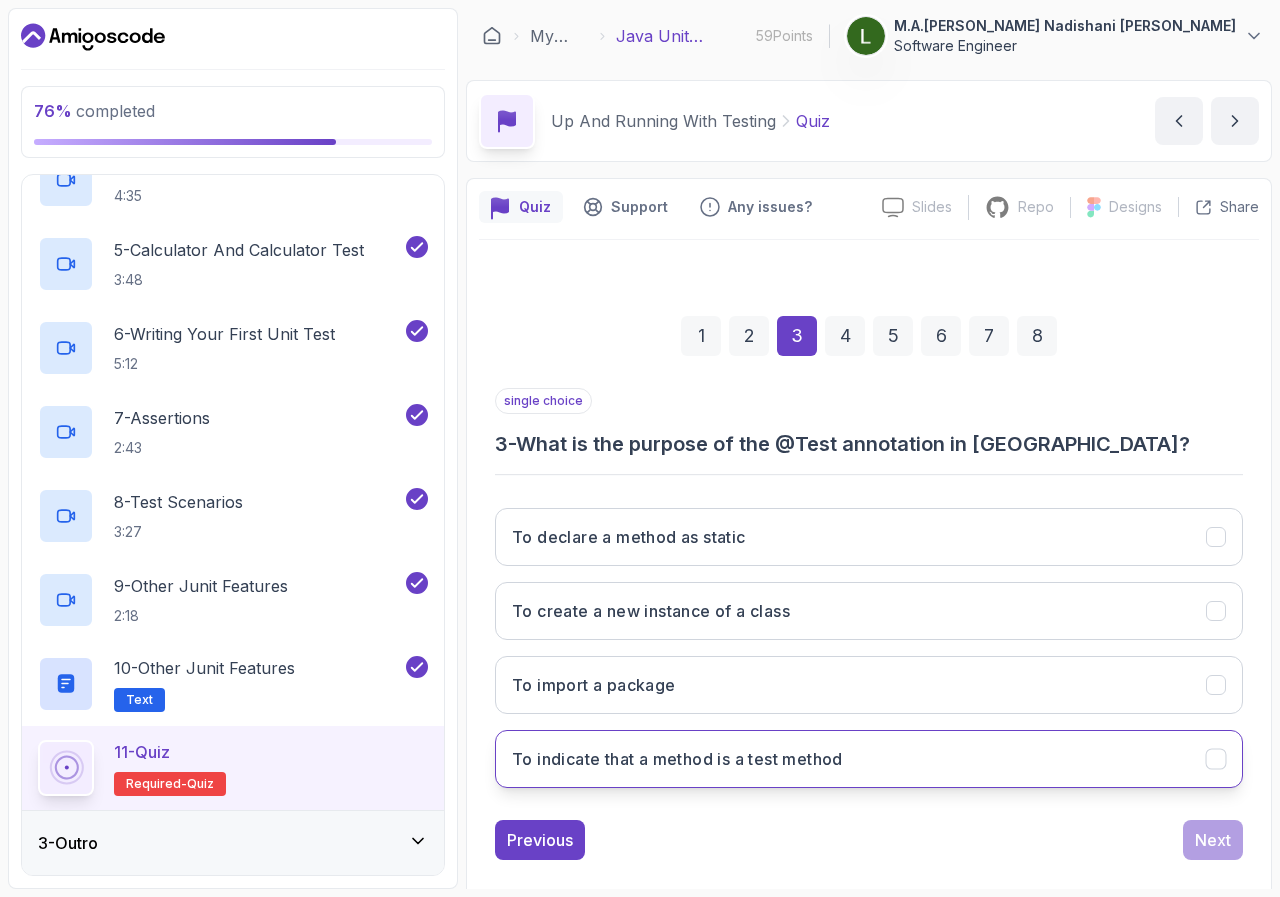 click on "To indicate that a method is a test method" at bounding box center (869, 759) 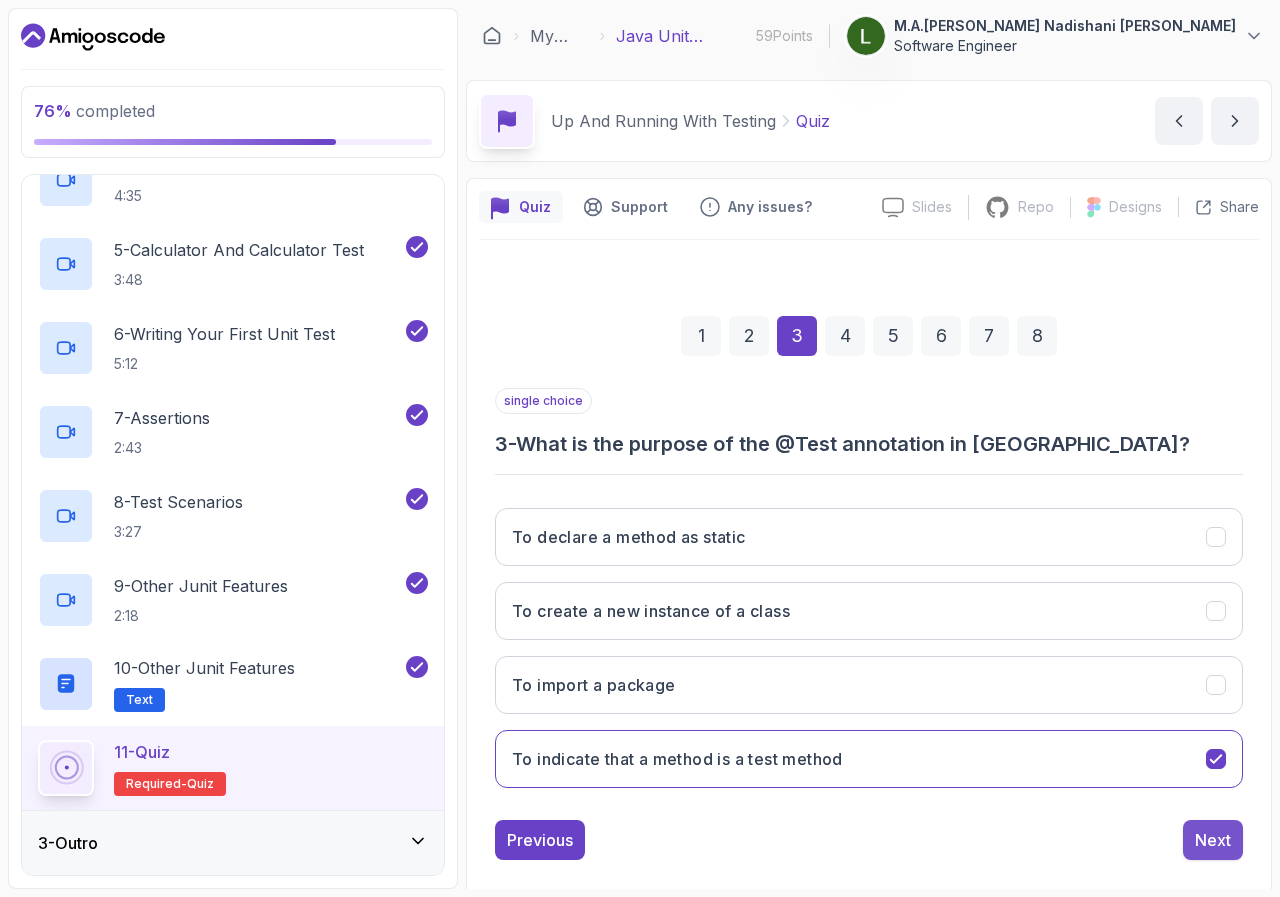 click on "Next" at bounding box center [1213, 840] 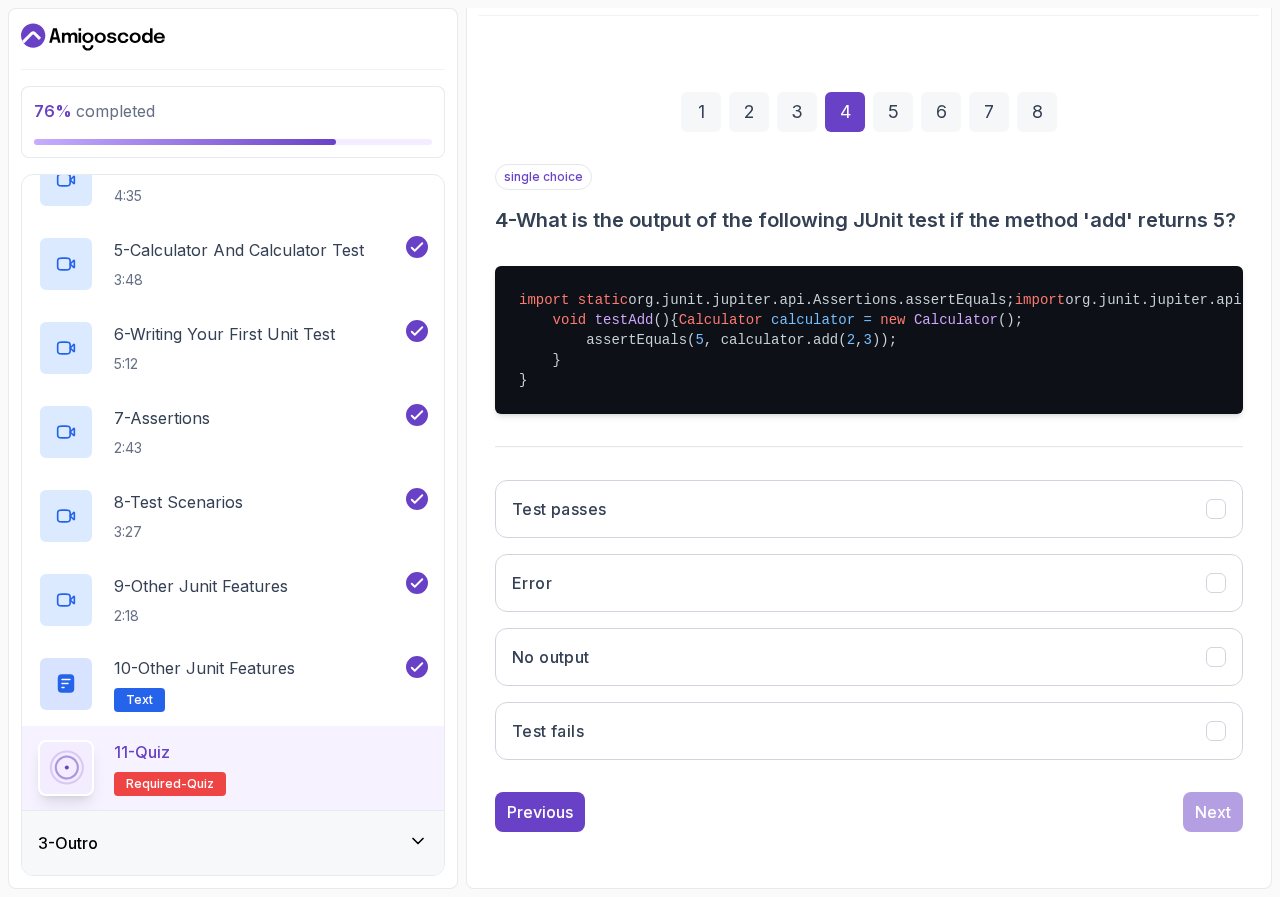 scroll, scrollTop: 300, scrollLeft: 0, axis: vertical 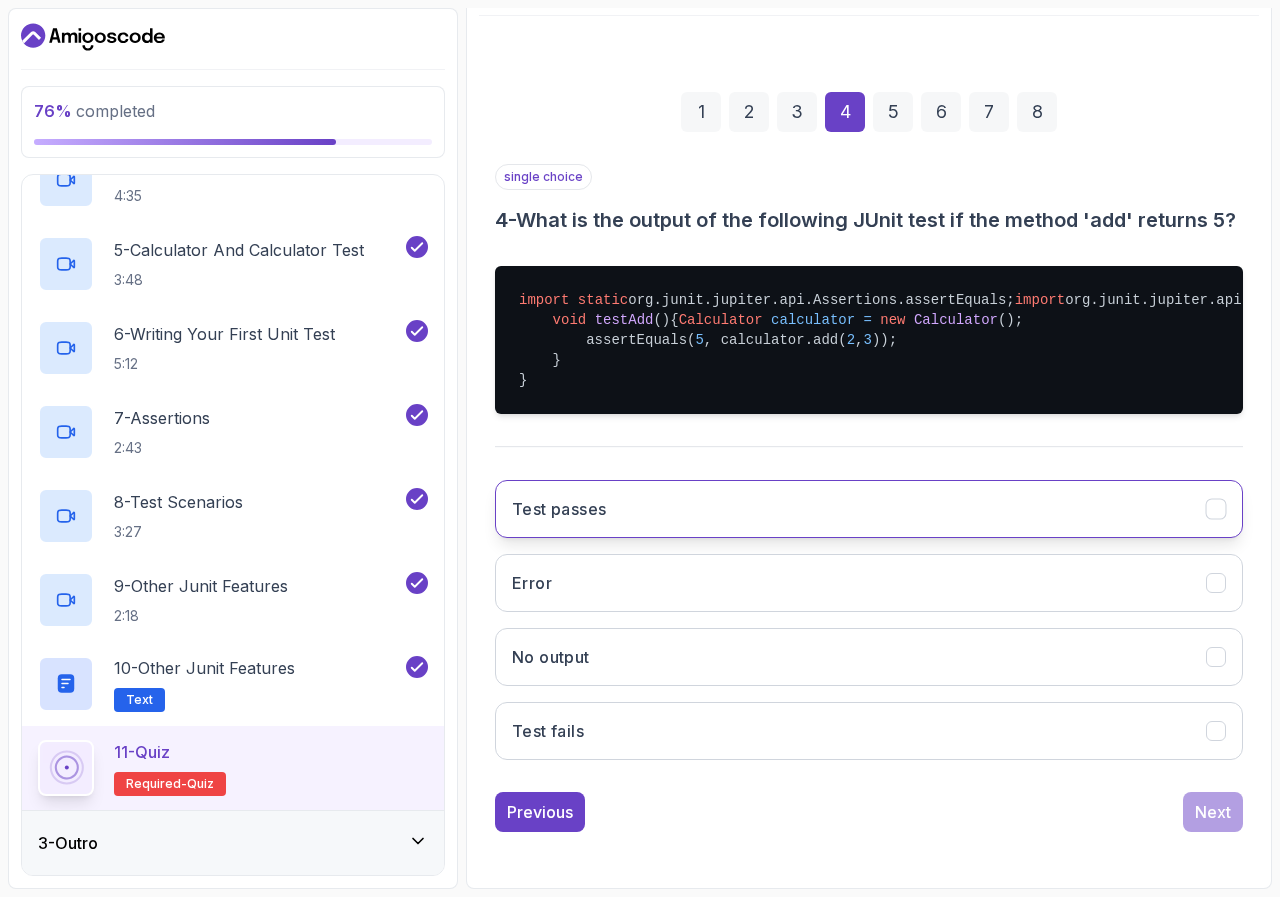 click on "Test passes" at bounding box center (869, 509) 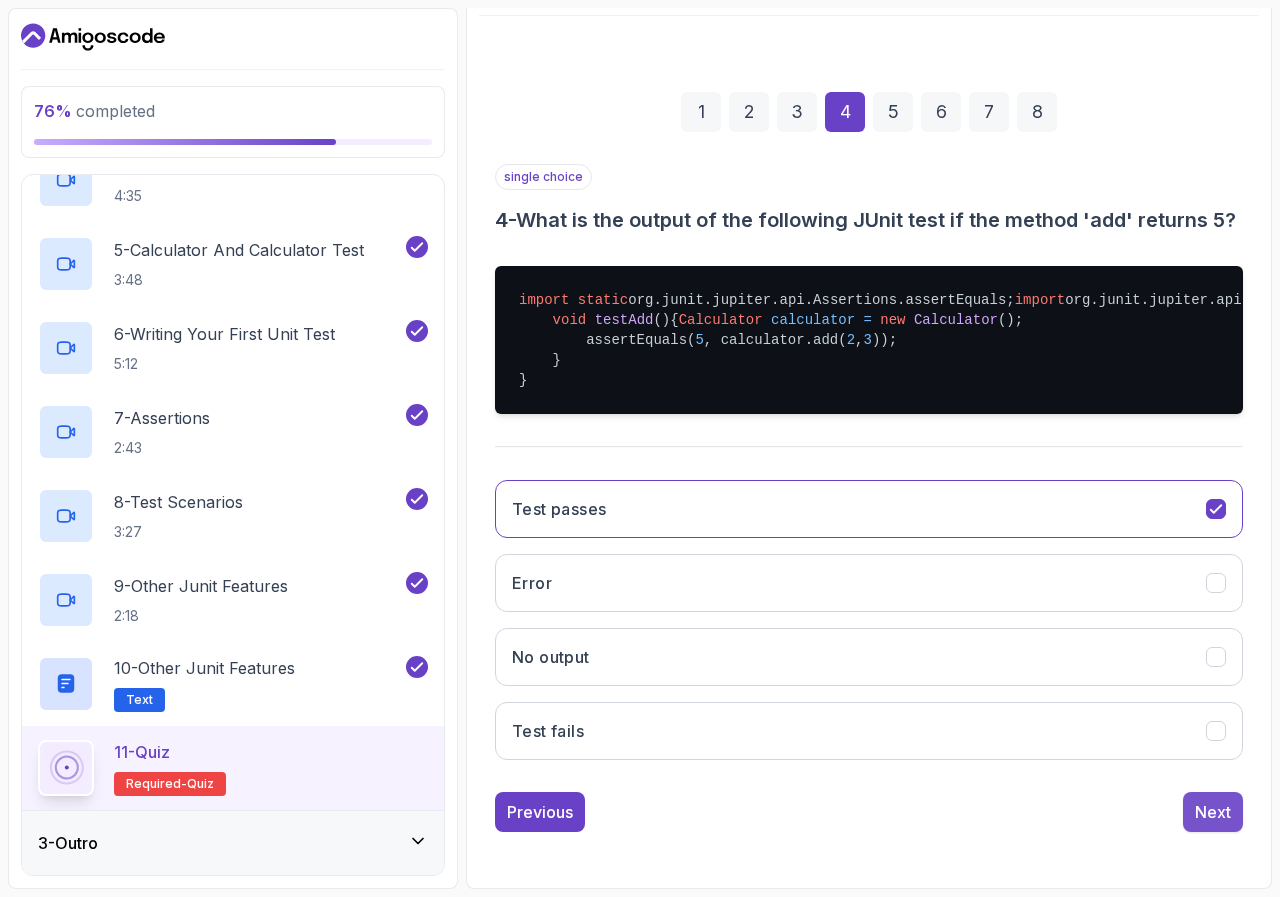 click on "Next" at bounding box center [1213, 812] 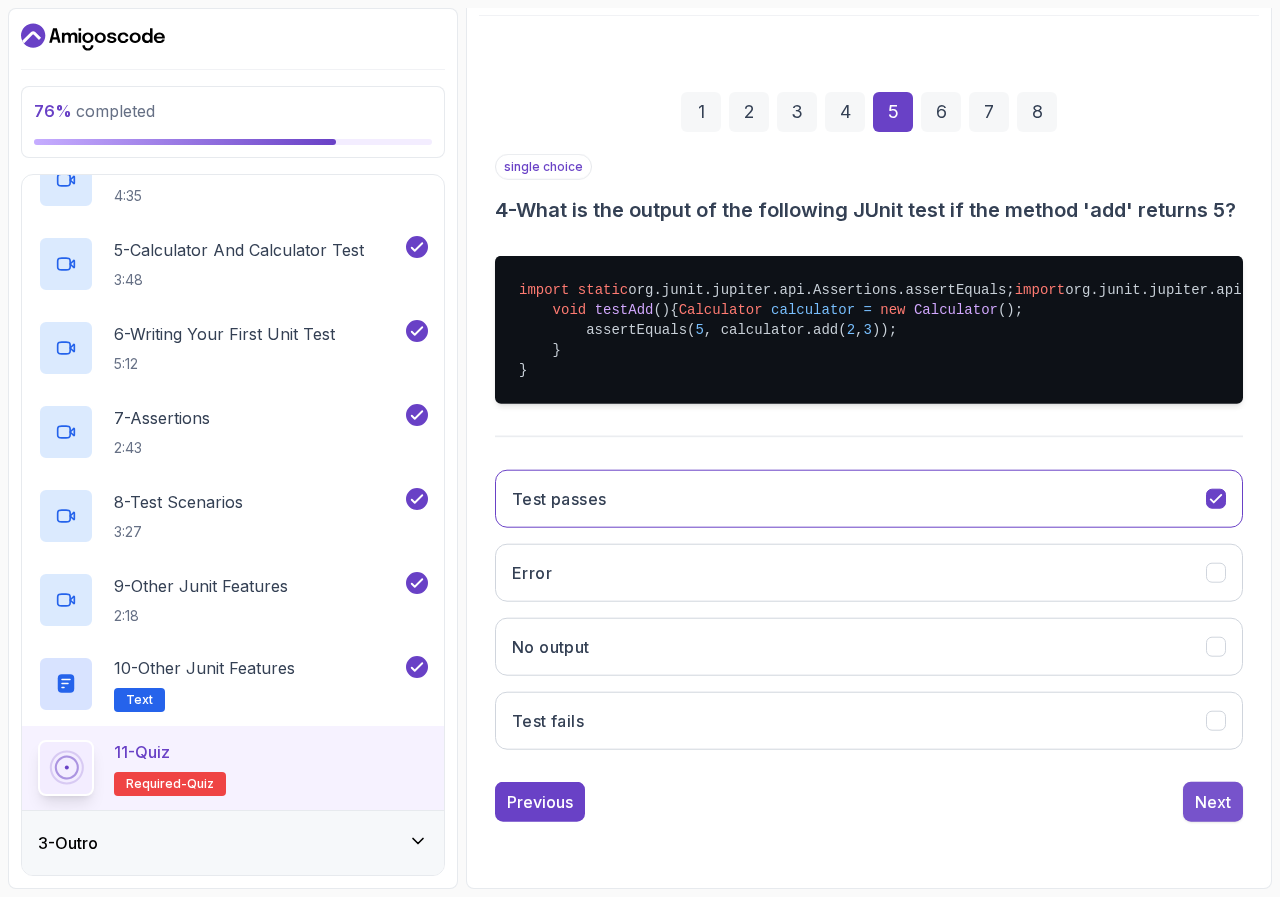 scroll, scrollTop: 28, scrollLeft: 0, axis: vertical 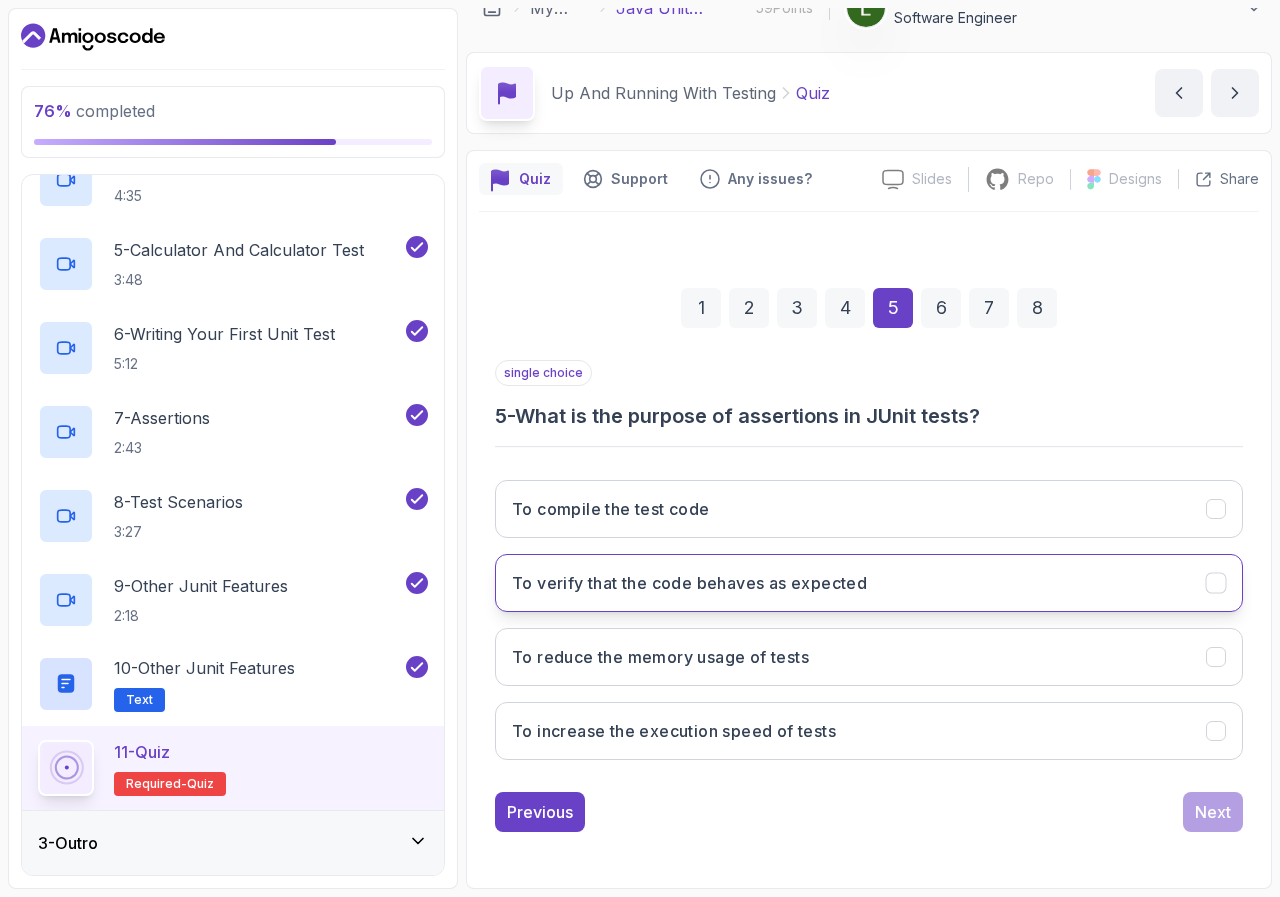 click on "To verify that the code behaves as expected" at bounding box center [689, 583] 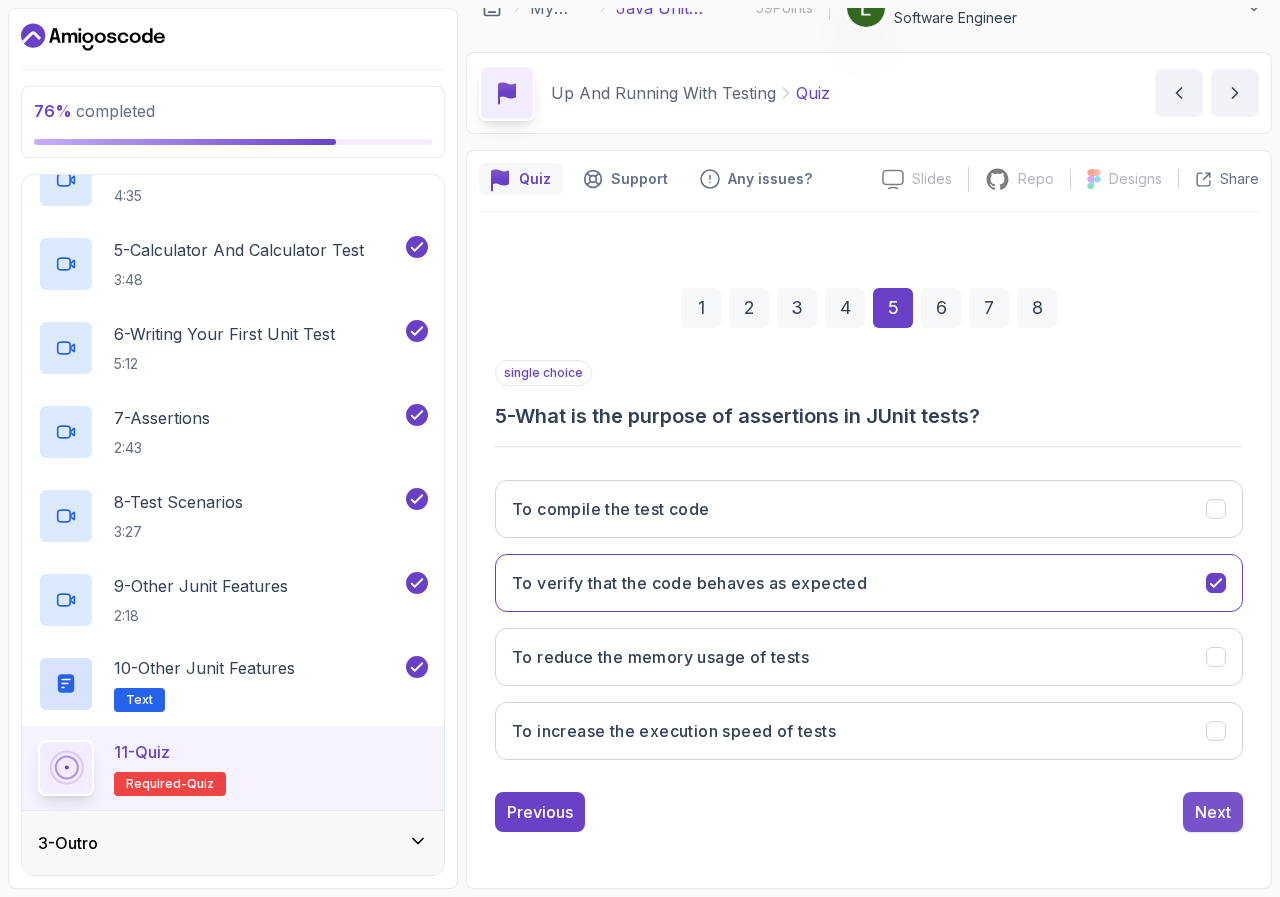 click on "Next" at bounding box center [1213, 812] 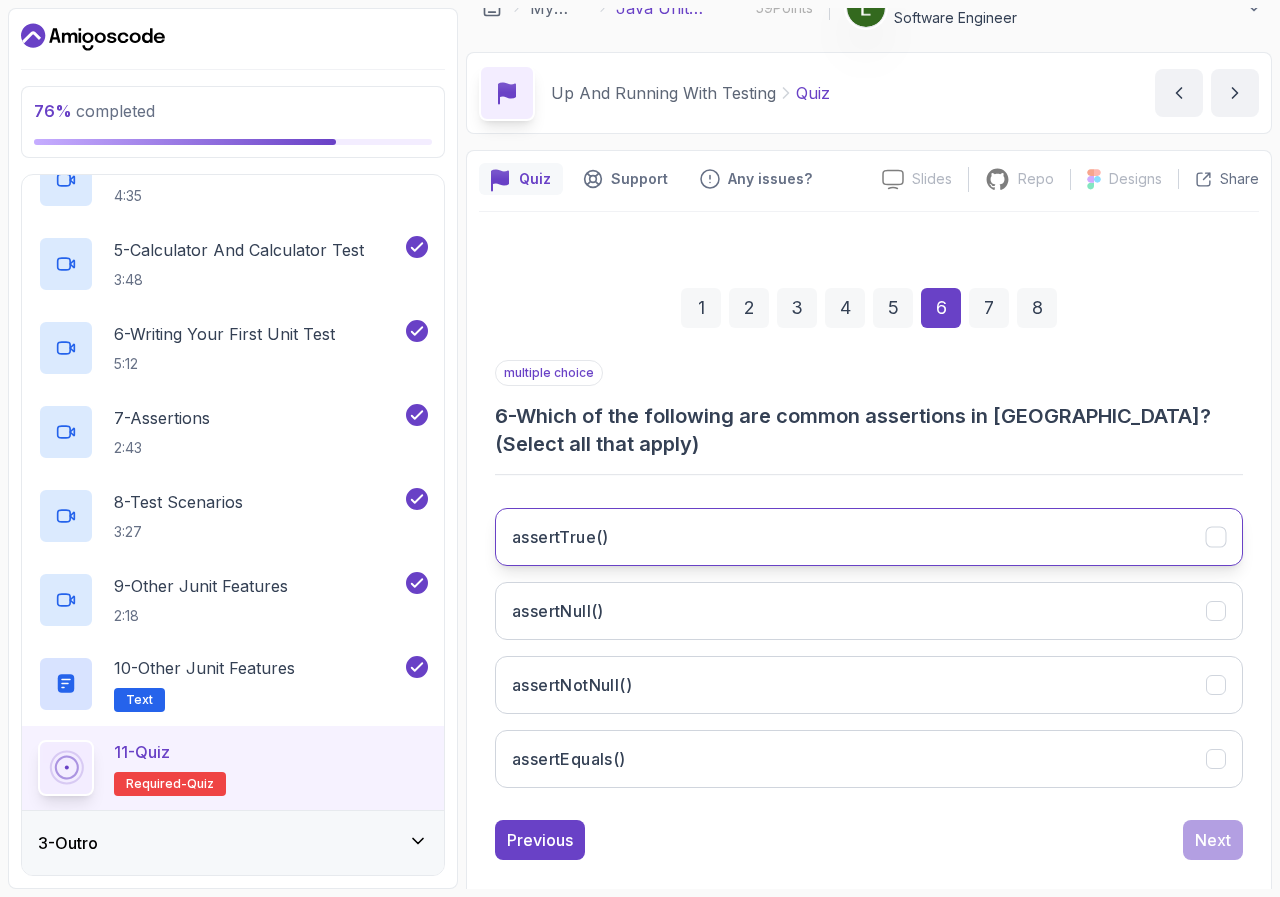 click on "assertTrue()" at bounding box center (869, 537) 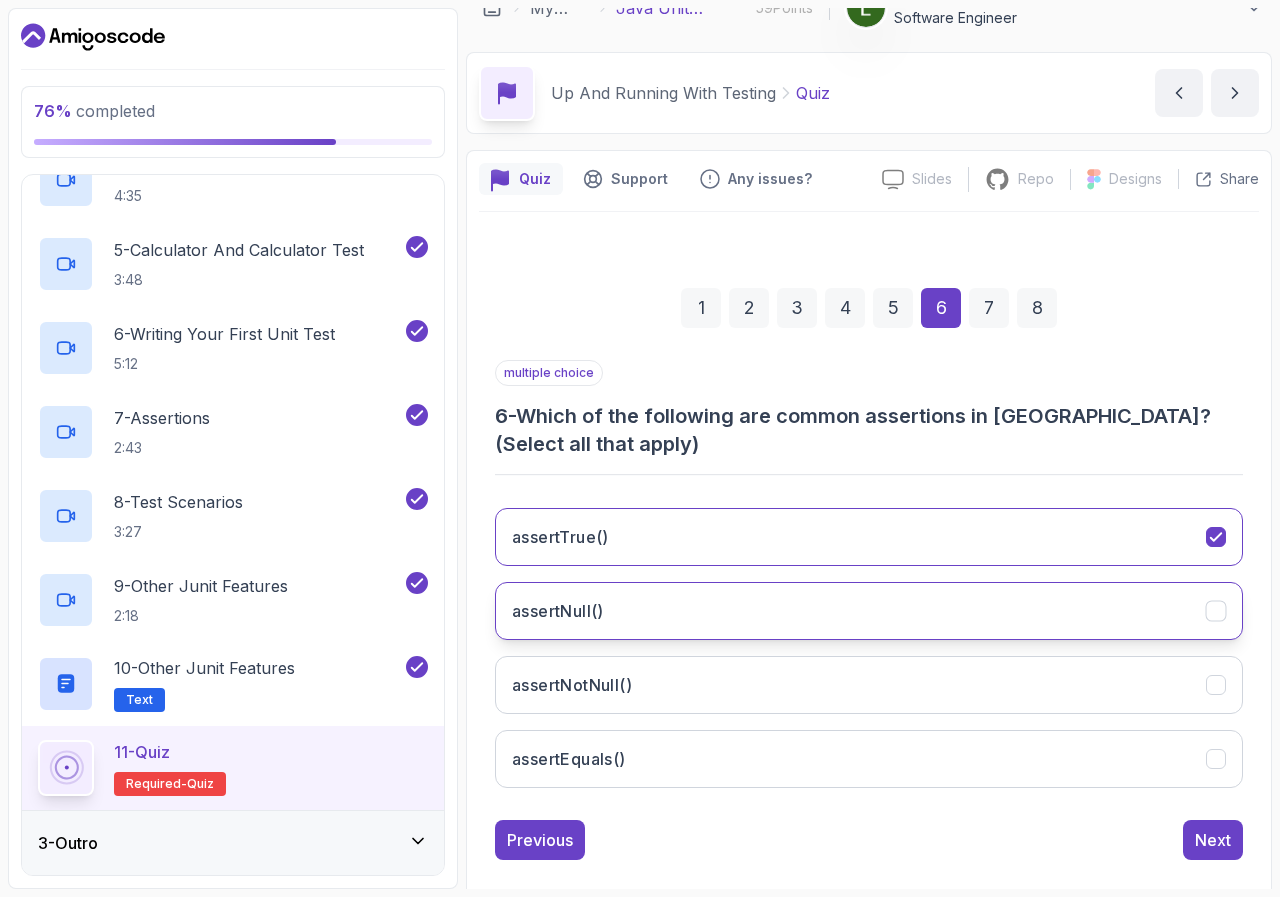 click on "assertNull()" at bounding box center [869, 611] 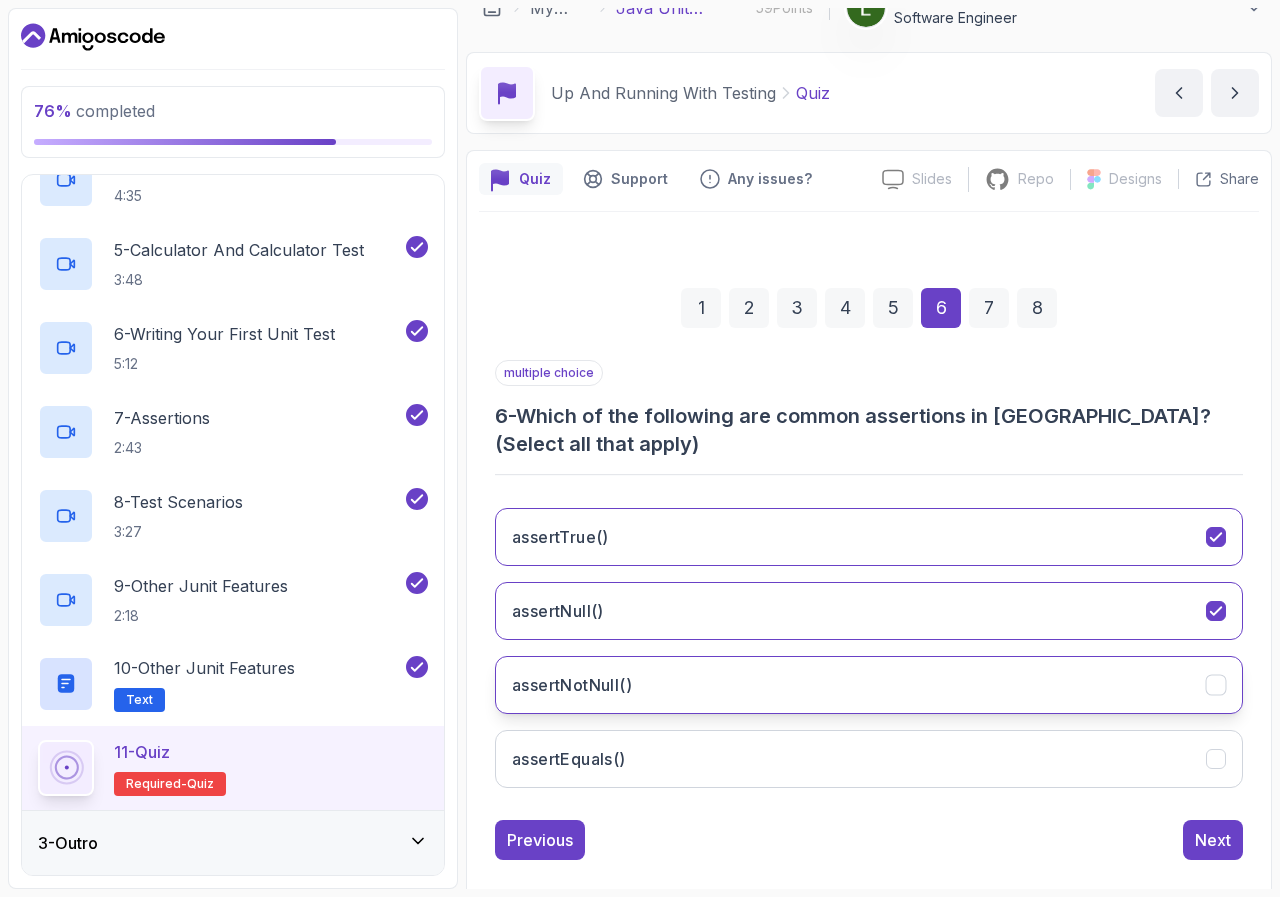 click on "assertNotNull()" at bounding box center (869, 685) 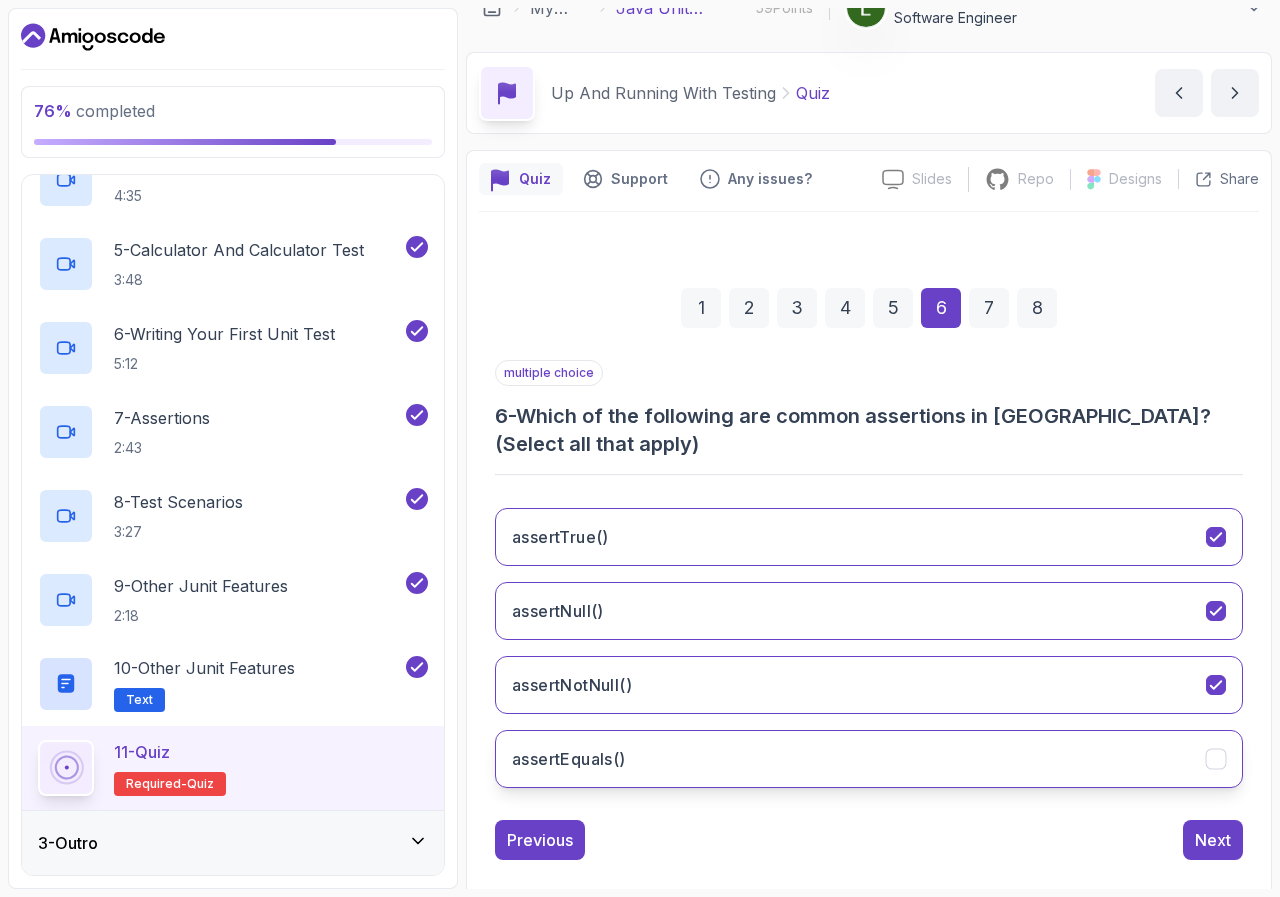 click on "assertEquals()" at bounding box center (869, 759) 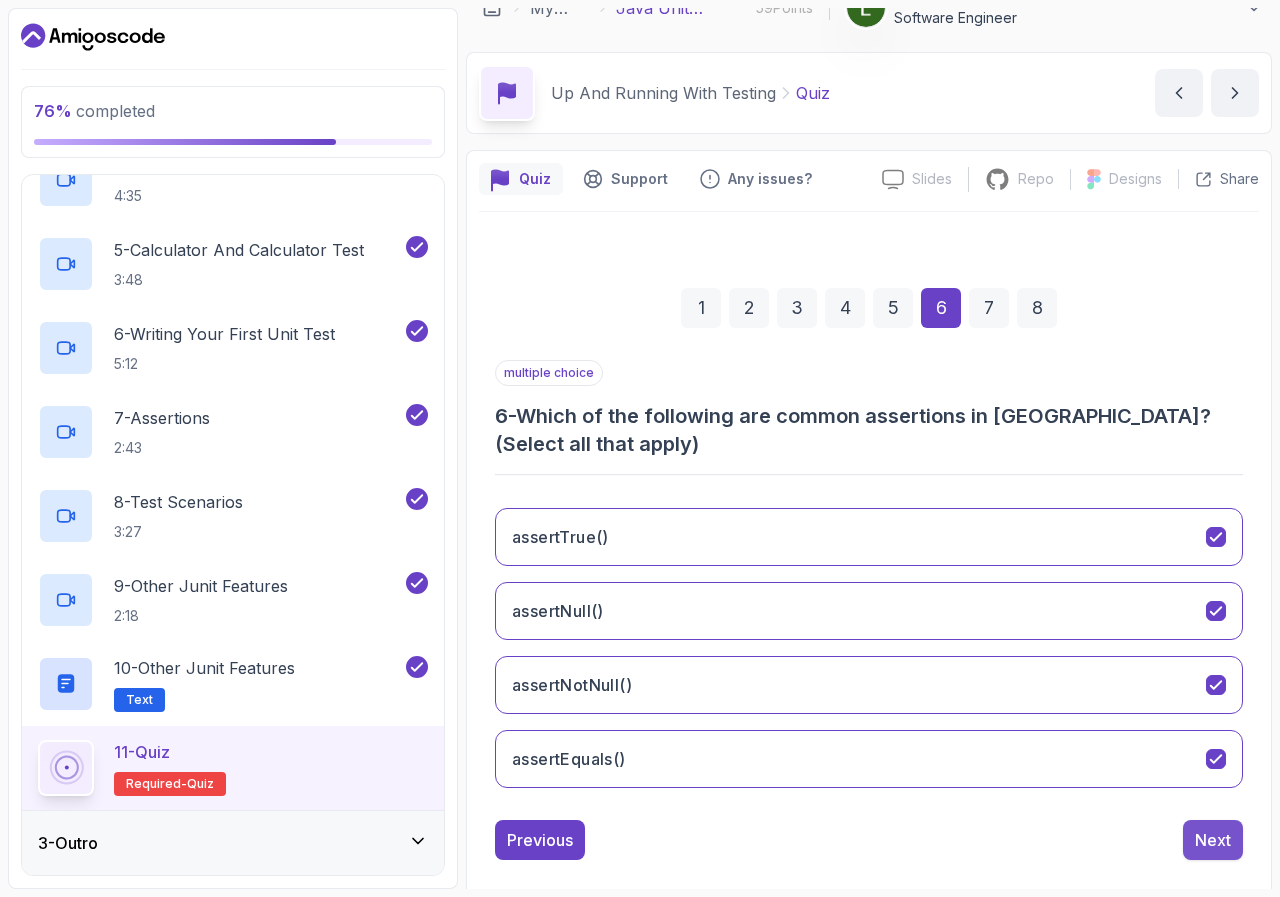 click on "Next" at bounding box center (1213, 840) 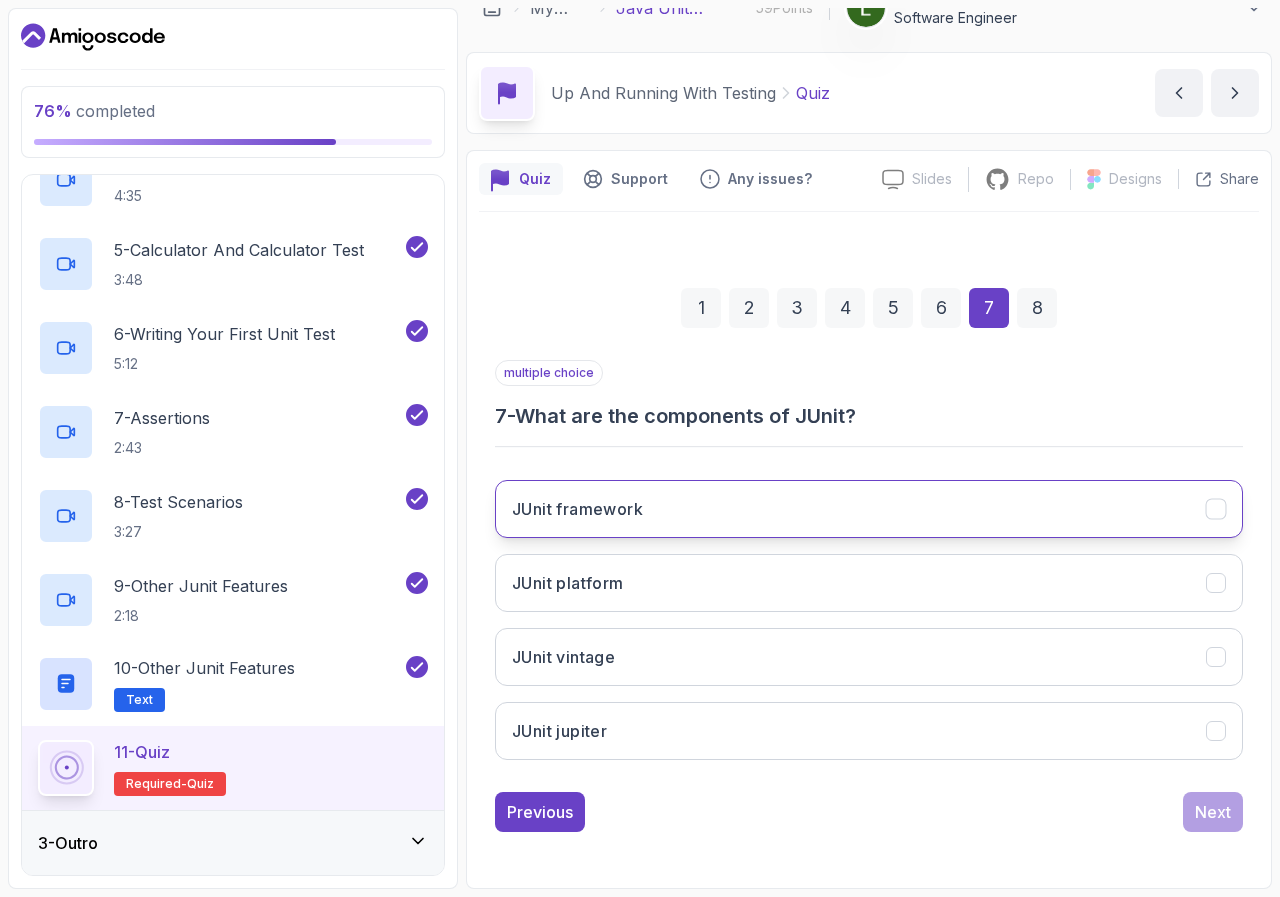 click on "JUnit framework" at bounding box center (869, 509) 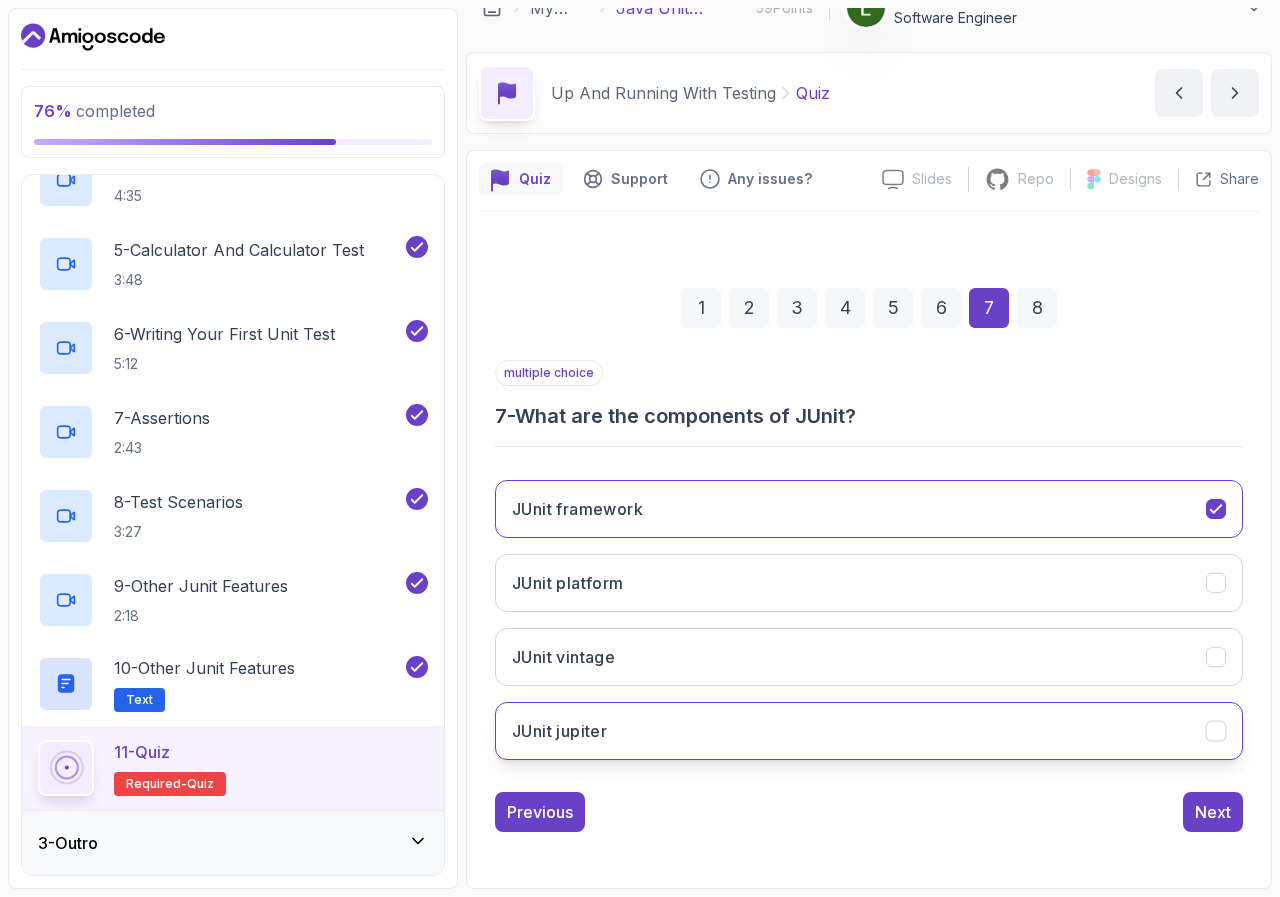 click on "JUnit jupiter" at bounding box center [869, 731] 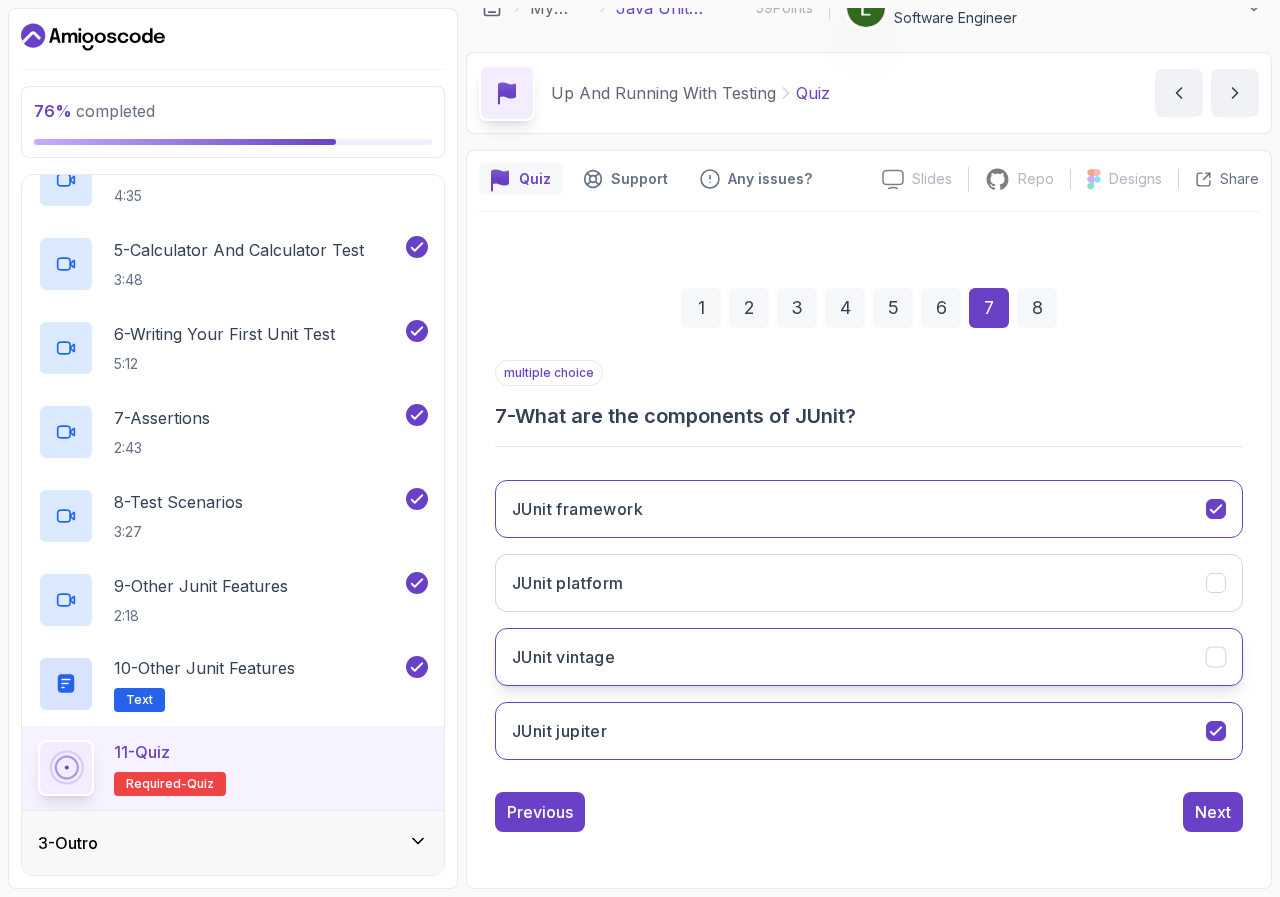 click on "JUnit vintage" at bounding box center (869, 657) 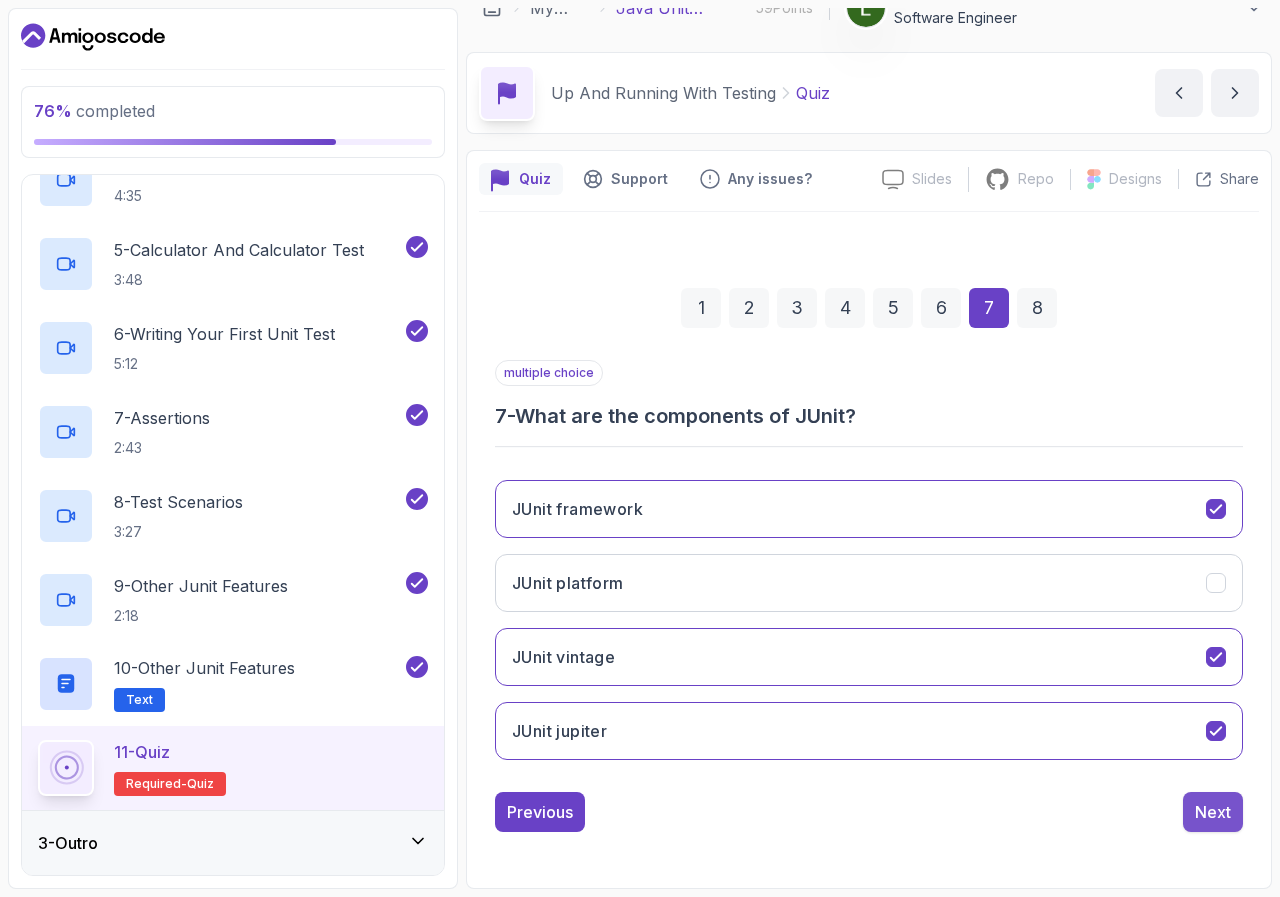click on "Next" at bounding box center (1213, 812) 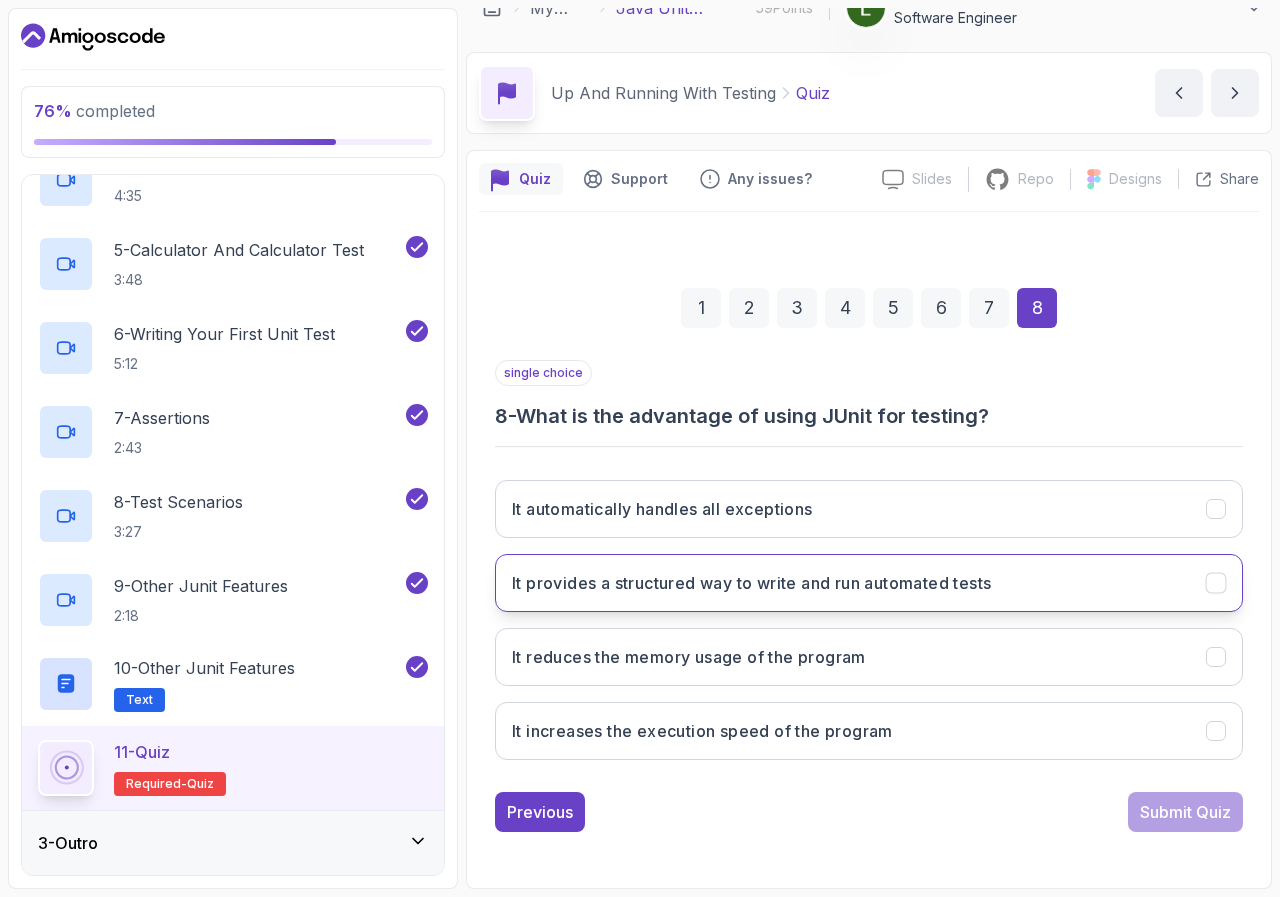 click on "It provides a structured way to write and run automated tests" at bounding box center [751, 583] 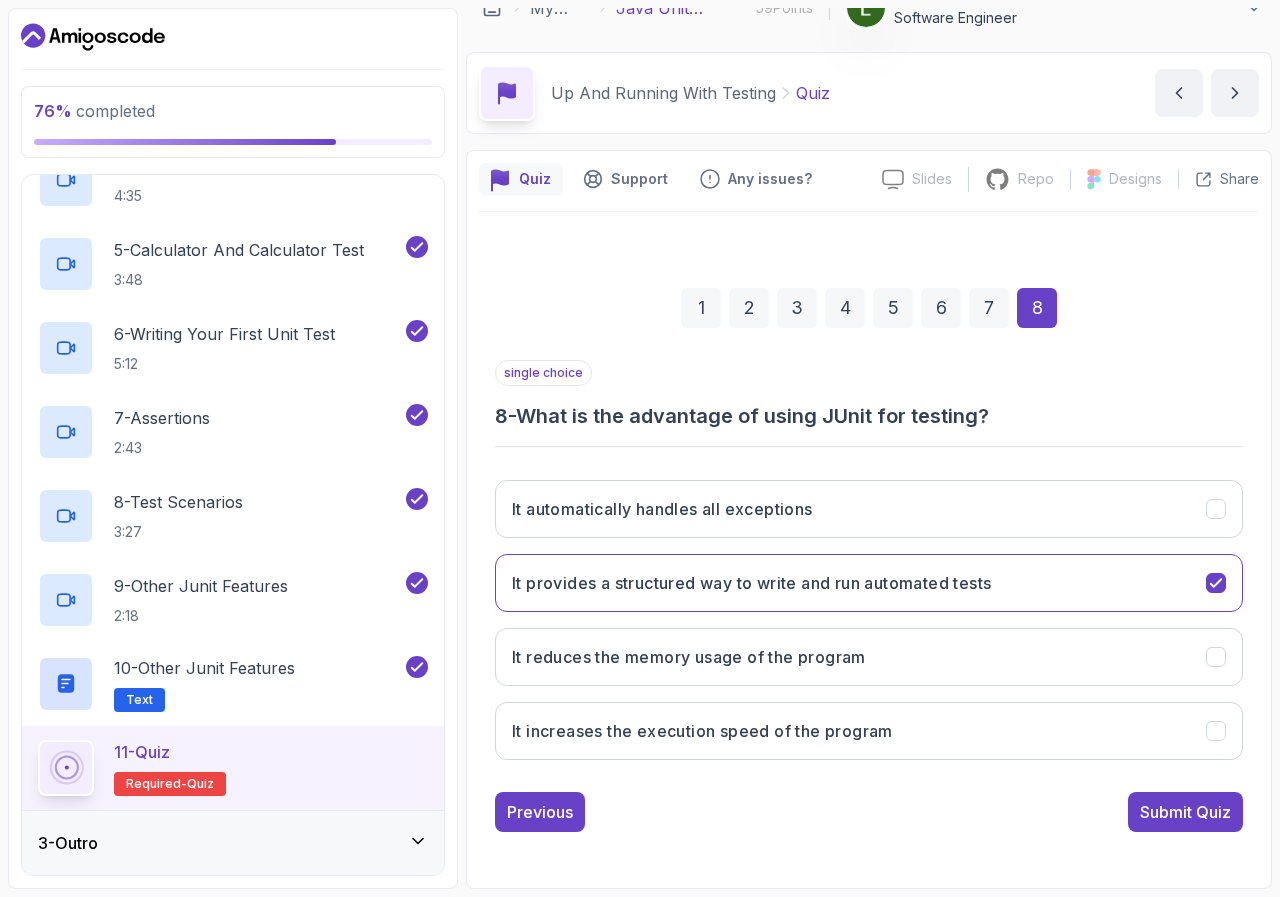 click on "Submit Quiz" at bounding box center (1185, 812) 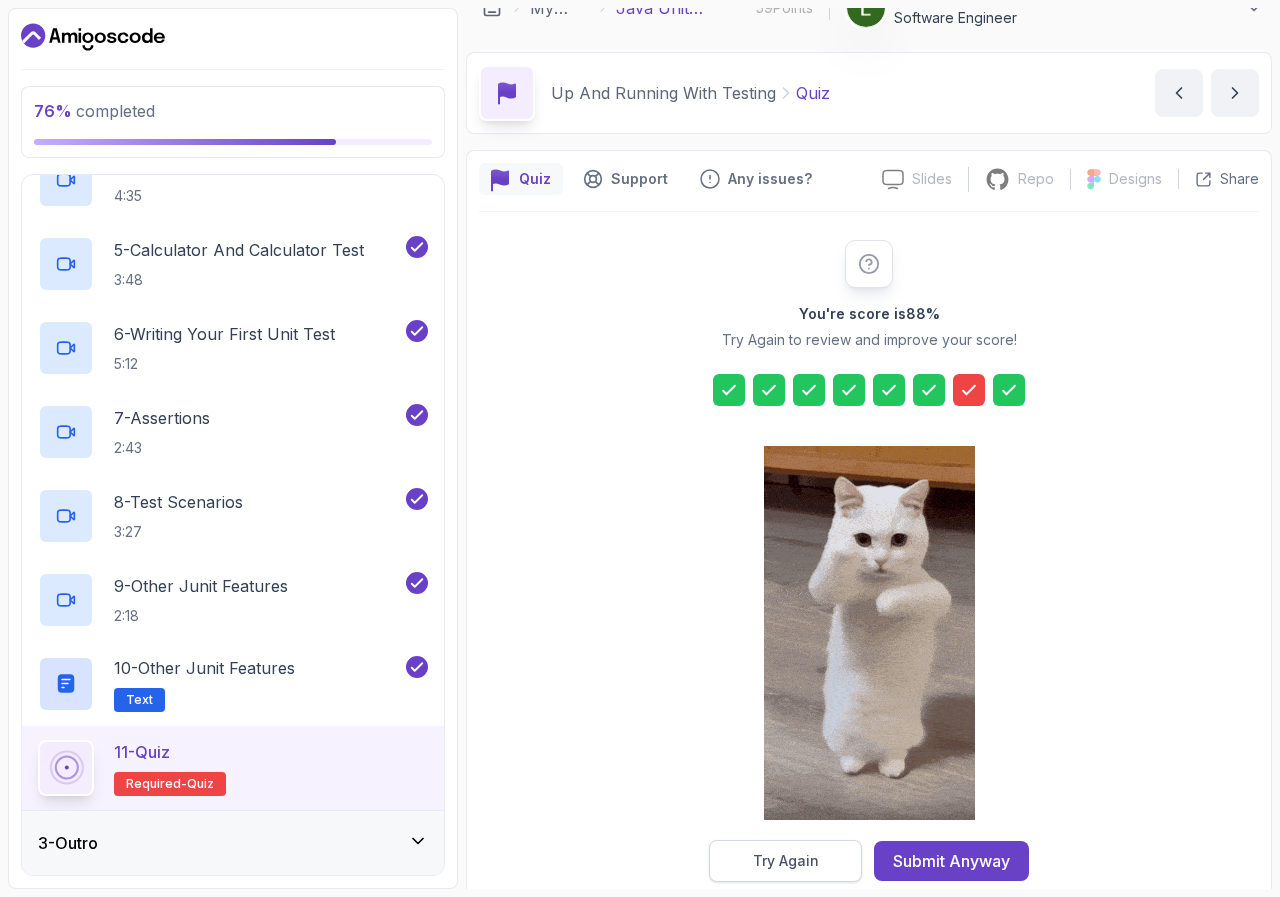 click on "Try Again" at bounding box center [786, 861] 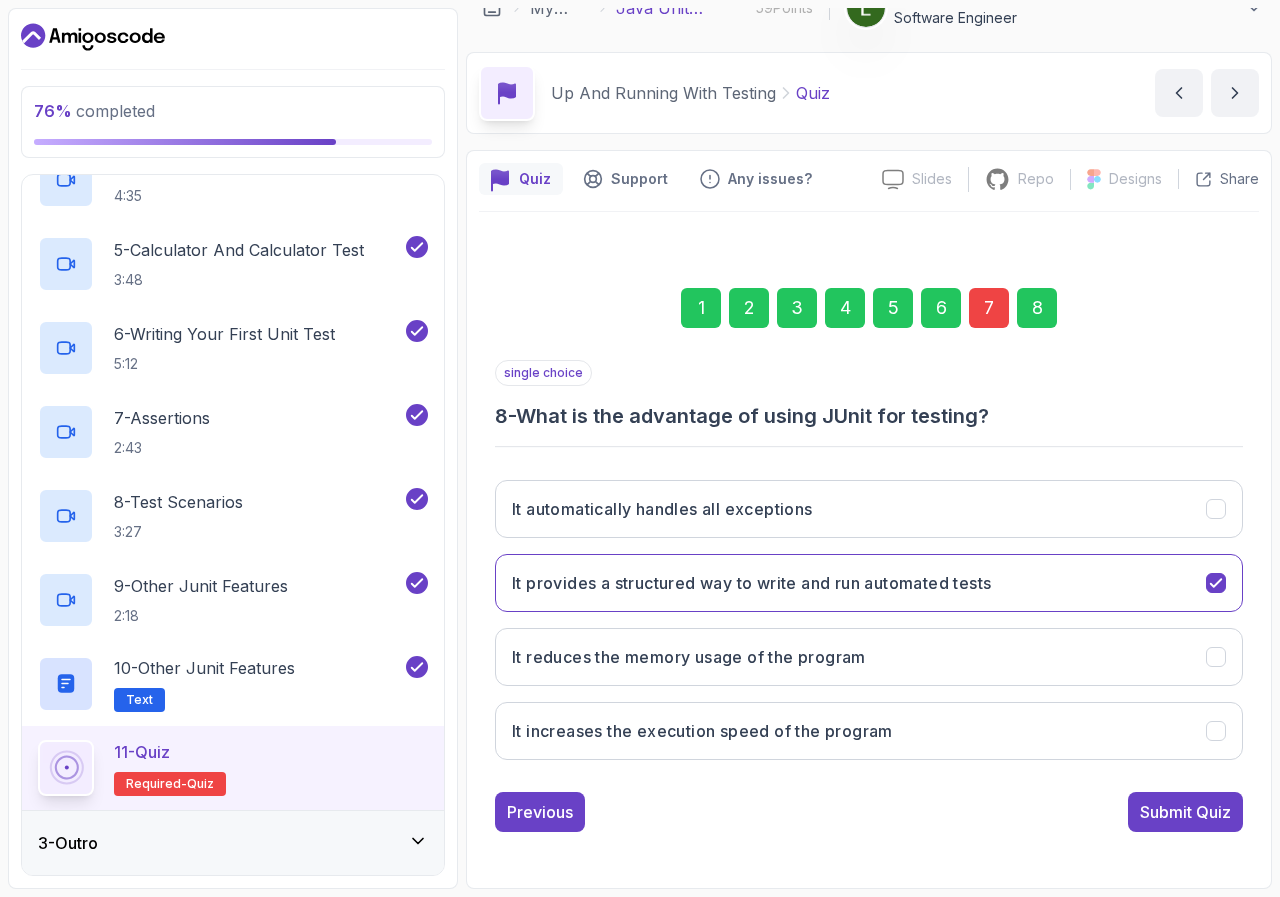 click on "single choice" at bounding box center (543, 373) 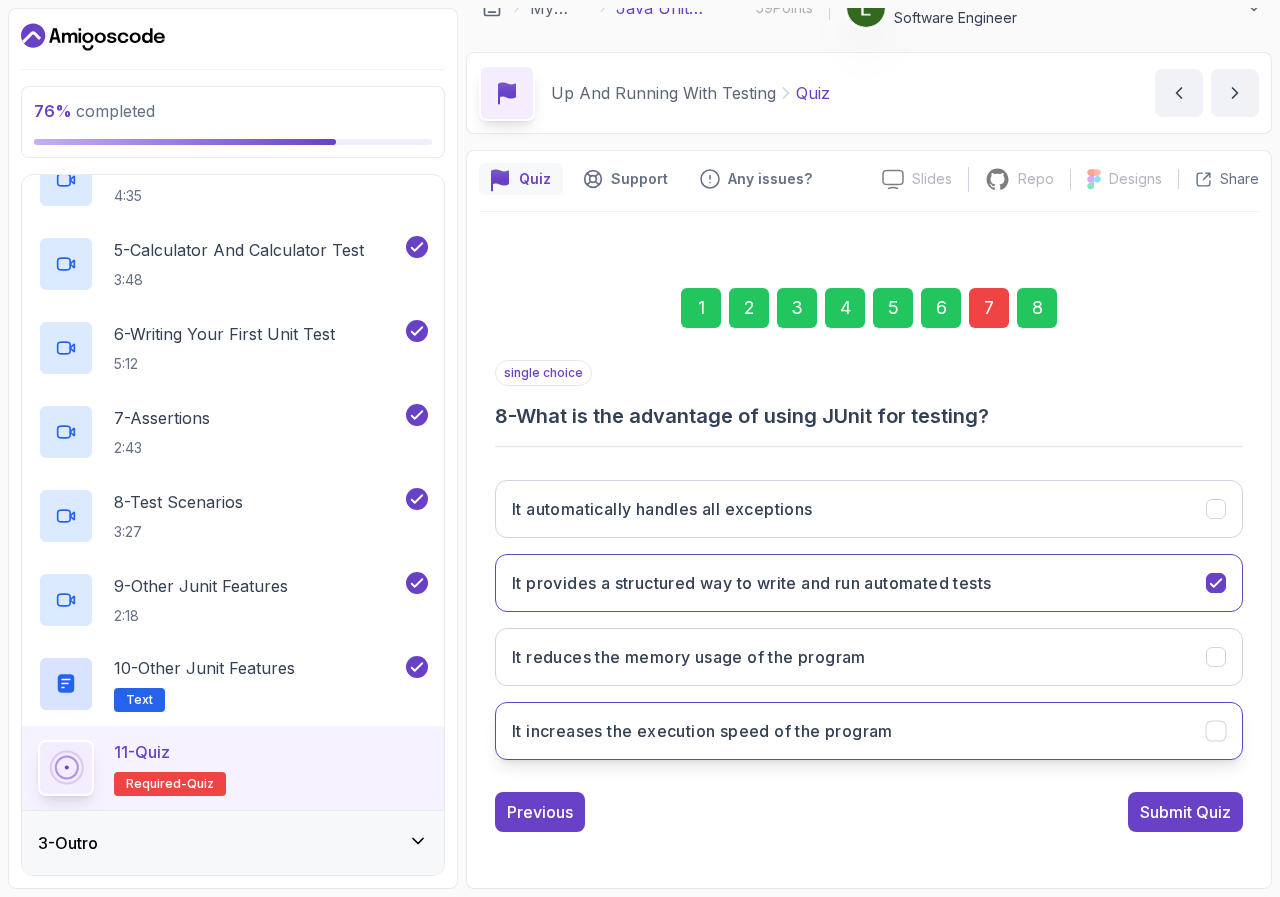 click on "It increases the execution speed of the program" at bounding box center [702, 731] 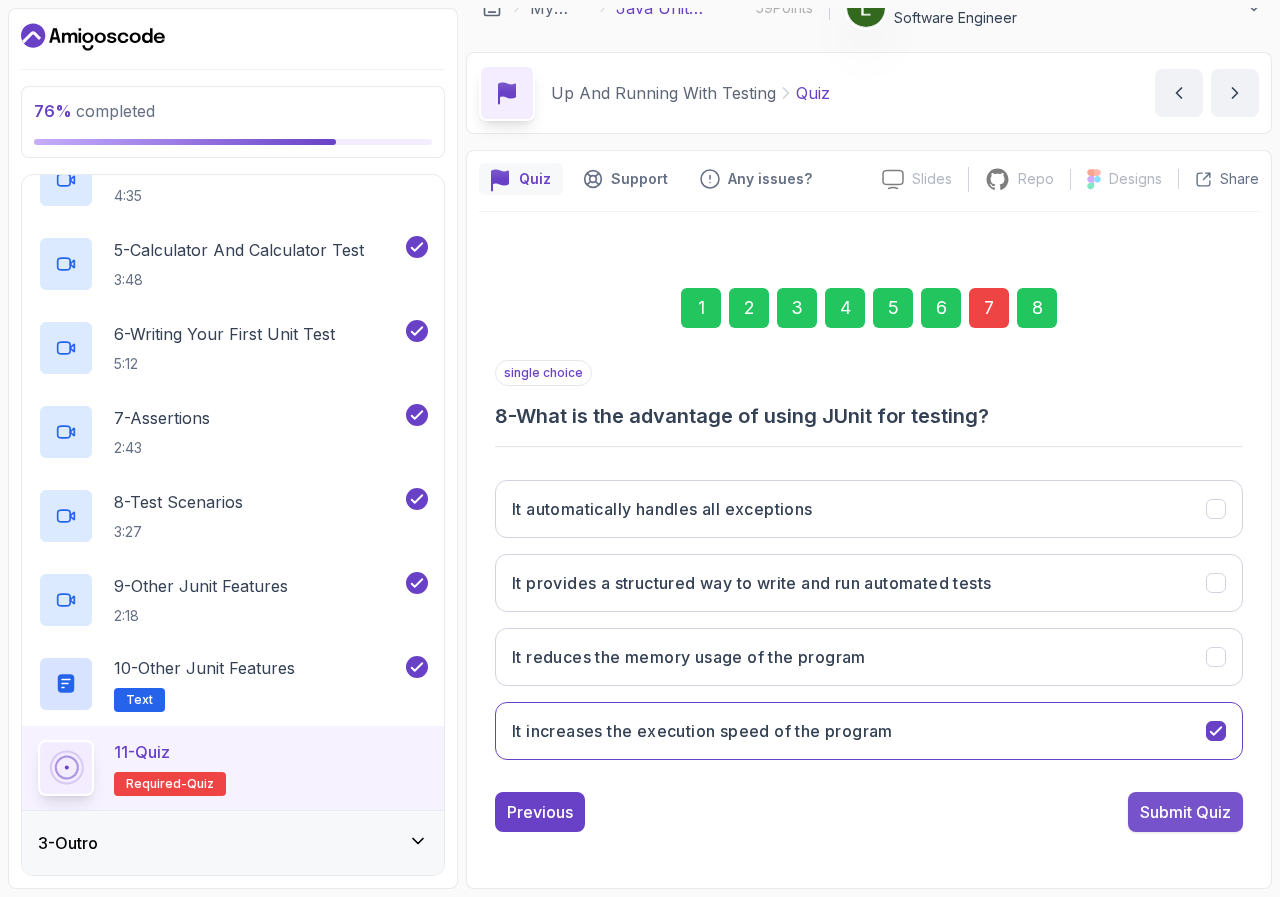 click on "Submit Quiz" at bounding box center (1185, 812) 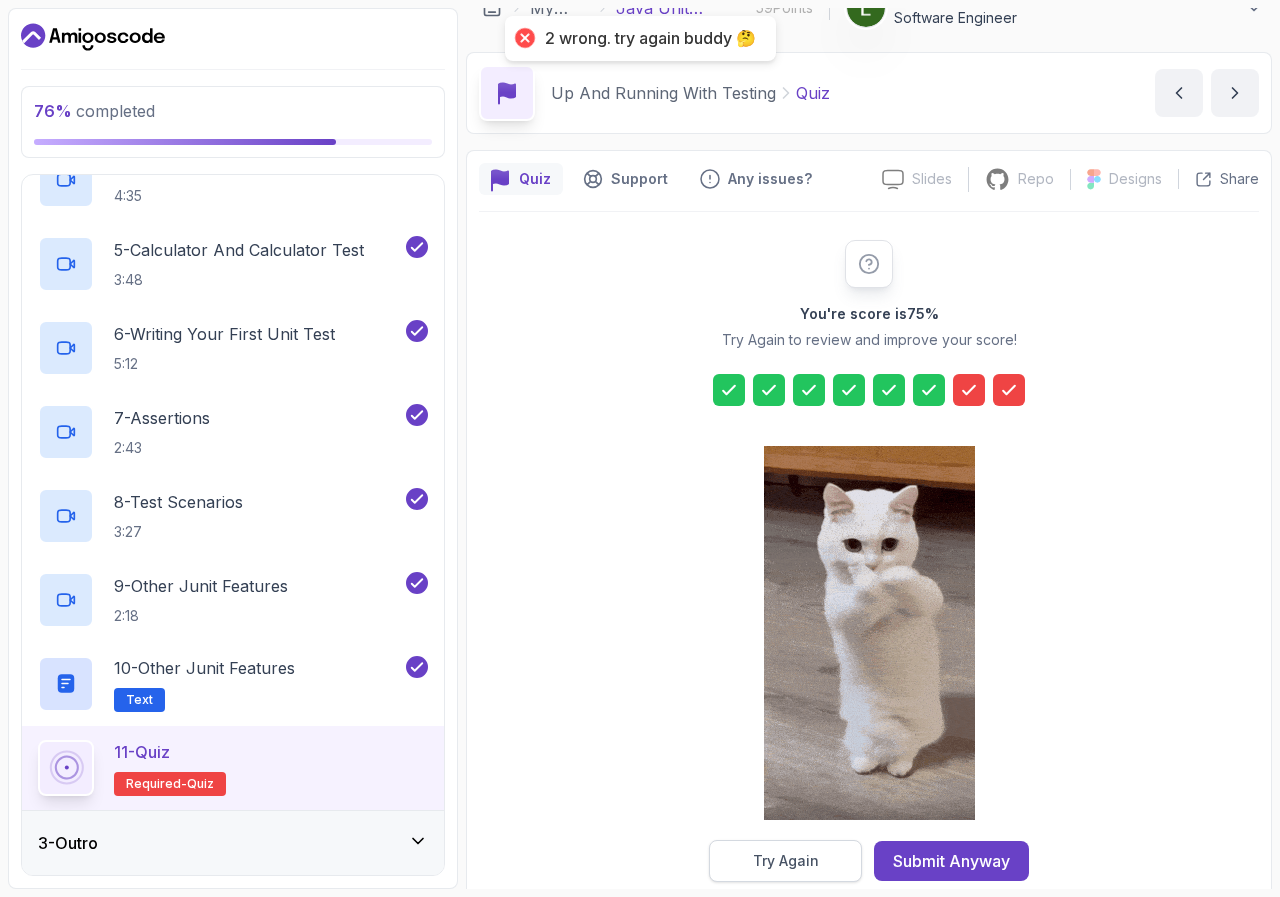 click on "Try Again" at bounding box center (786, 861) 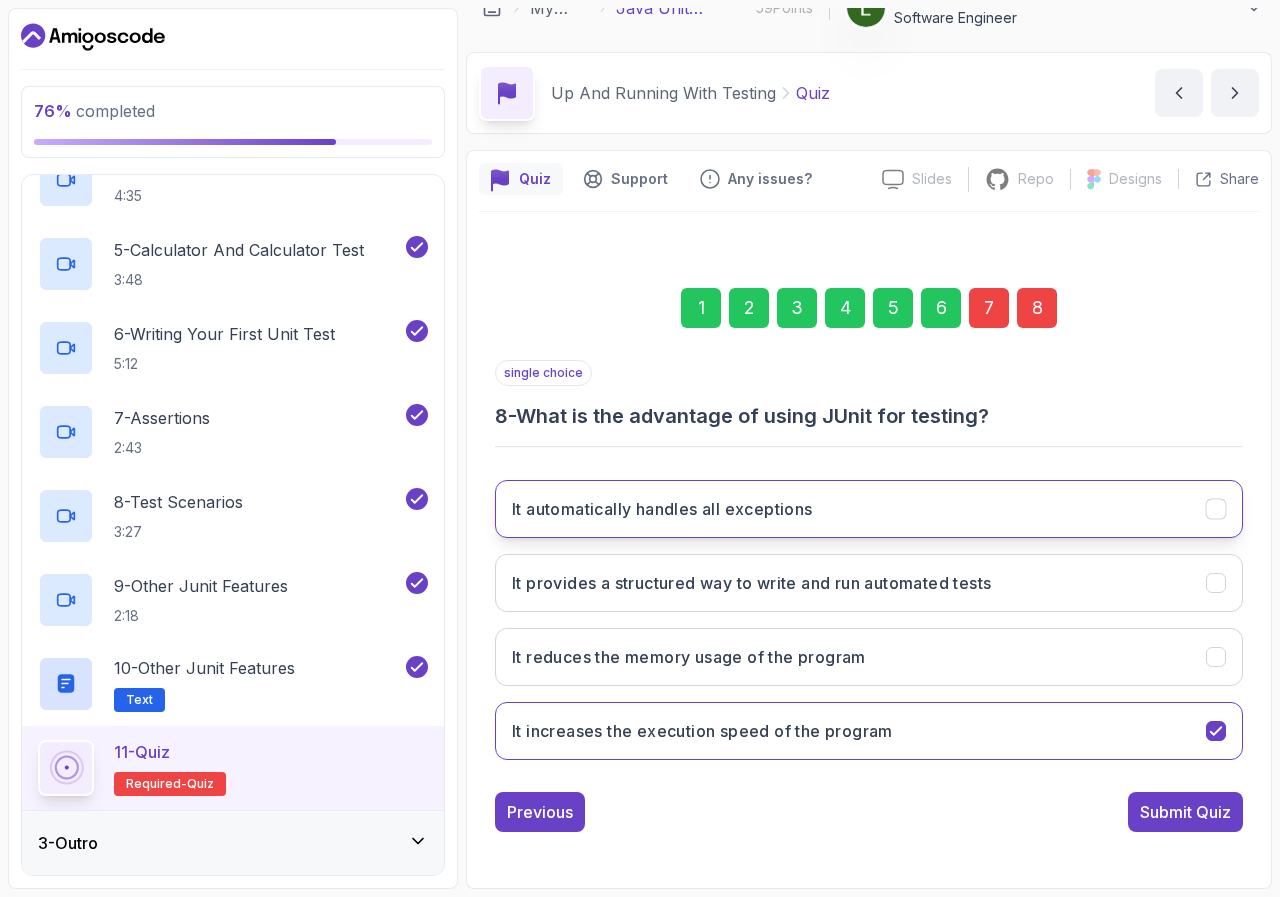 click on "It automatically handles all exceptions" at bounding box center (869, 509) 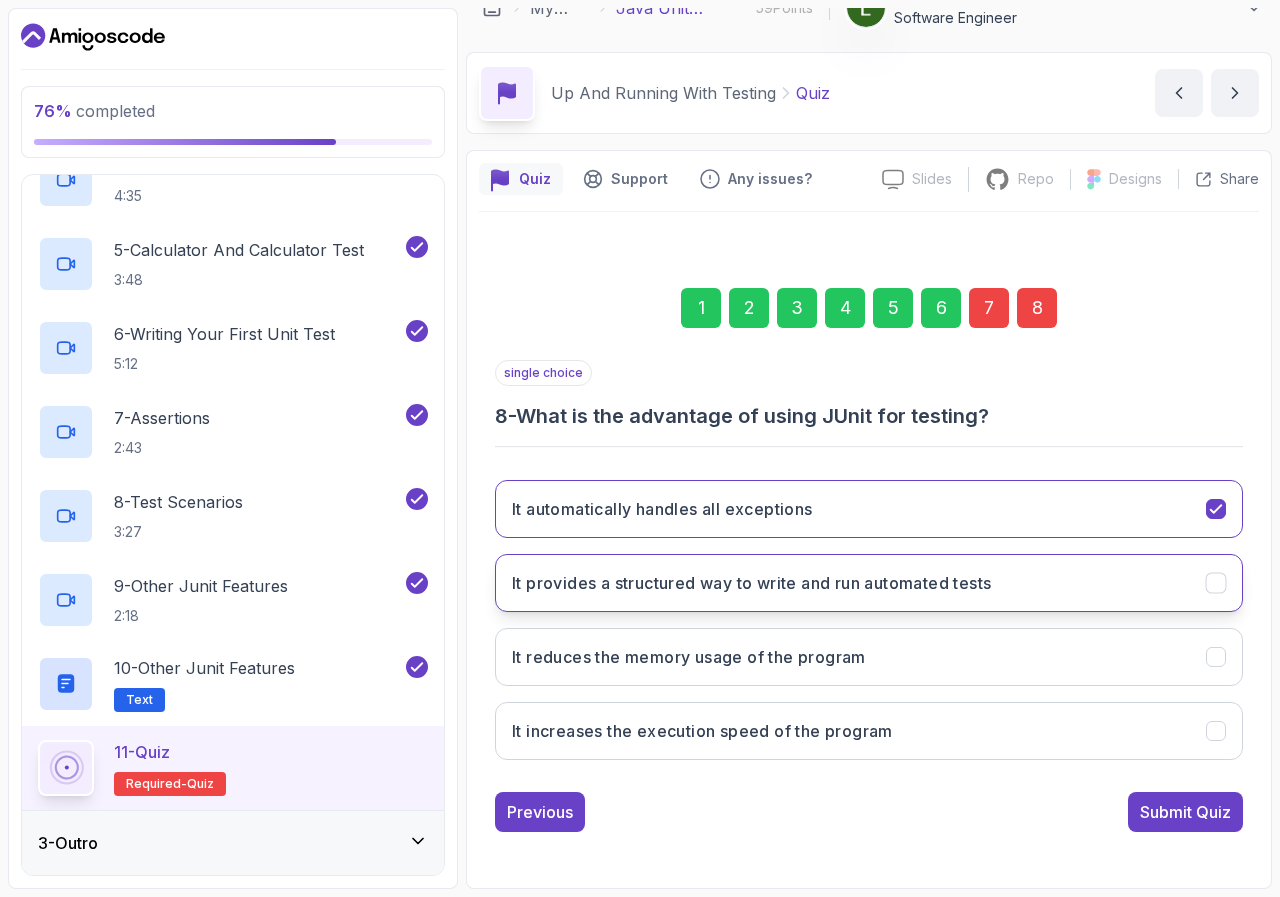 click on "It provides a structured way to write and run automated tests" at bounding box center (751, 583) 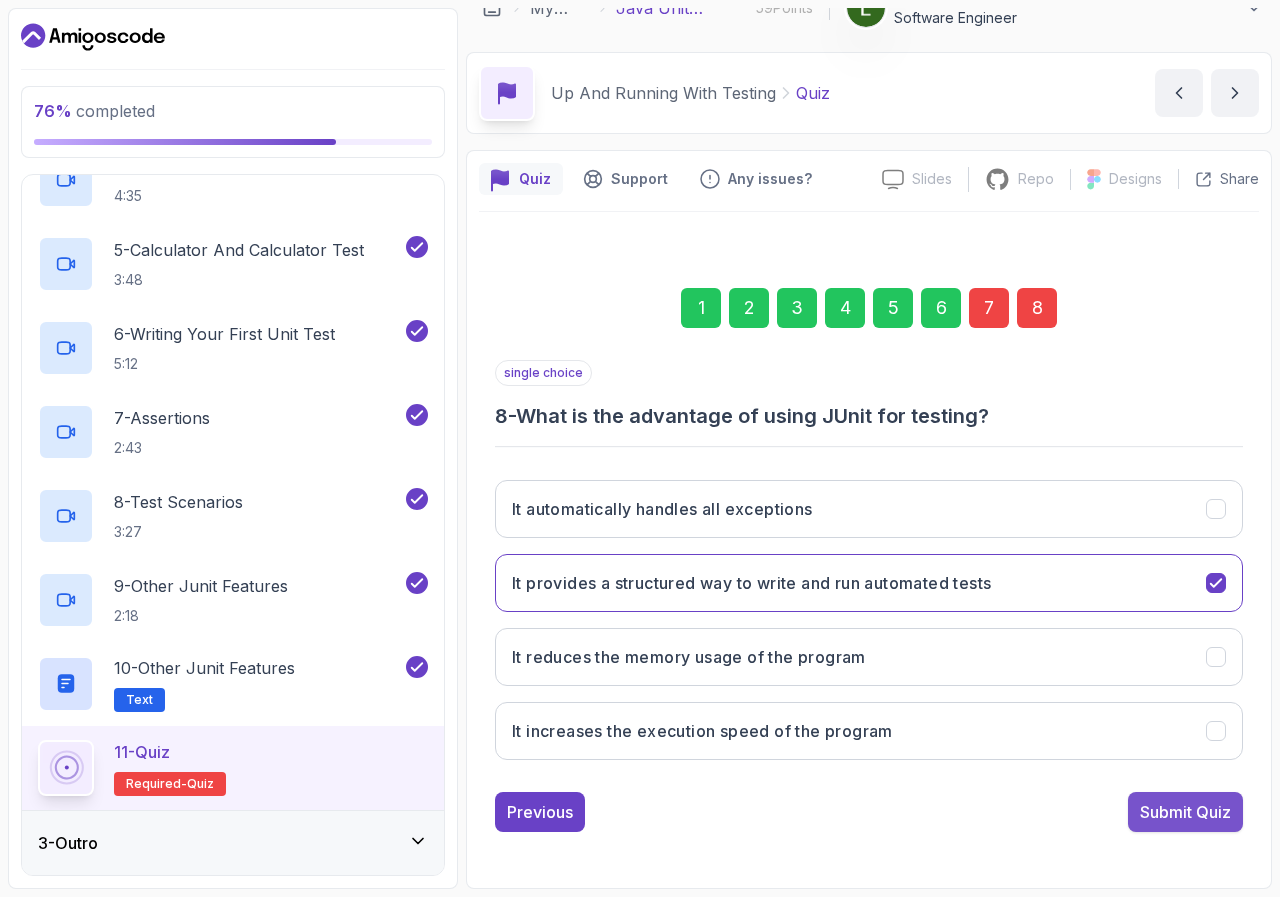 click on "Submit Quiz" at bounding box center [1185, 812] 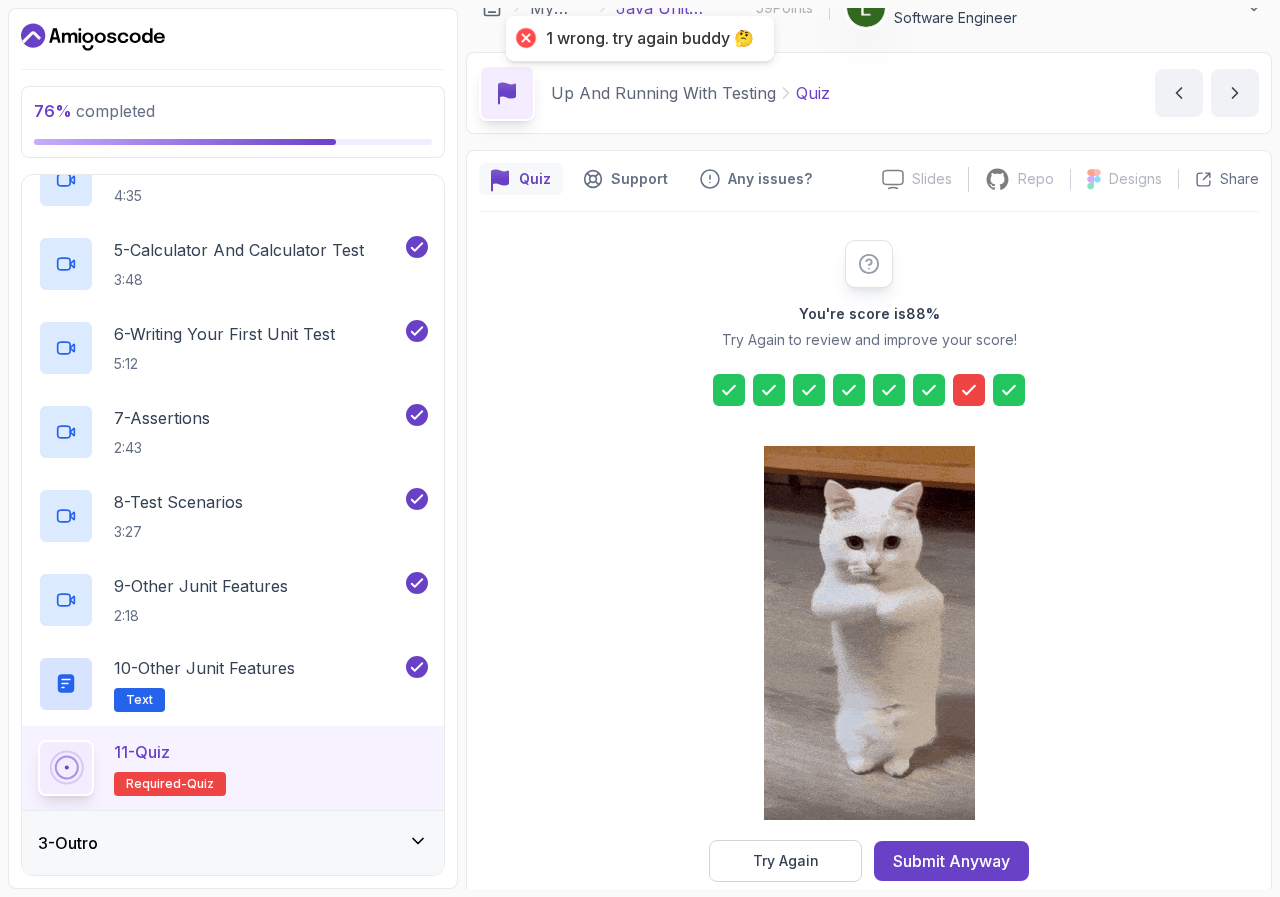 click 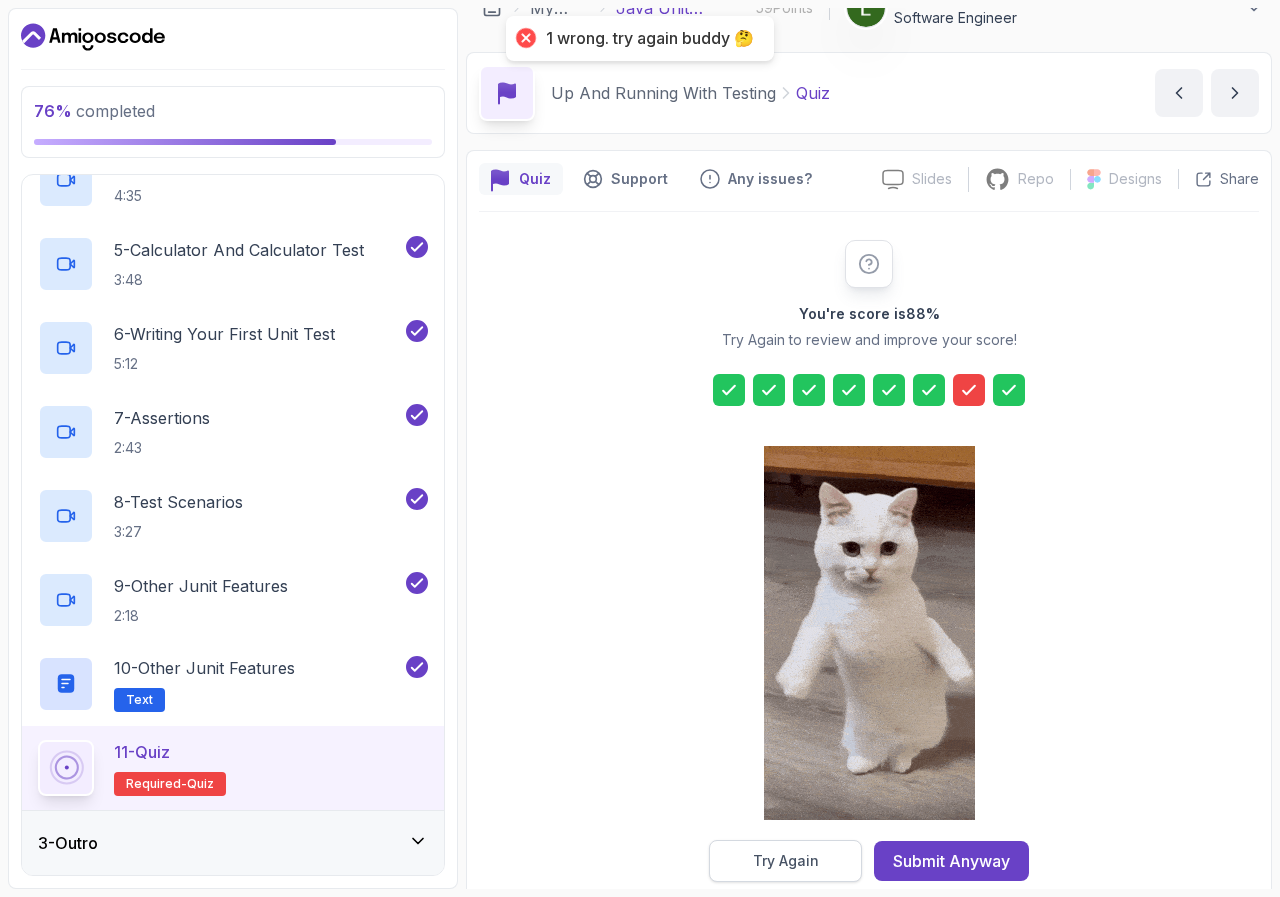 click on "Try Again" at bounding box center (786, 861) 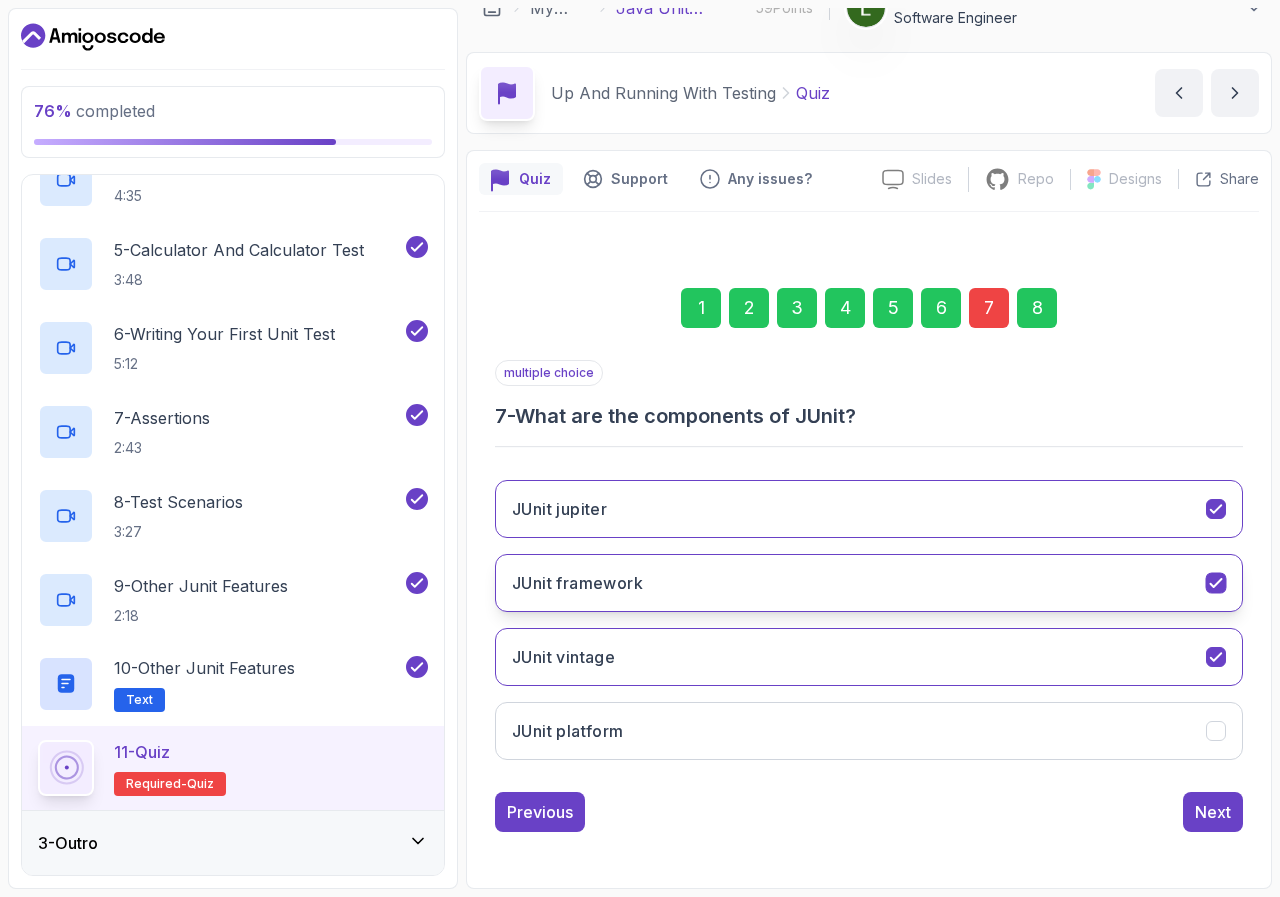 click 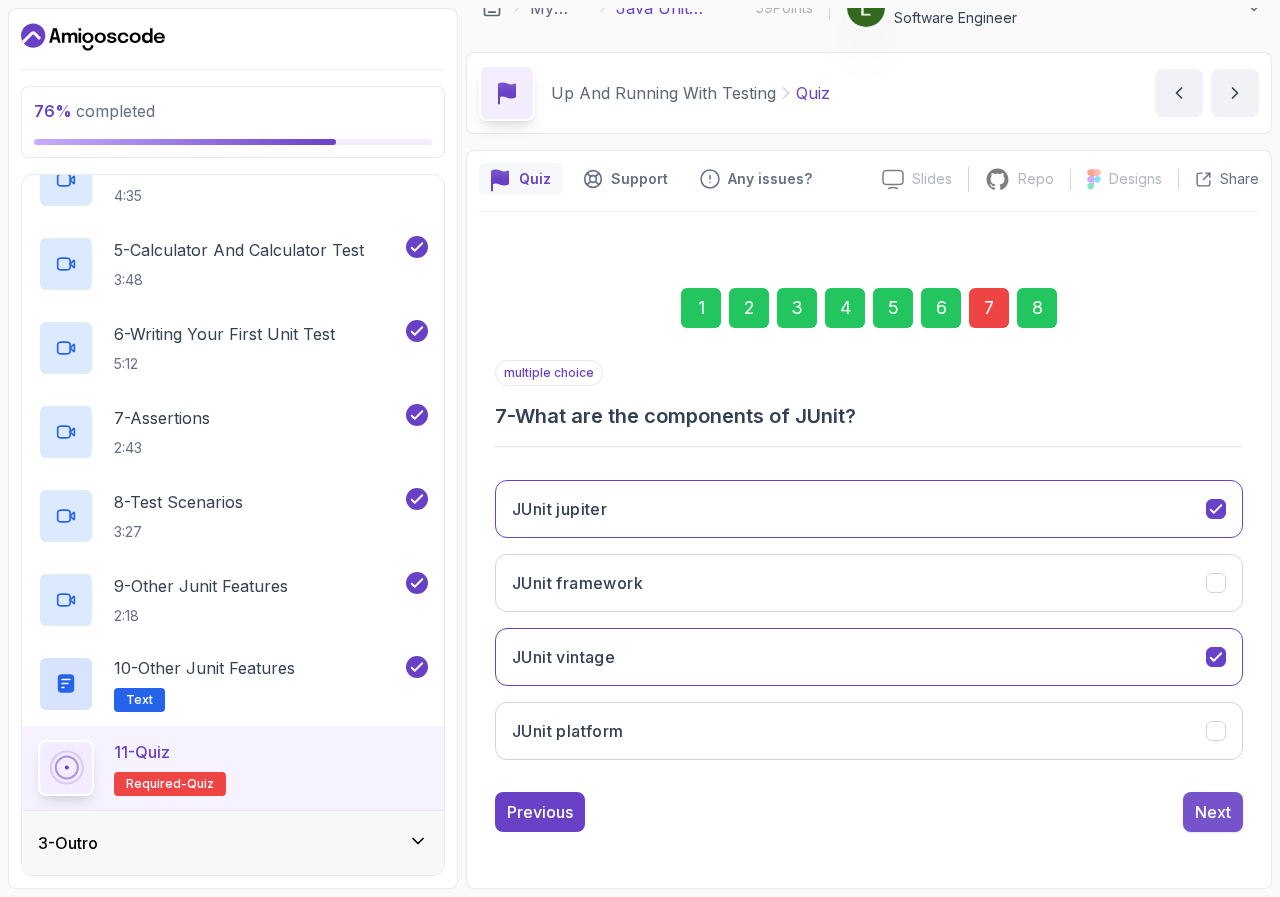 click on "Next" at bounding box center (1213, 812) 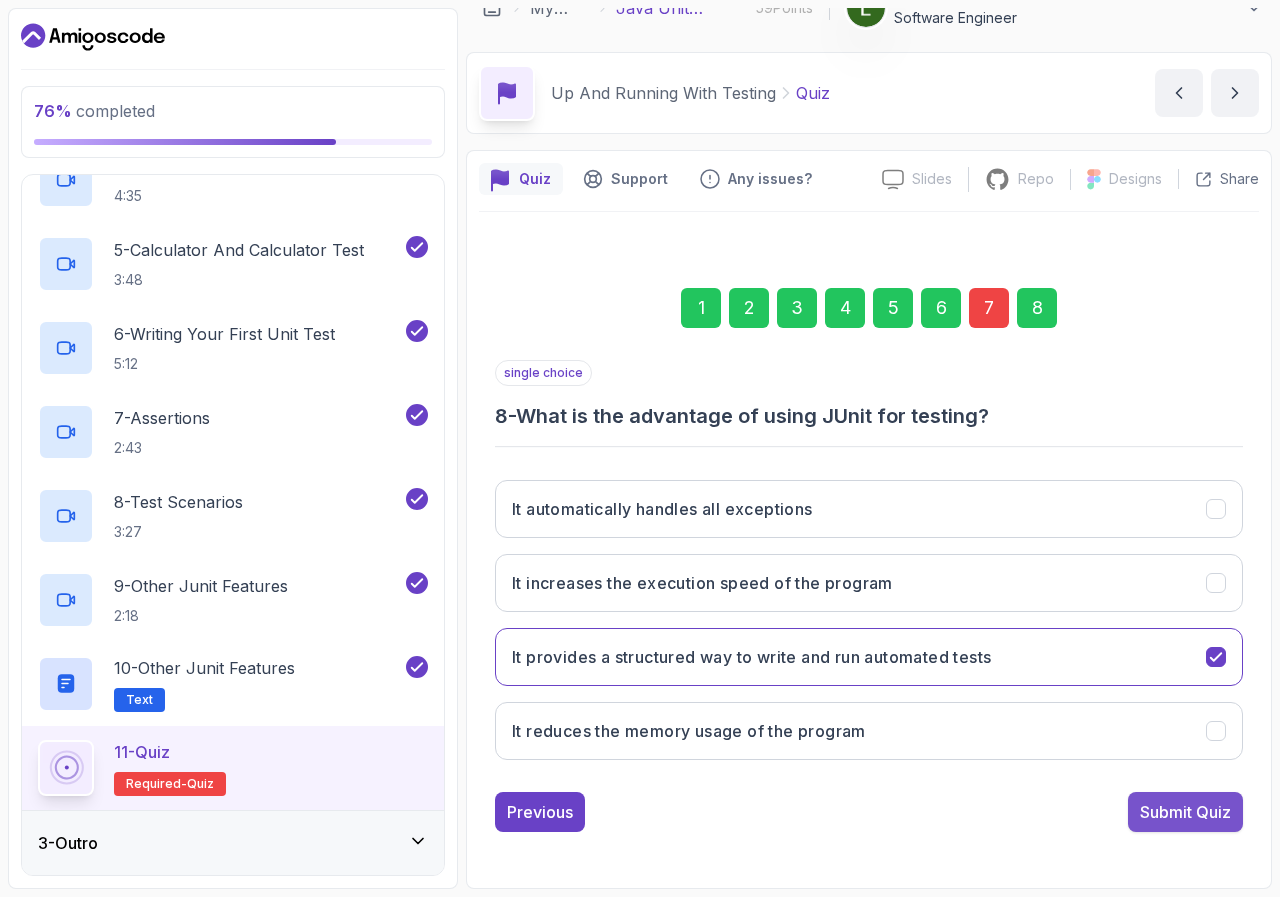 click on "Submit Quiz" at bounding box center [1185, 812] 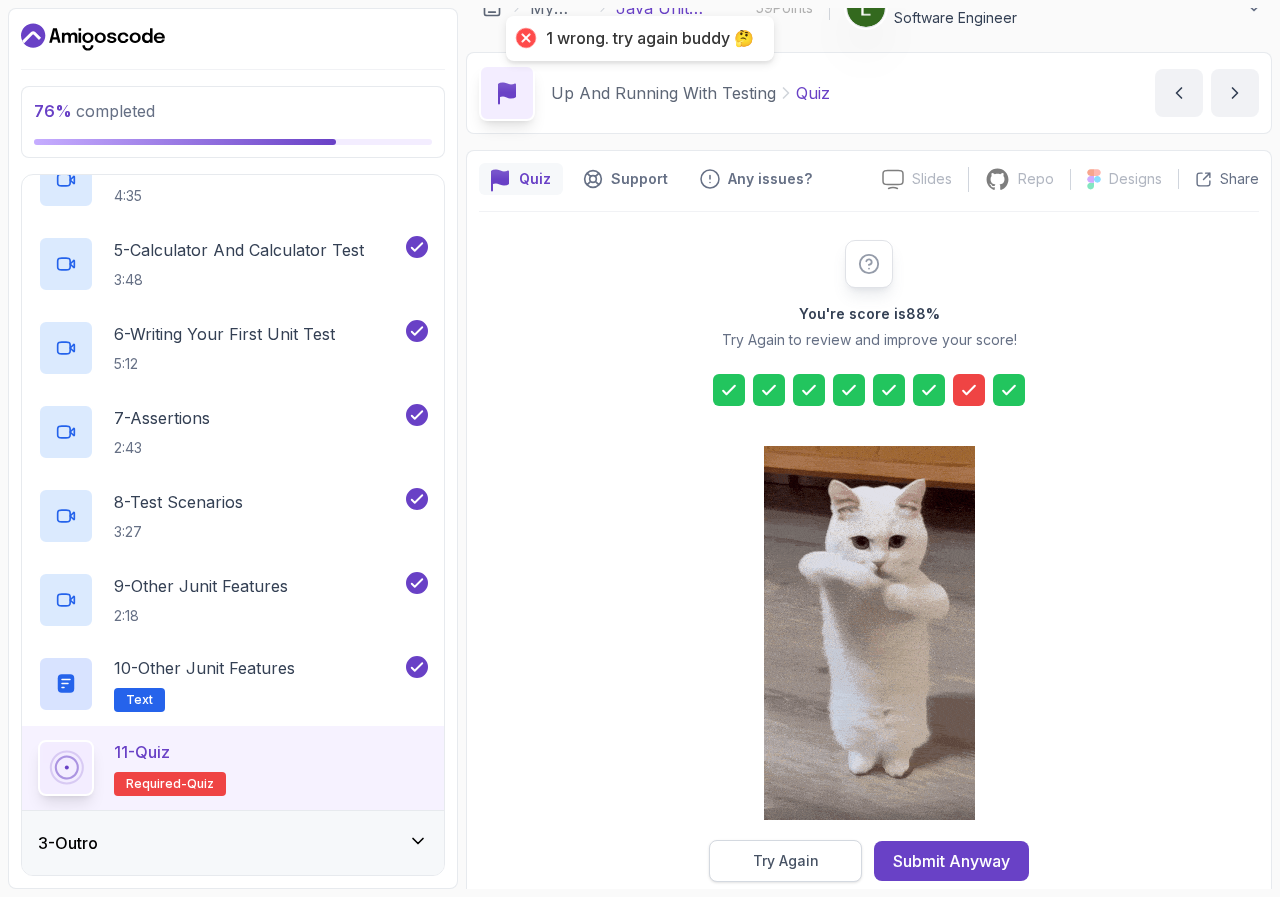 click on "Try Again" at bounding box center [786, 861] 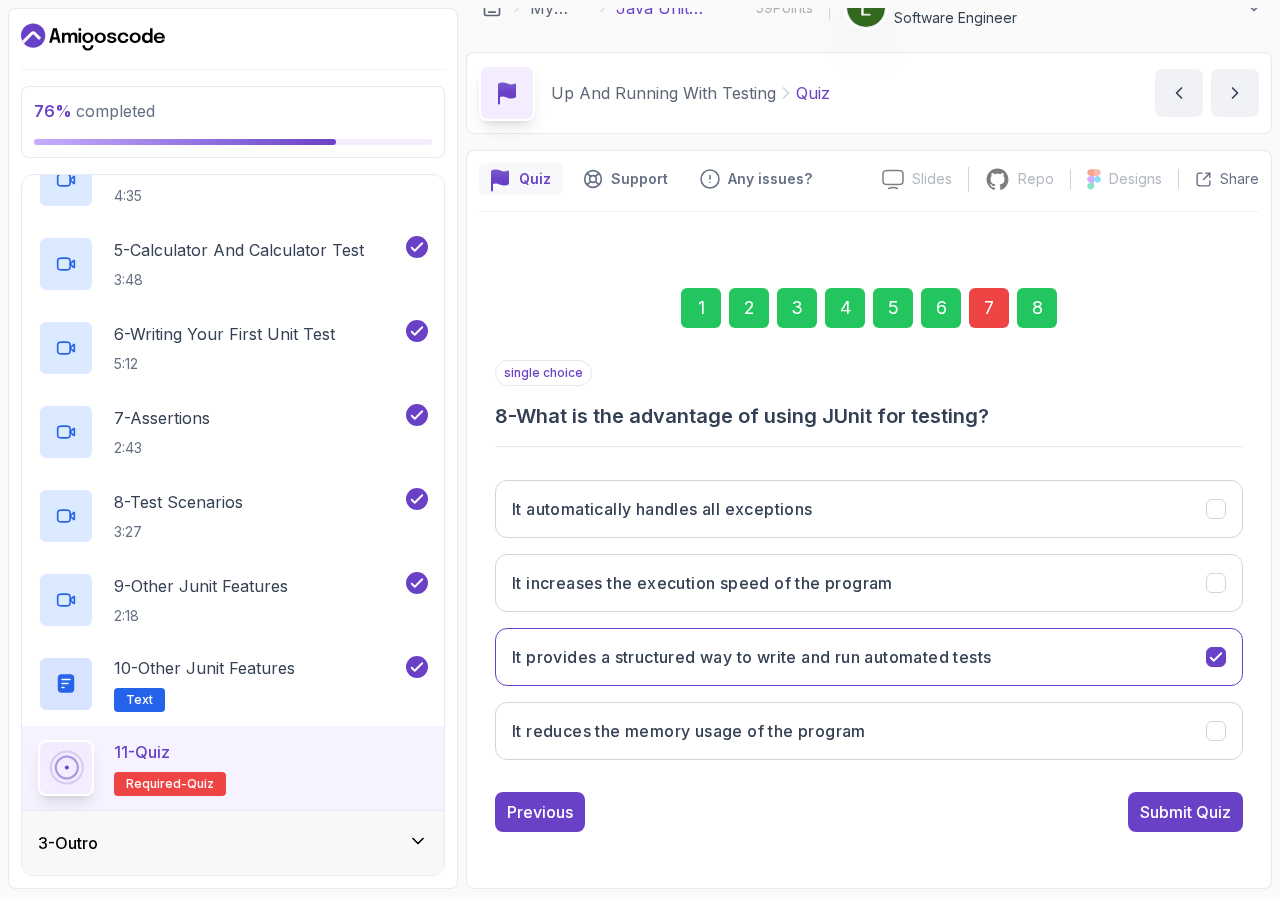 click on "7" at bounding box center [989, 308] 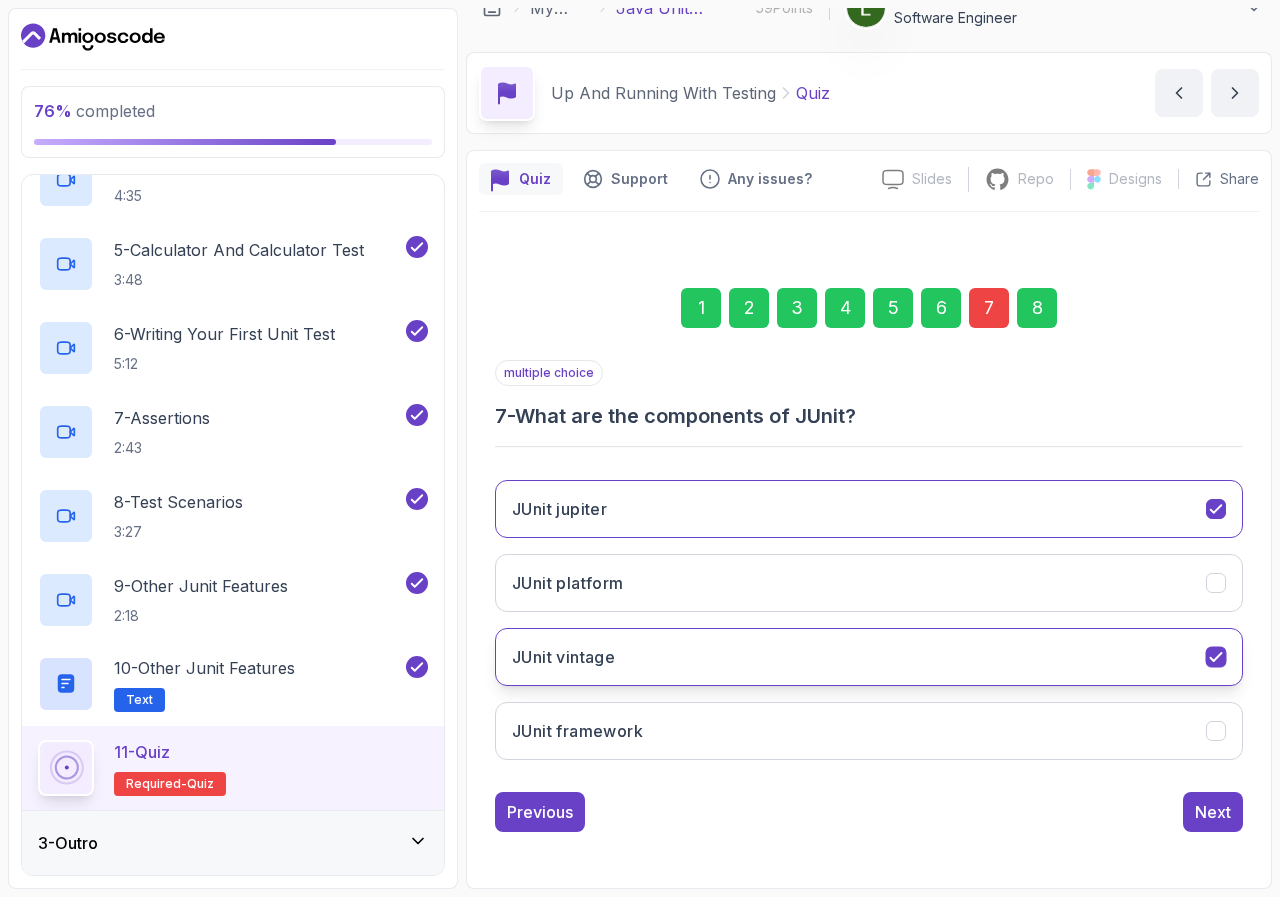 click 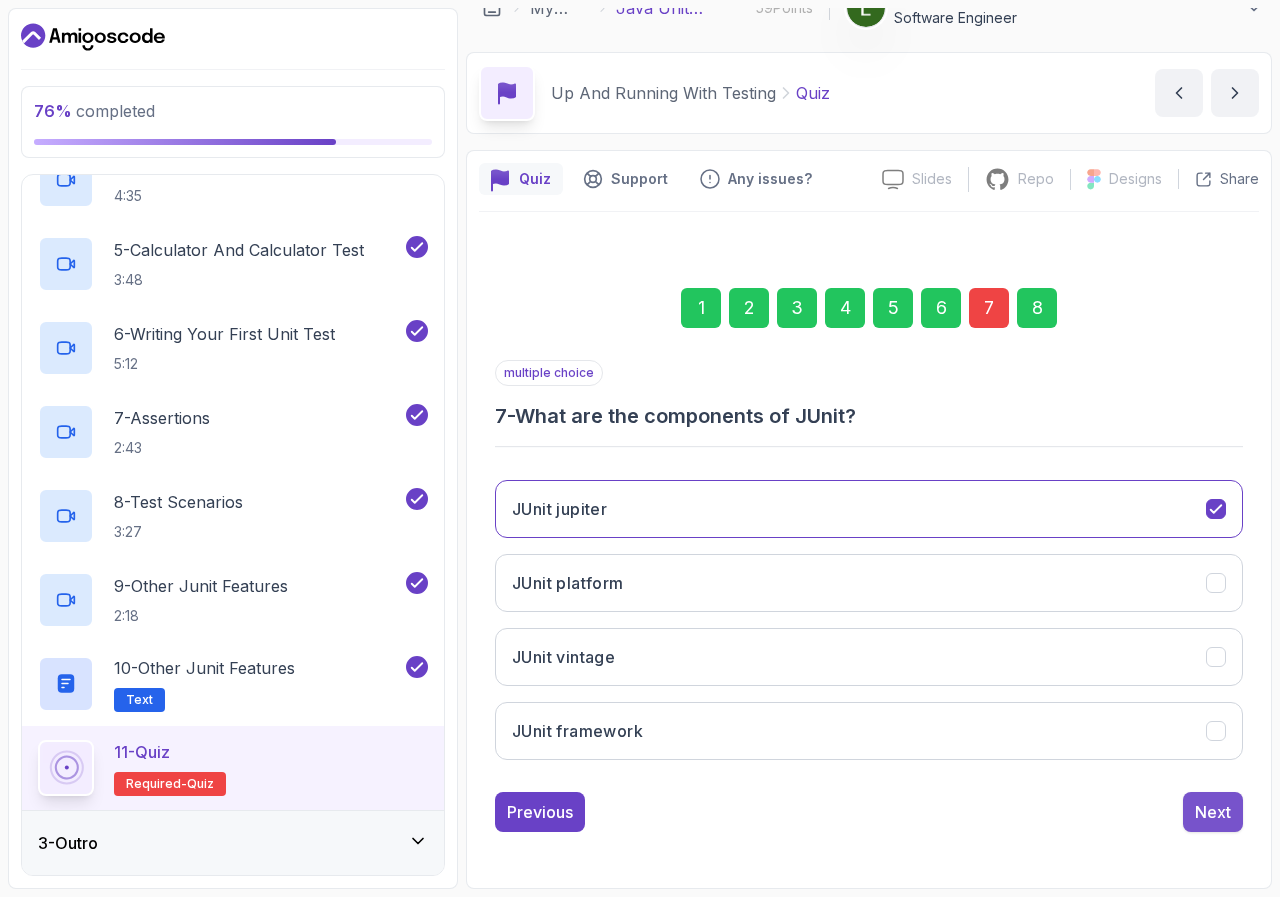 click on "Next" at bounding box center (1213, 812) 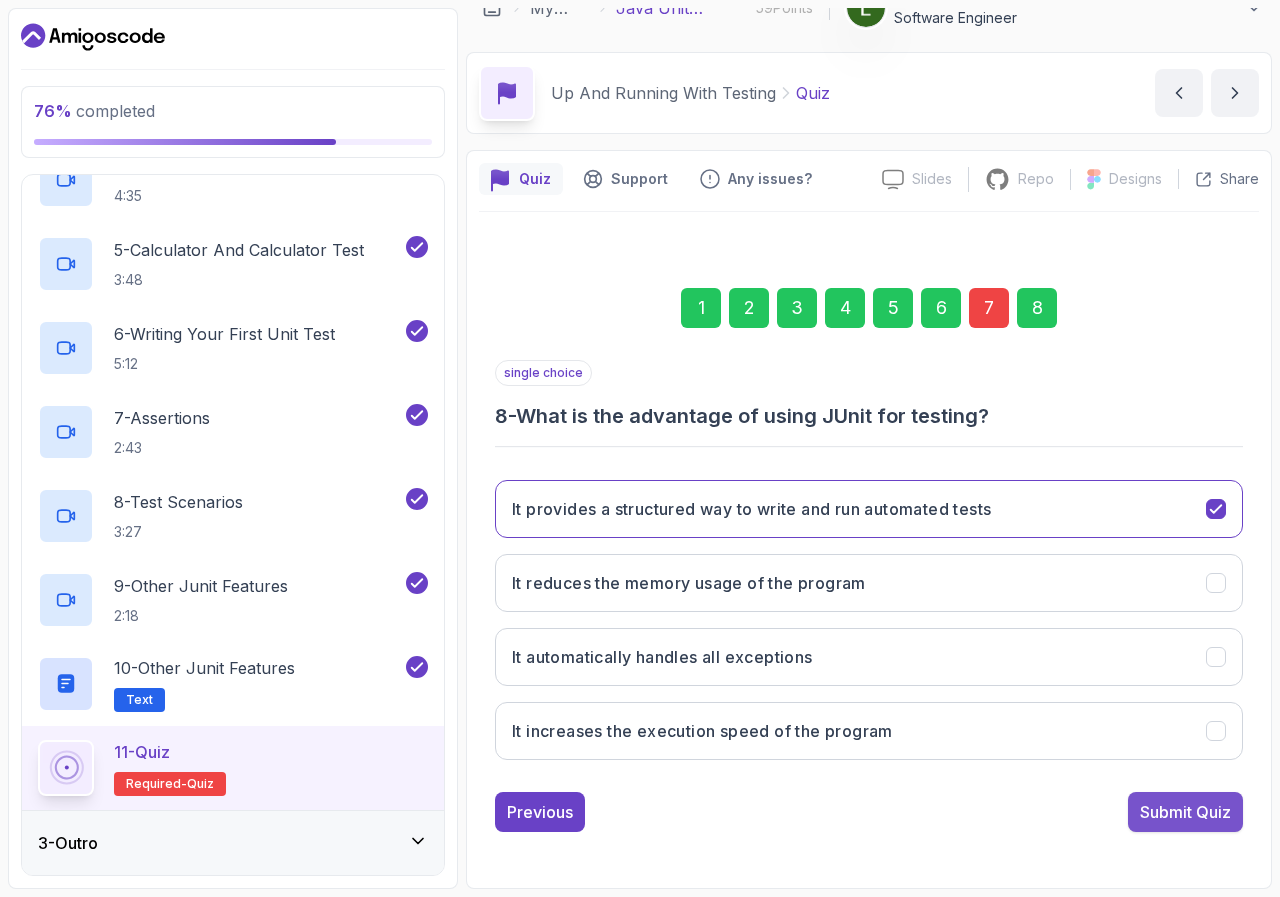 click on "Submit Quiz" at bounding box center (1185, 812) 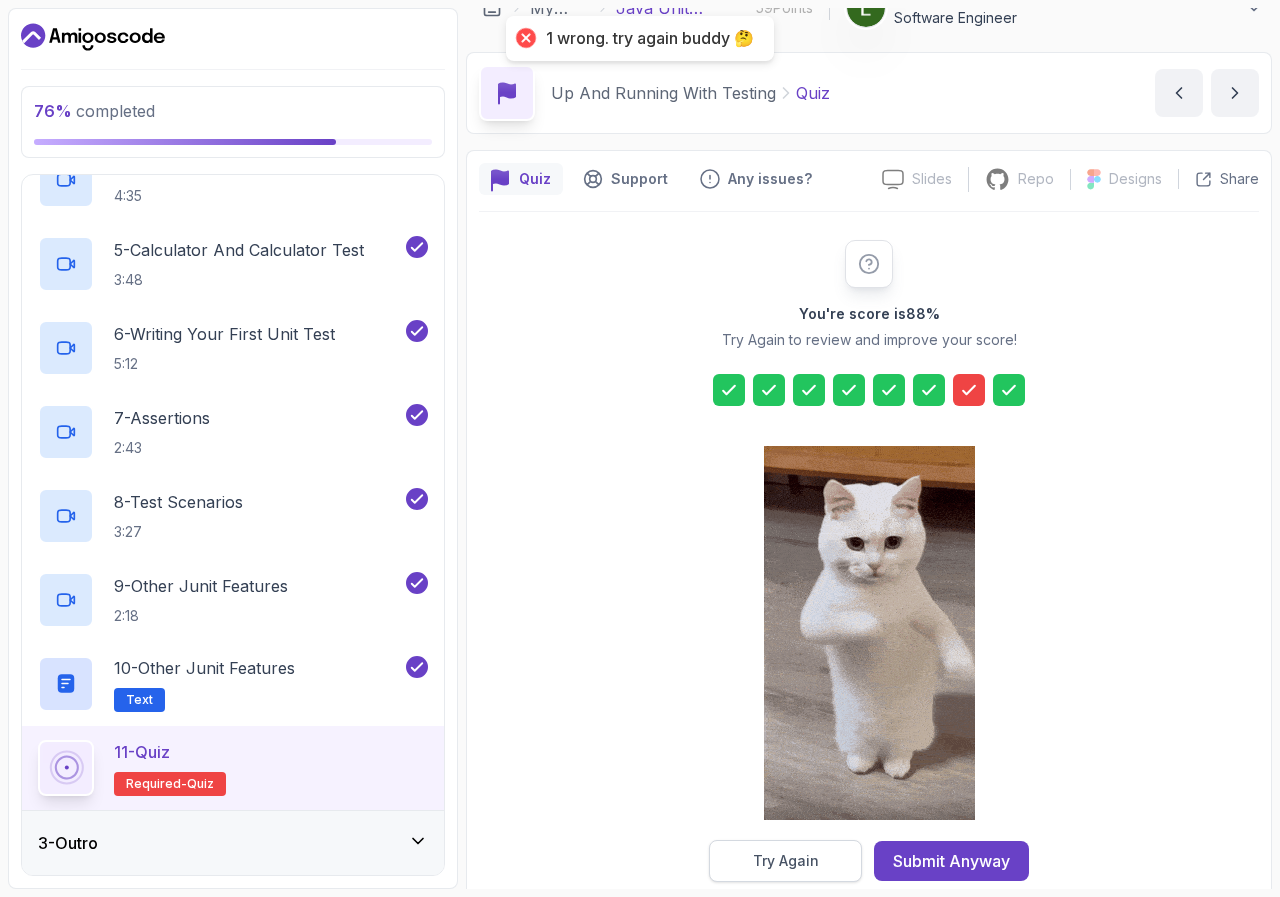 click on "Try Again" at bounding box center (786, 861) 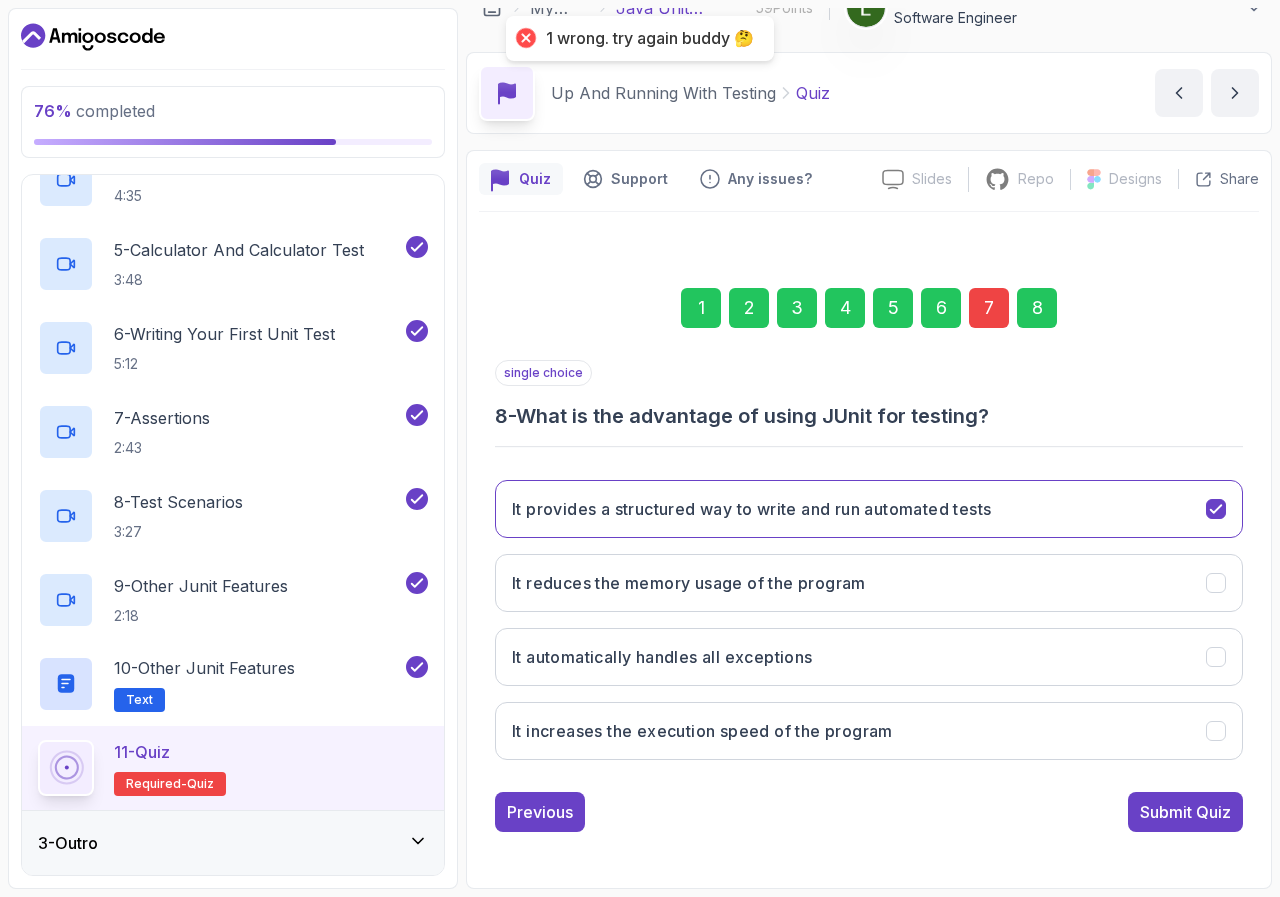 click on "7" at bounding box center (989, 308) 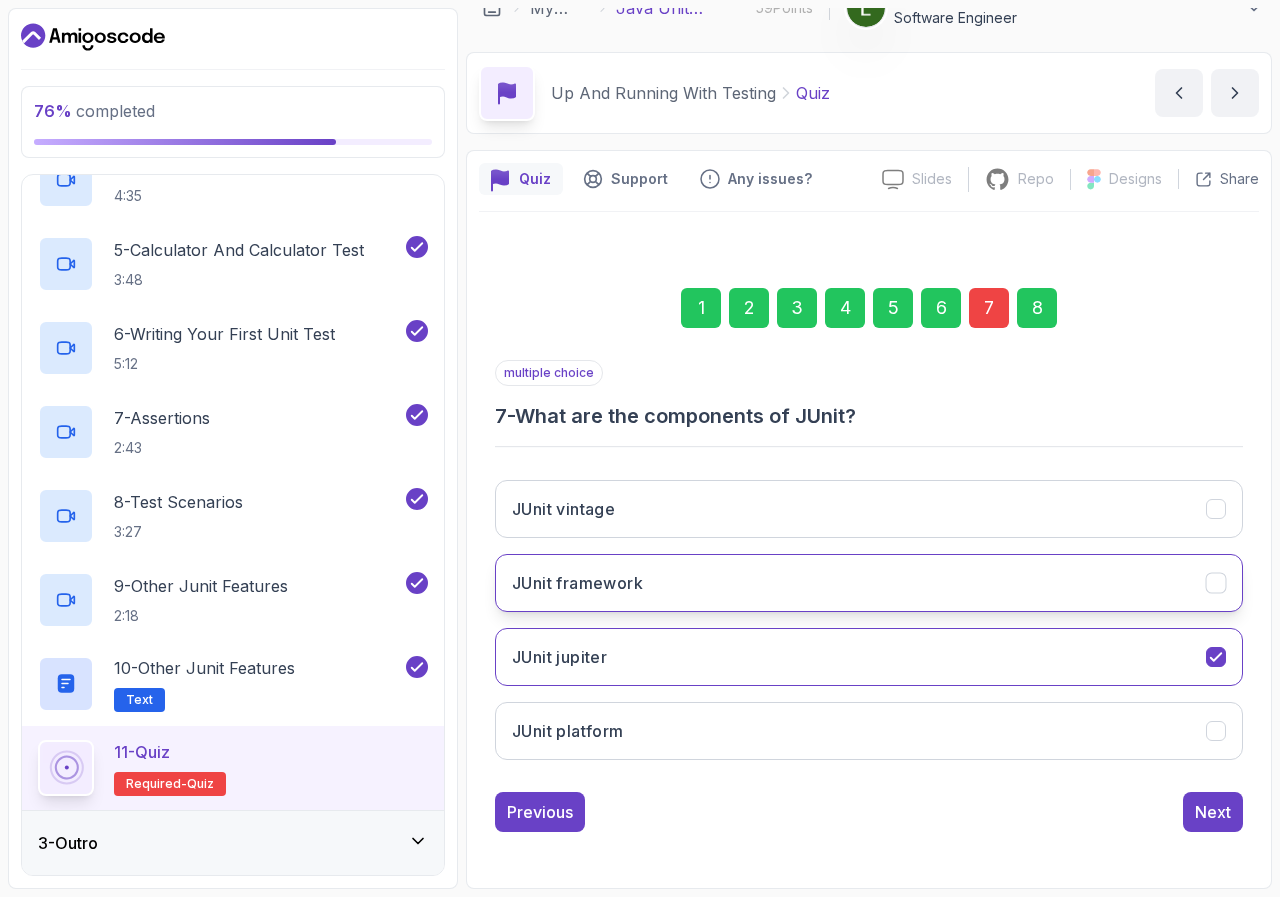 click on "JUnit framework" at bounding box center (869, 583) 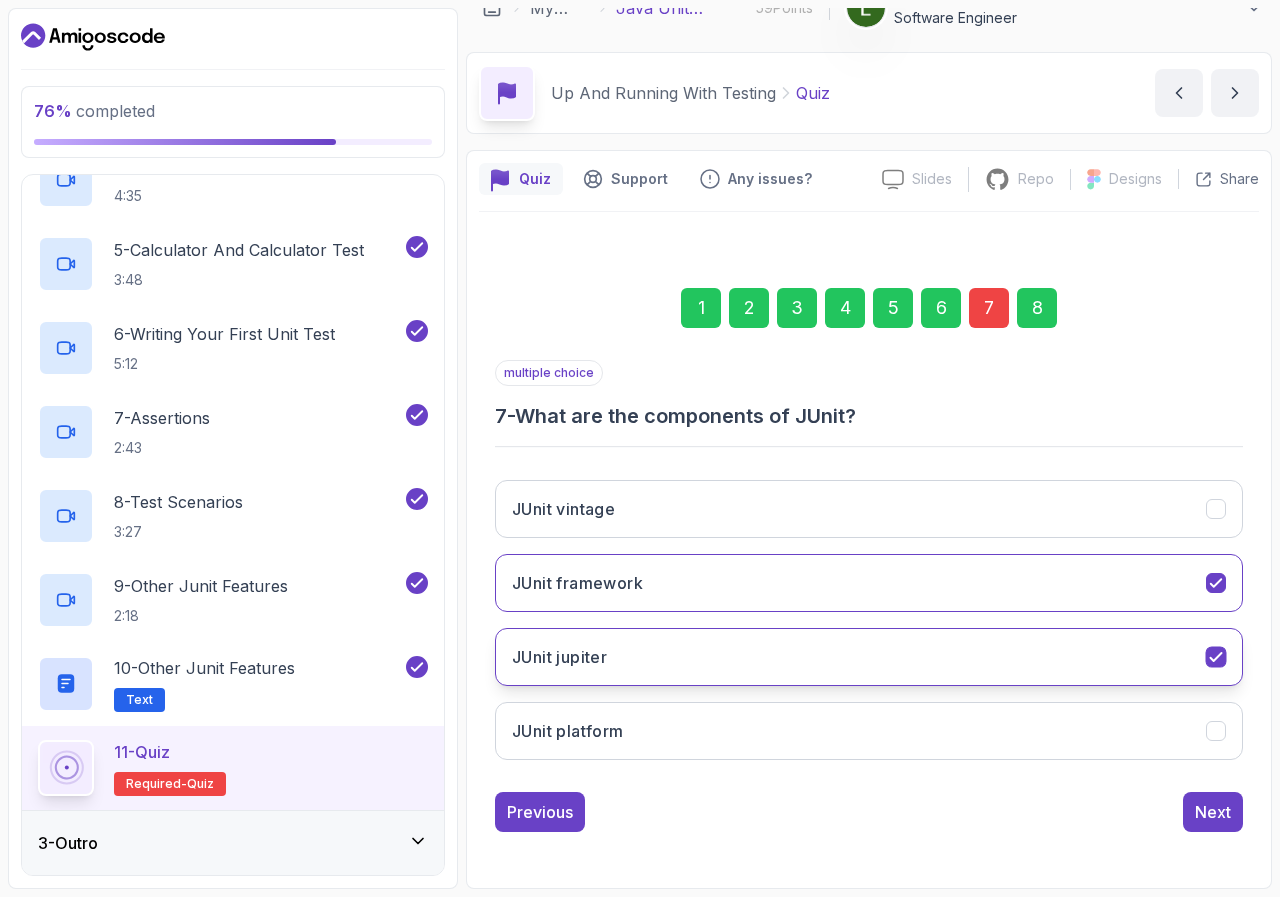 click 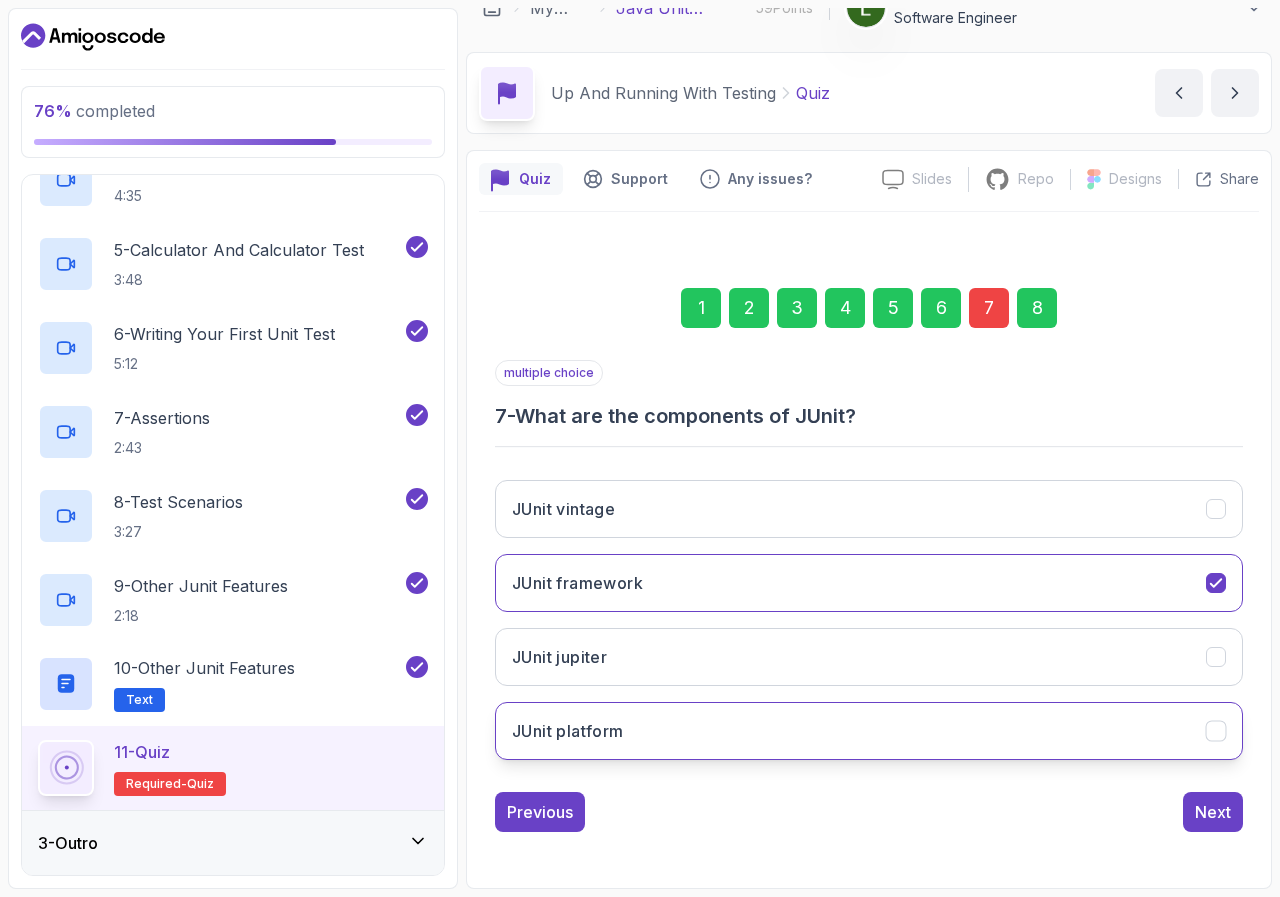 click 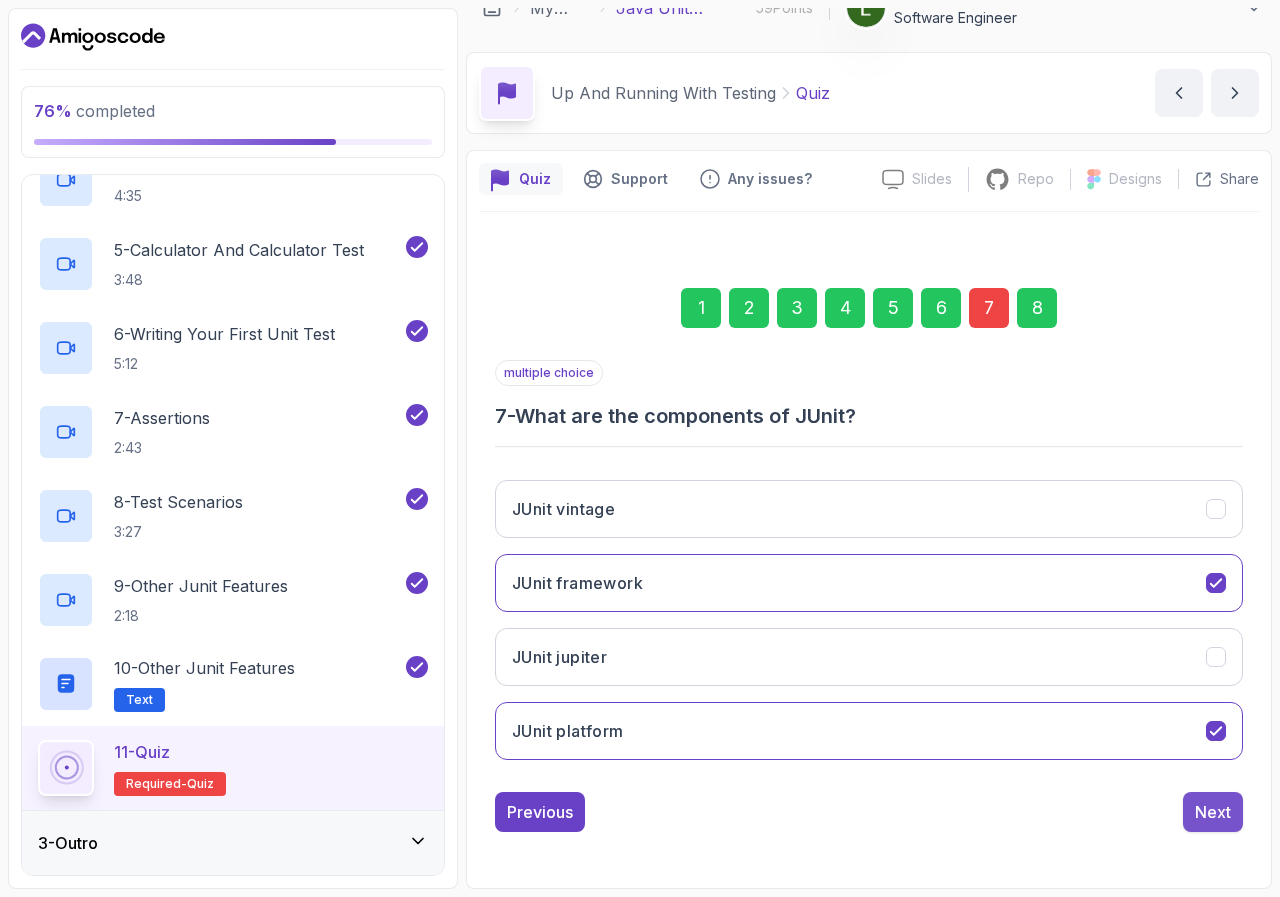 click on "Next" at bounding box center [1213, 812] 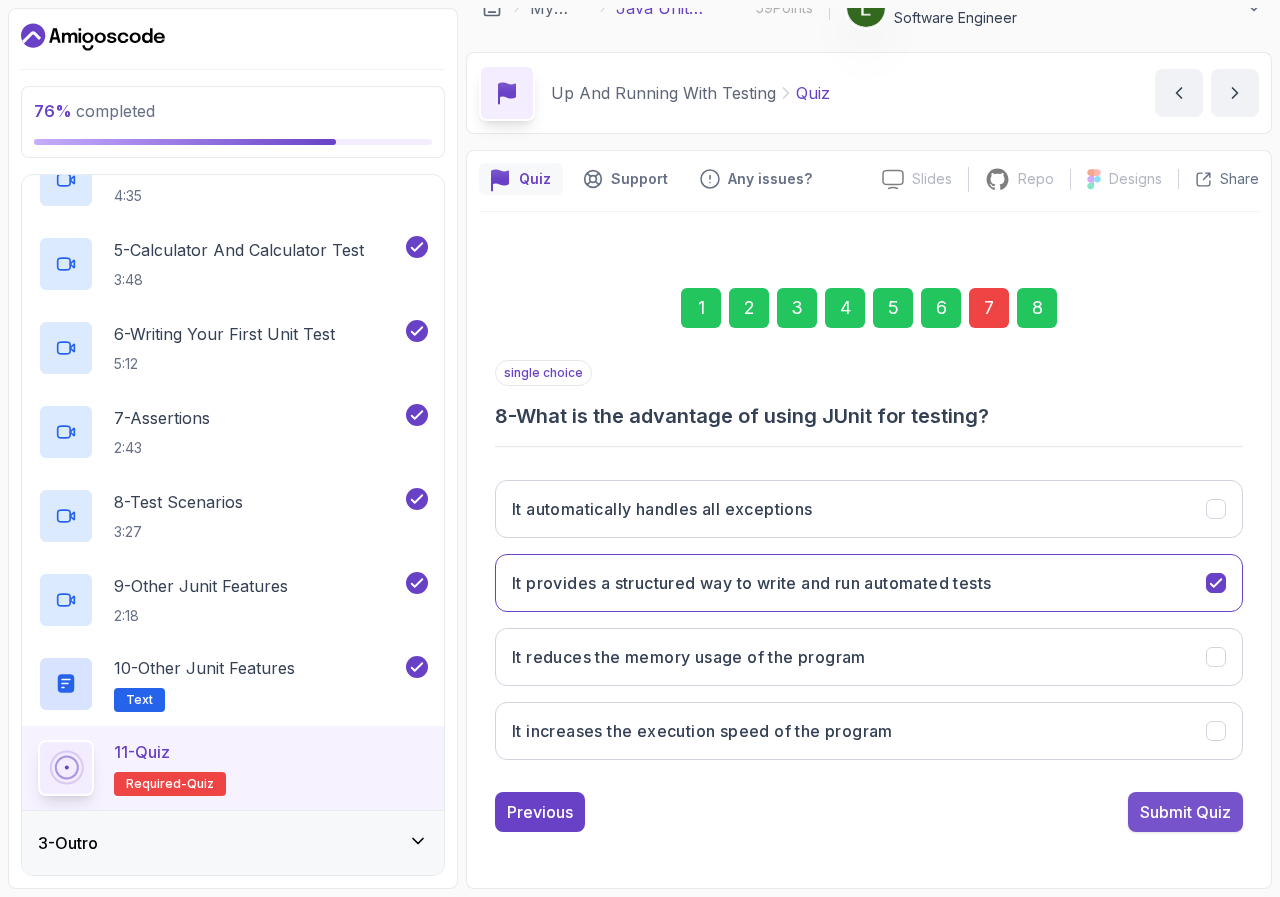 click on "Submit Quiz" at bounding box center (1185, 812) 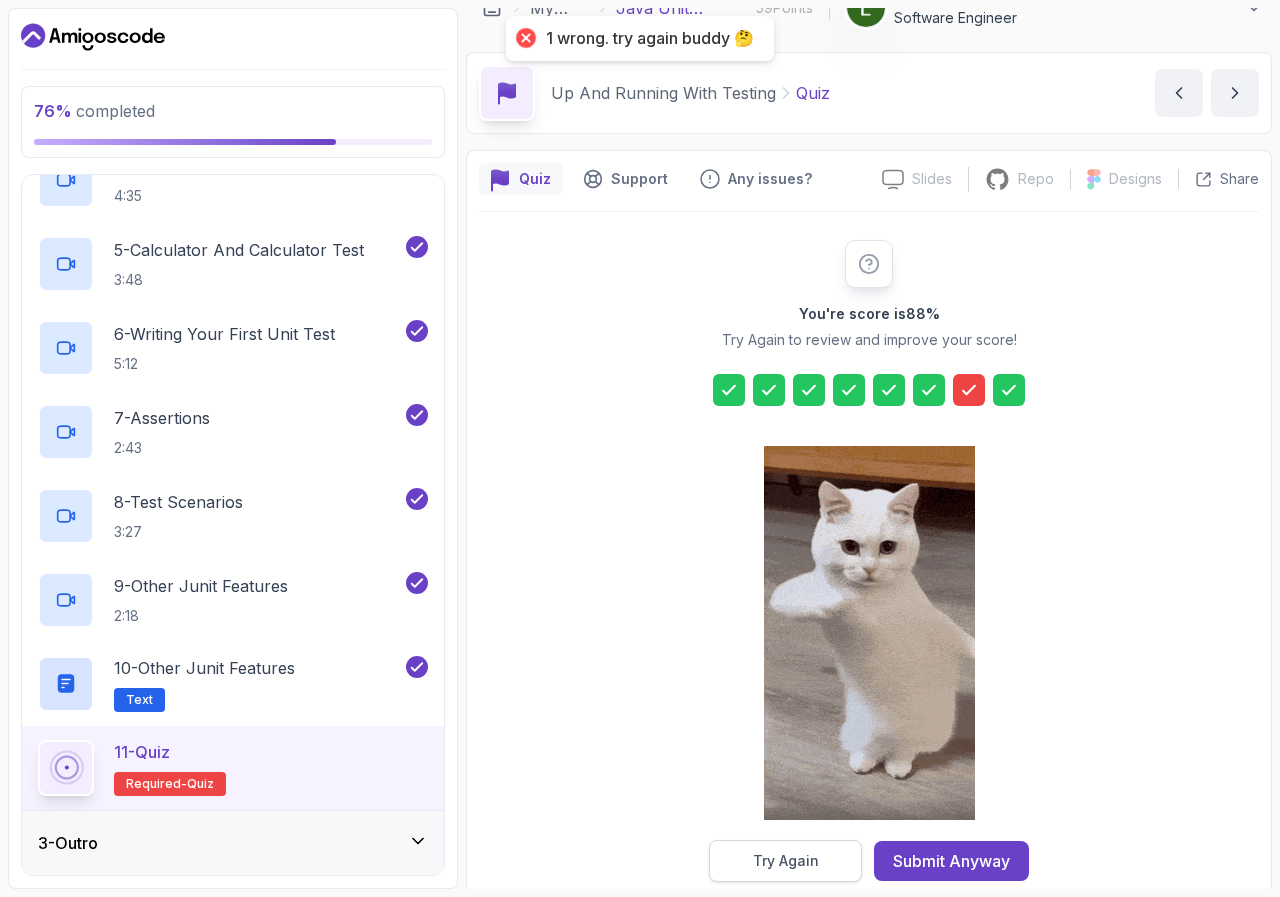 click on "Try Again" at bounding box center [786, 861] 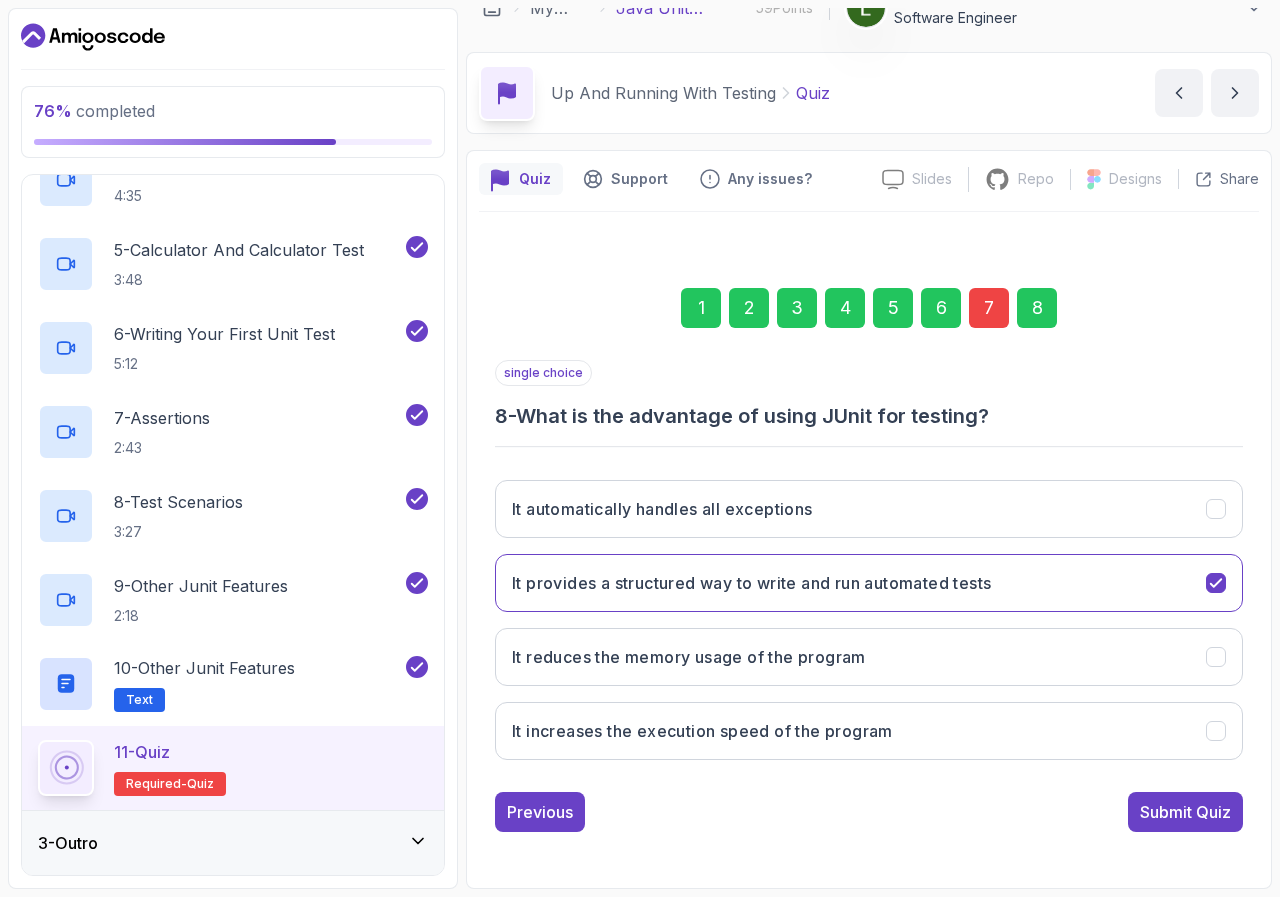 click on "7" at bounding box center [989, 308] 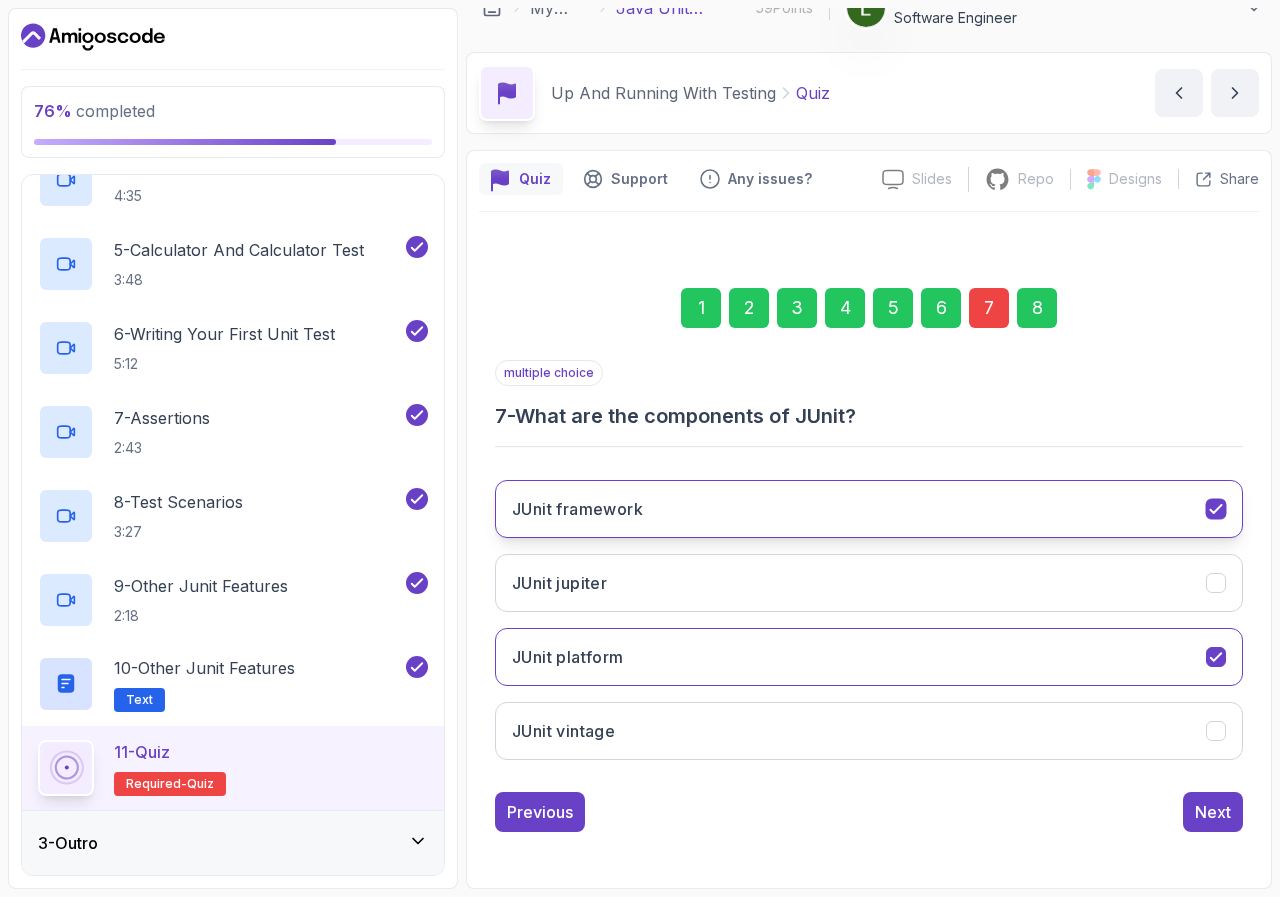 click 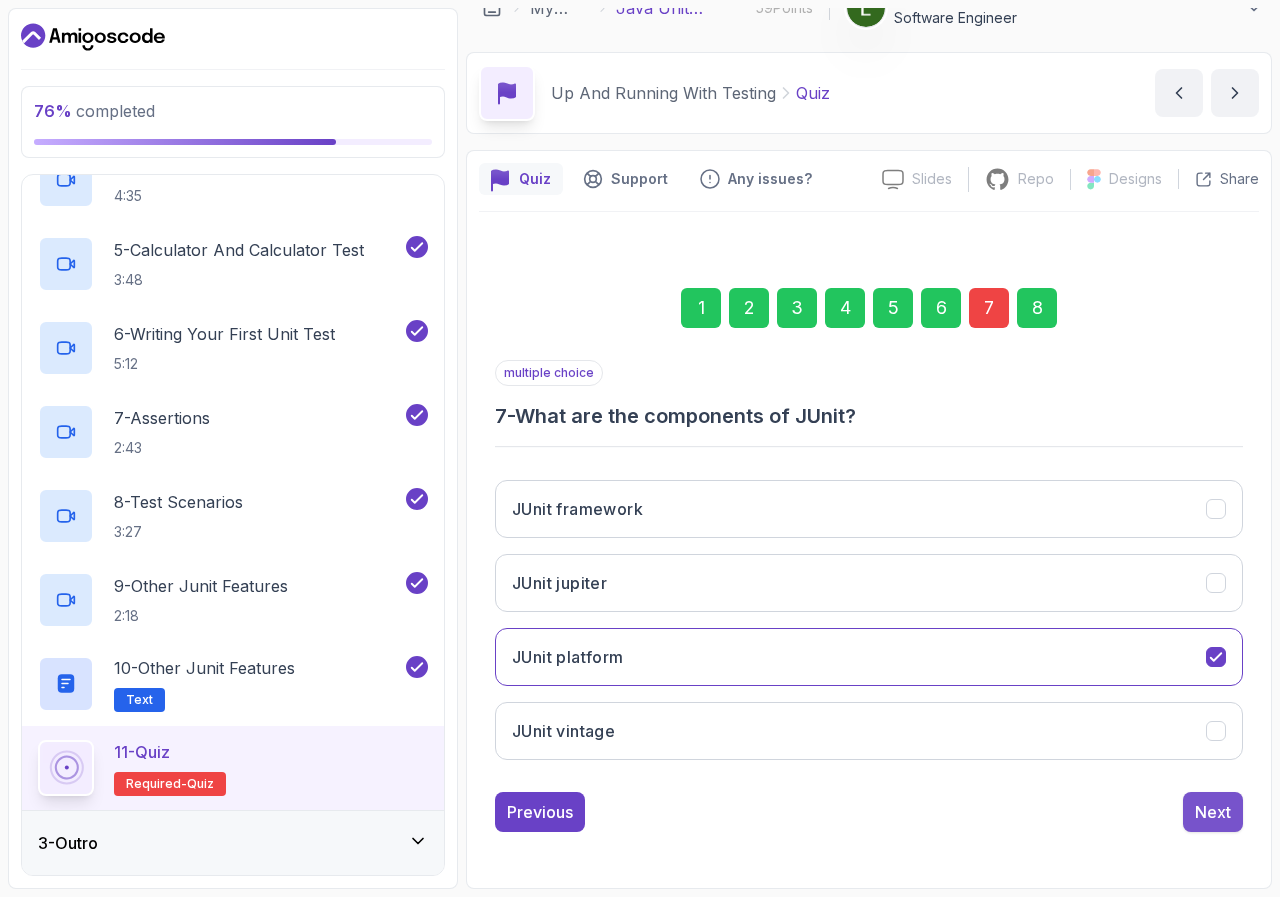 click on "Next" at bounding box center [1213, 812] 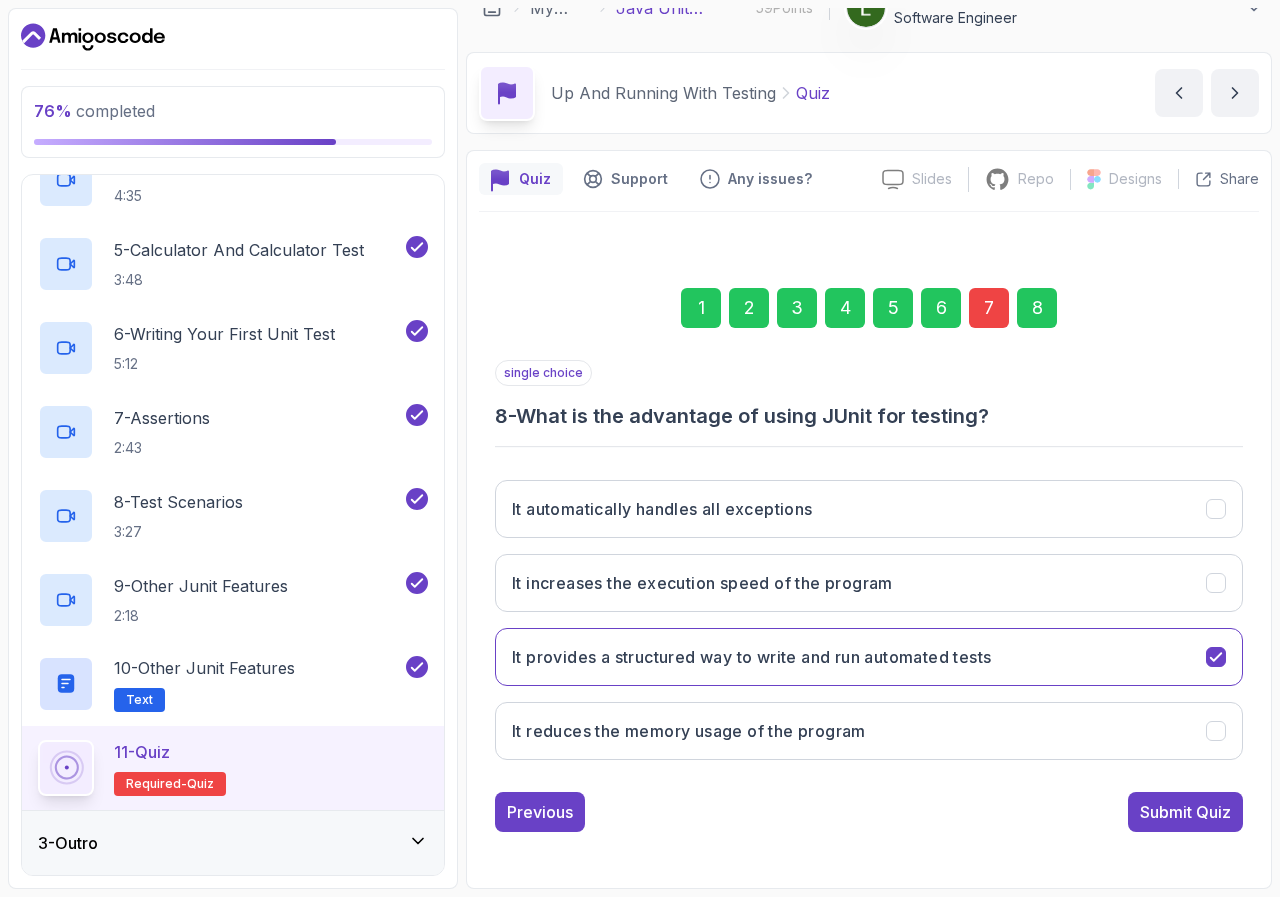 click on "Submit Quiz" at bounding box center (1185, 812) 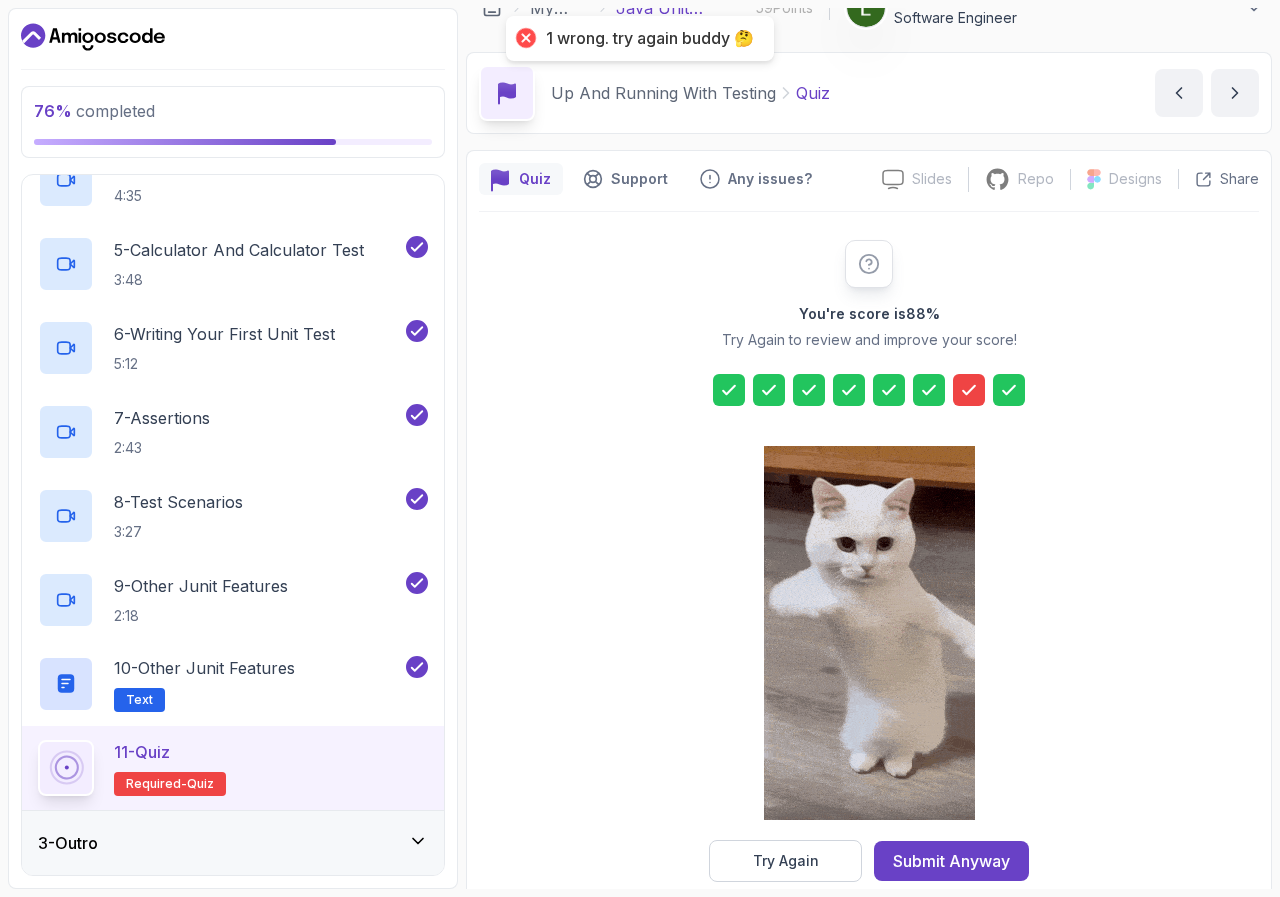 click 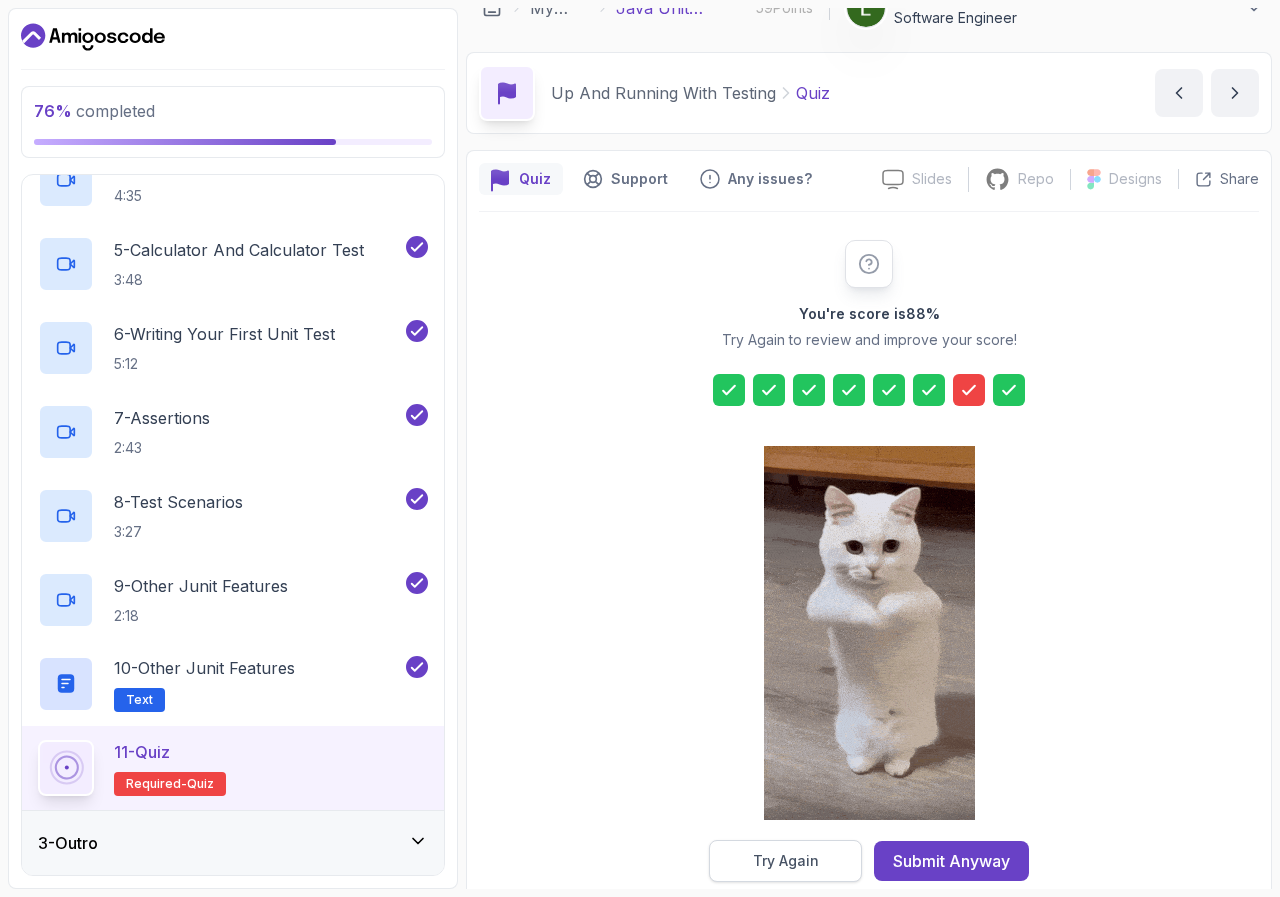 click on "Try Again" at bounding box center (786, 861) 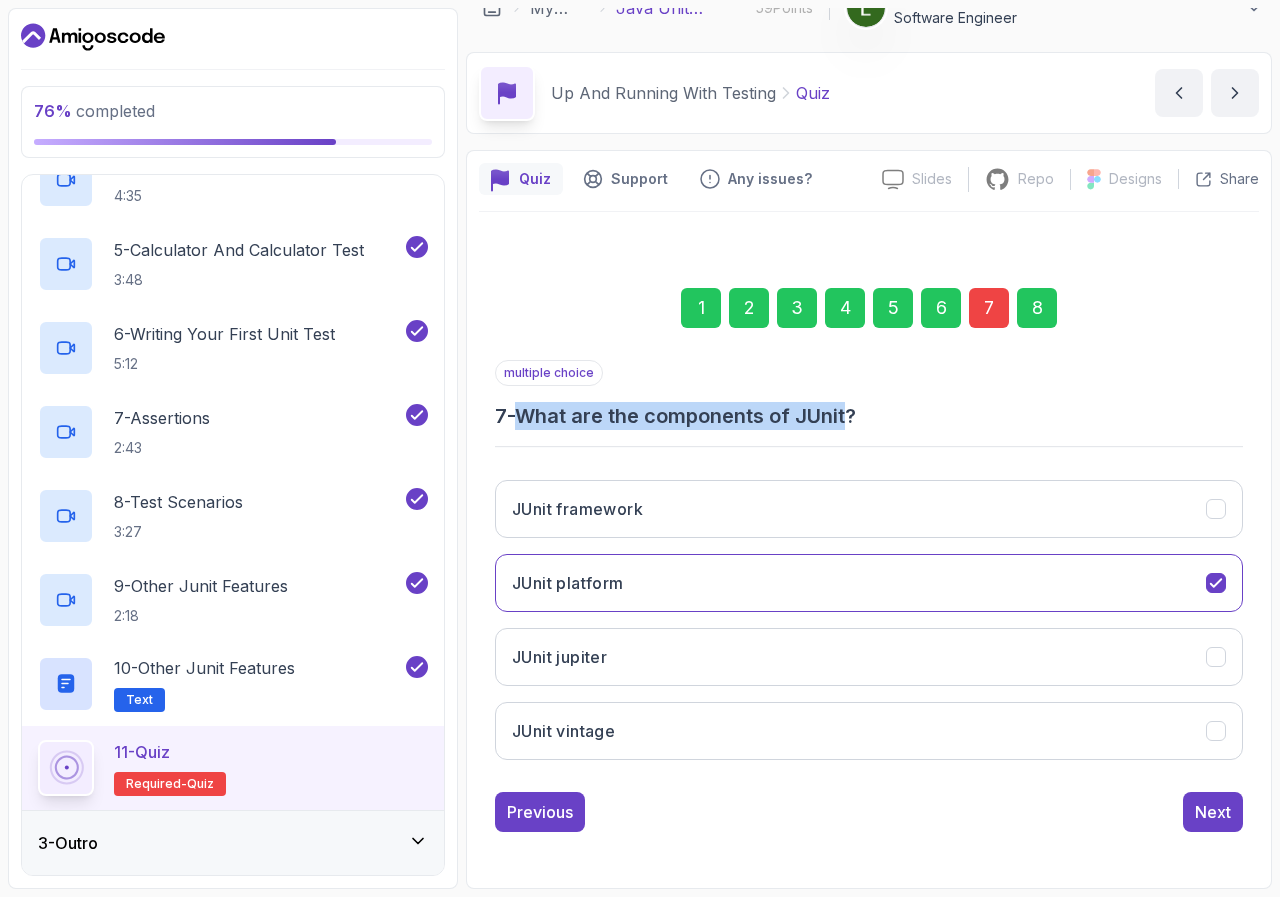 drag, startPoint x: 533, startPoint y: 413, endPoint x: 855, endPoint y: 412, distance: 322.00156 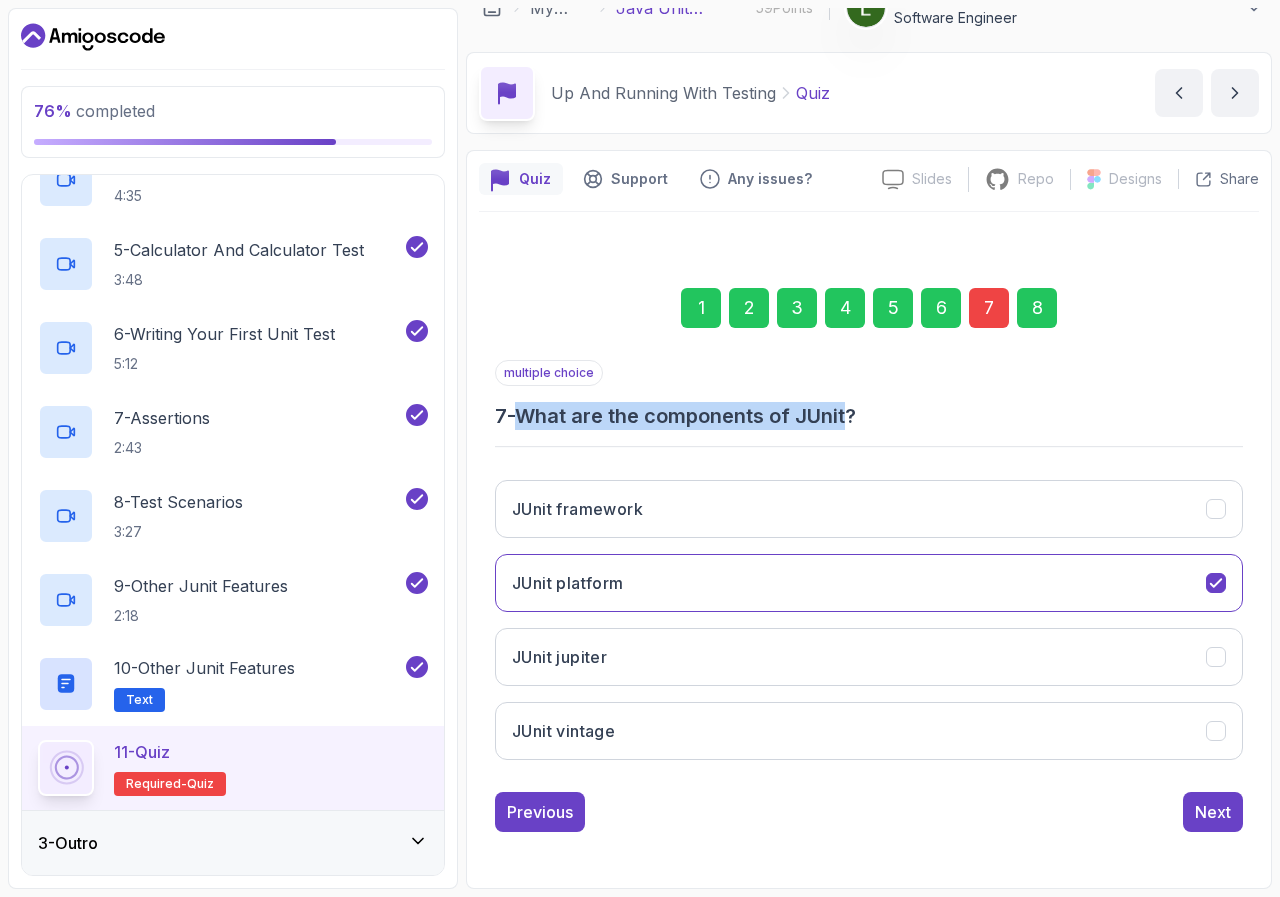click on "7  -  What are the components of JUnit?" at bounding box center (869, 416) 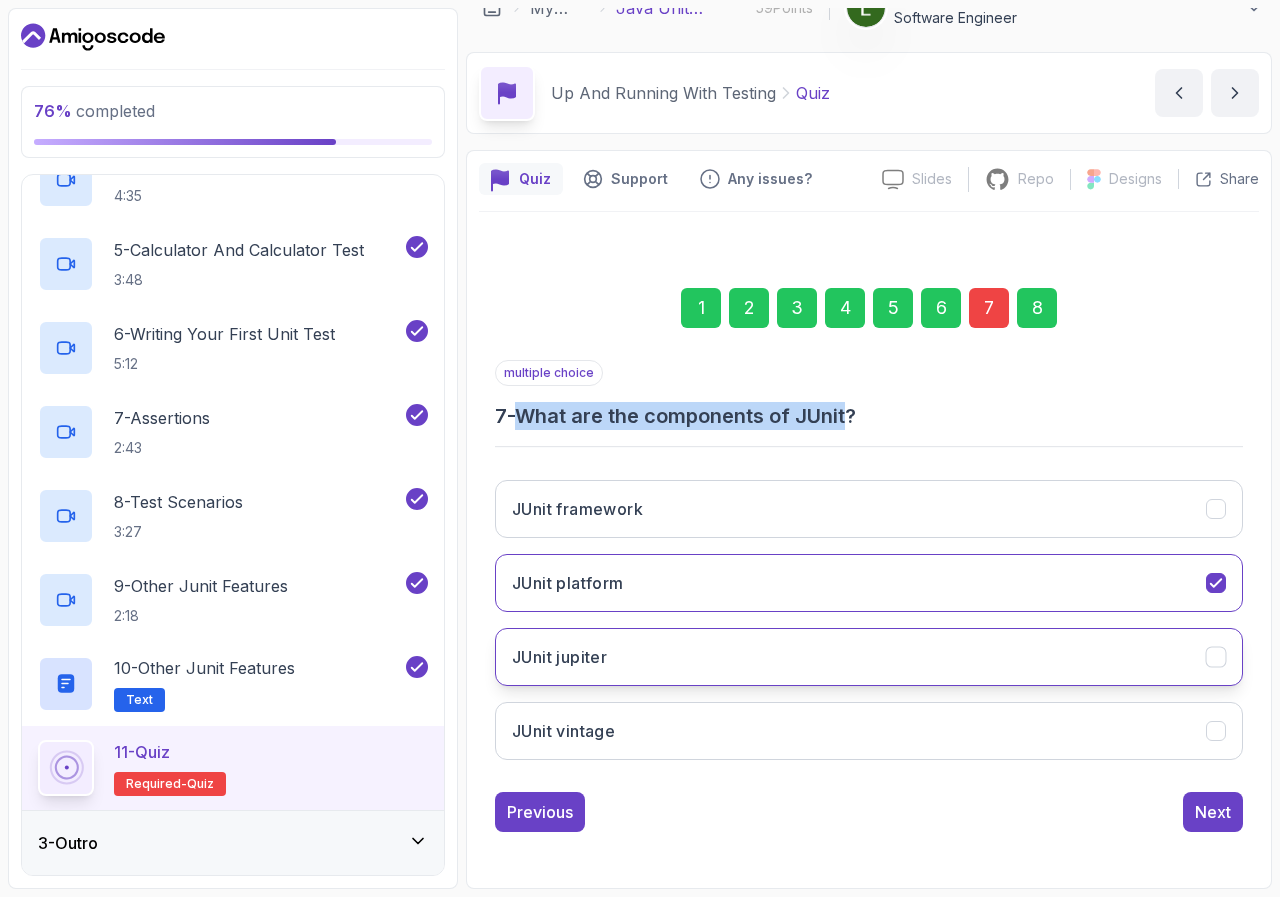 drag, startPoint x: 503, startPoint y: 501, endPoint x: 680, endPoint y: 679, distance: 251.02391 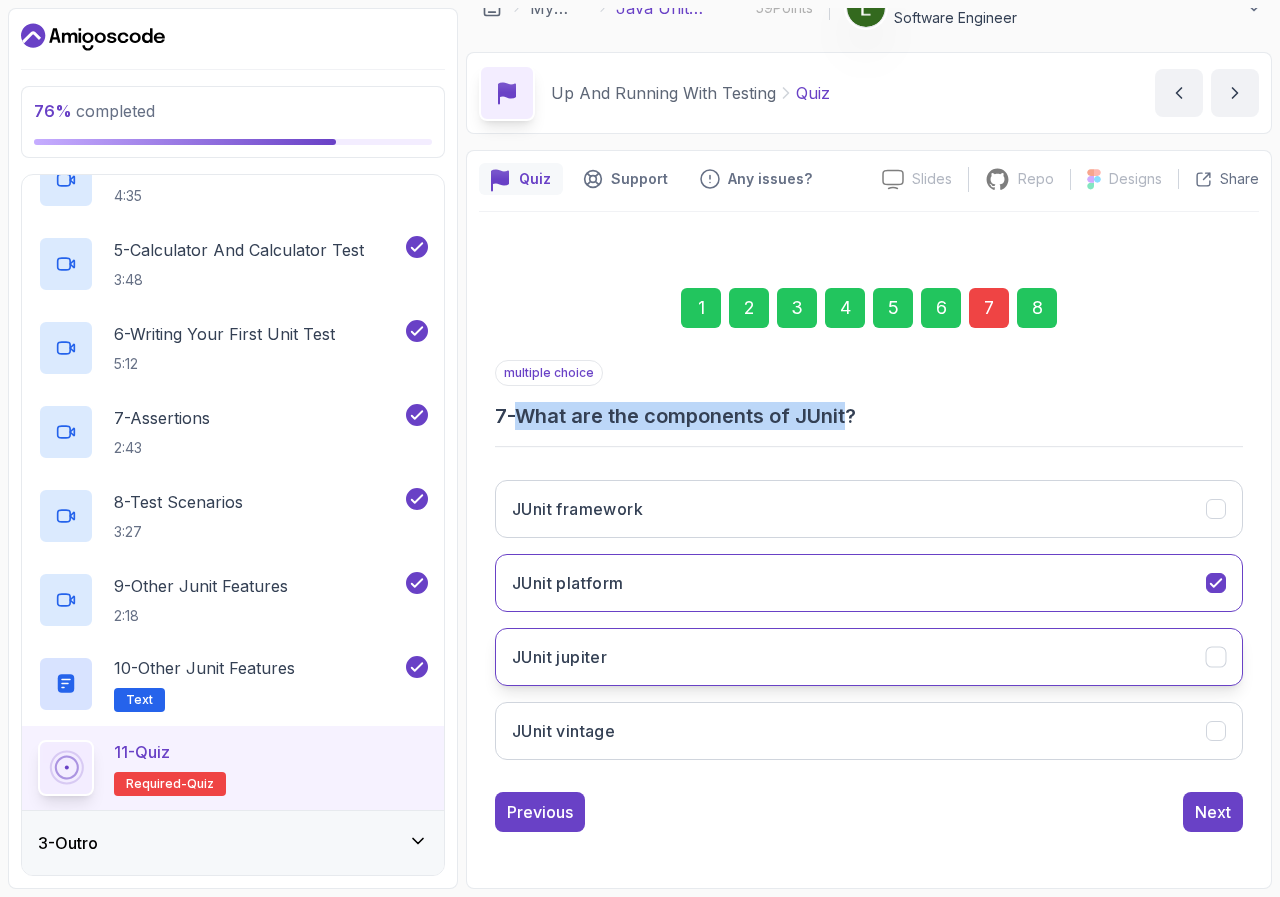 click on "JUnit framework JUnit platform JUnit jupiter JUnit vintage" at bounding box center [869, 620] 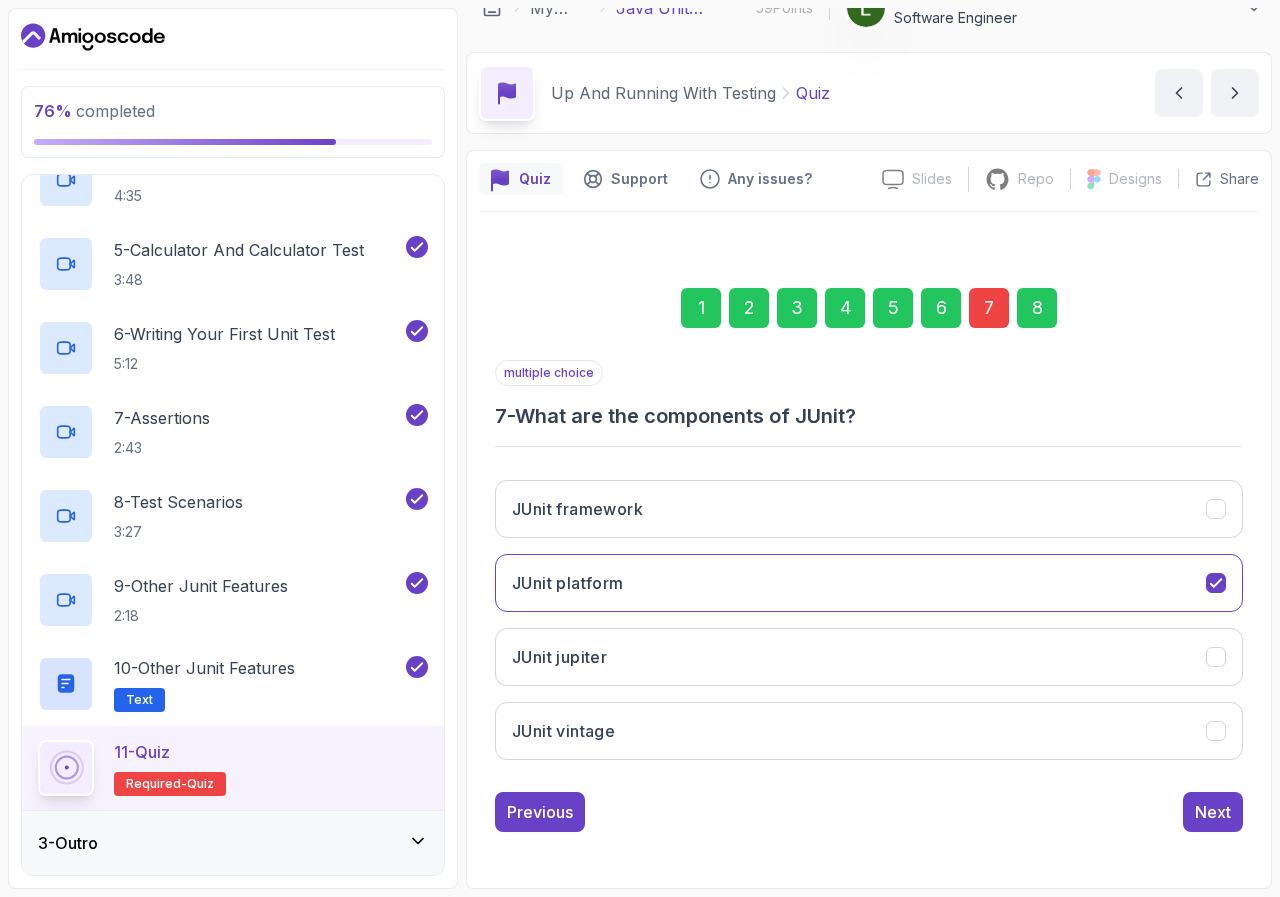 click on "7  -  What are the components of JUnit?" at bounding box center [869, 416] 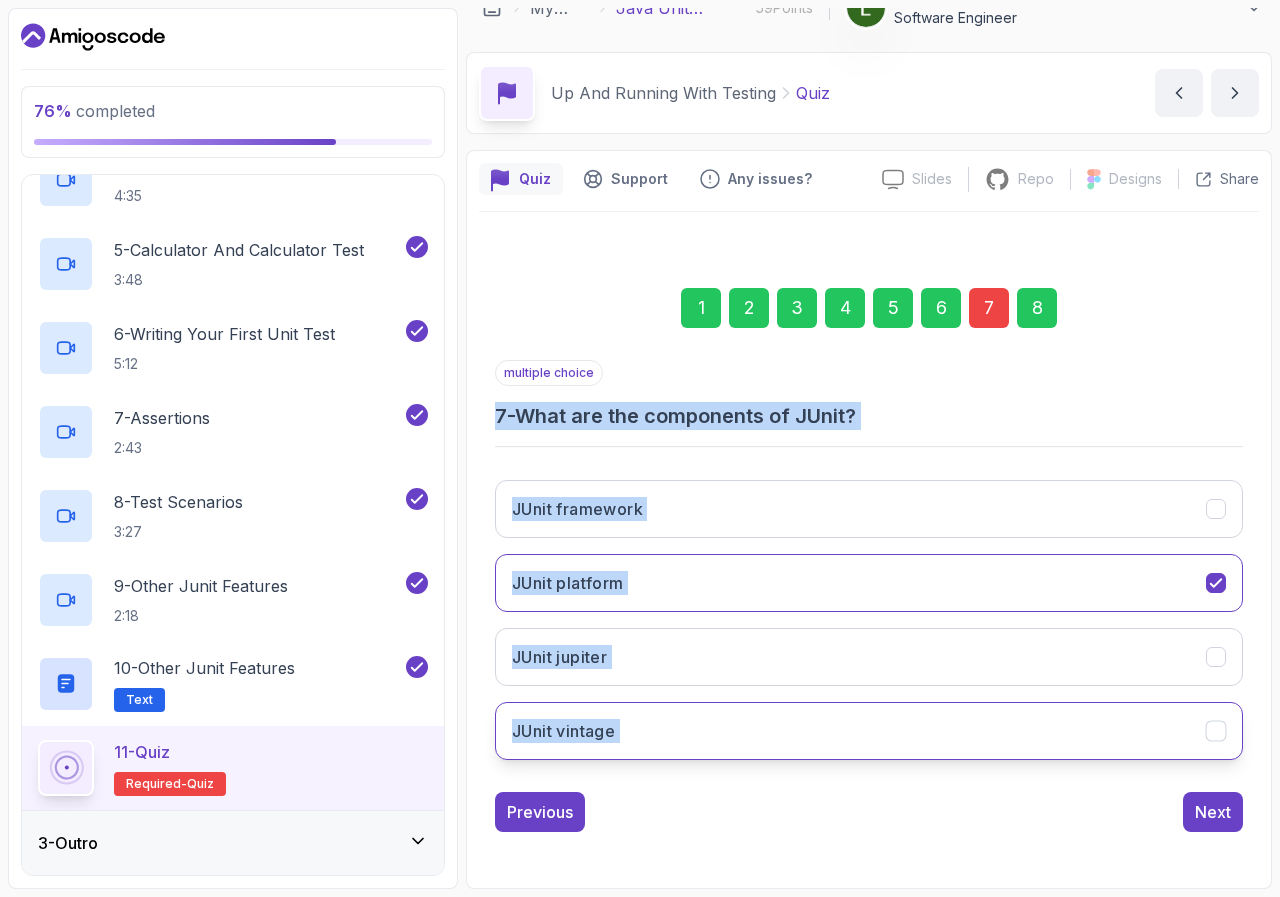 drag, startPoint x: 479, startPoint y: 411, endPoint x: 939, endPoint y: 709, distance: 548.09125 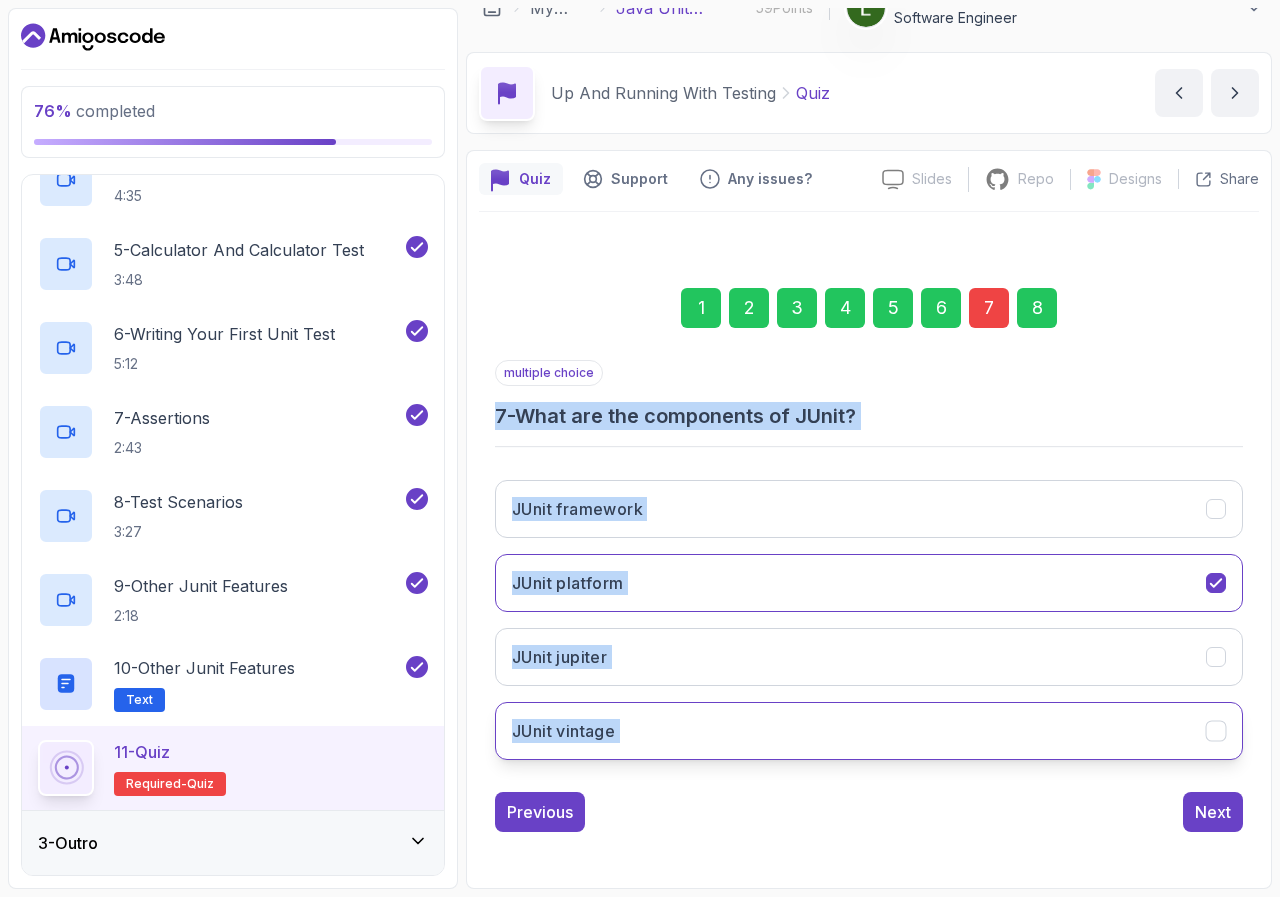 click on "1 2 3 4 5 6 7 8 multiple choice 7  -  What are the components of JUnit? JUnit framework JUnit platform JUnit jupiter JUnit vintage Previous Next" at bounding box center [869, 544] 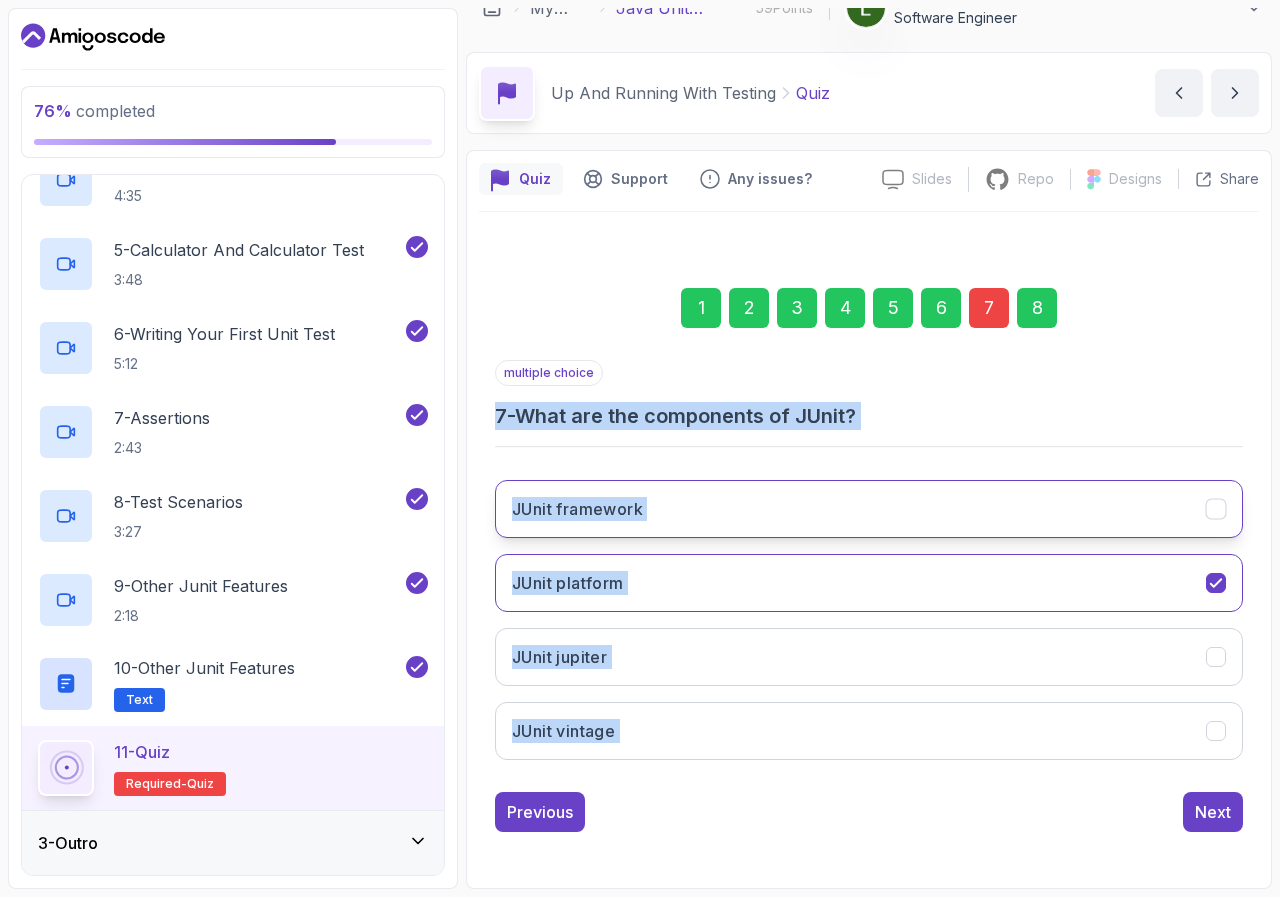 click 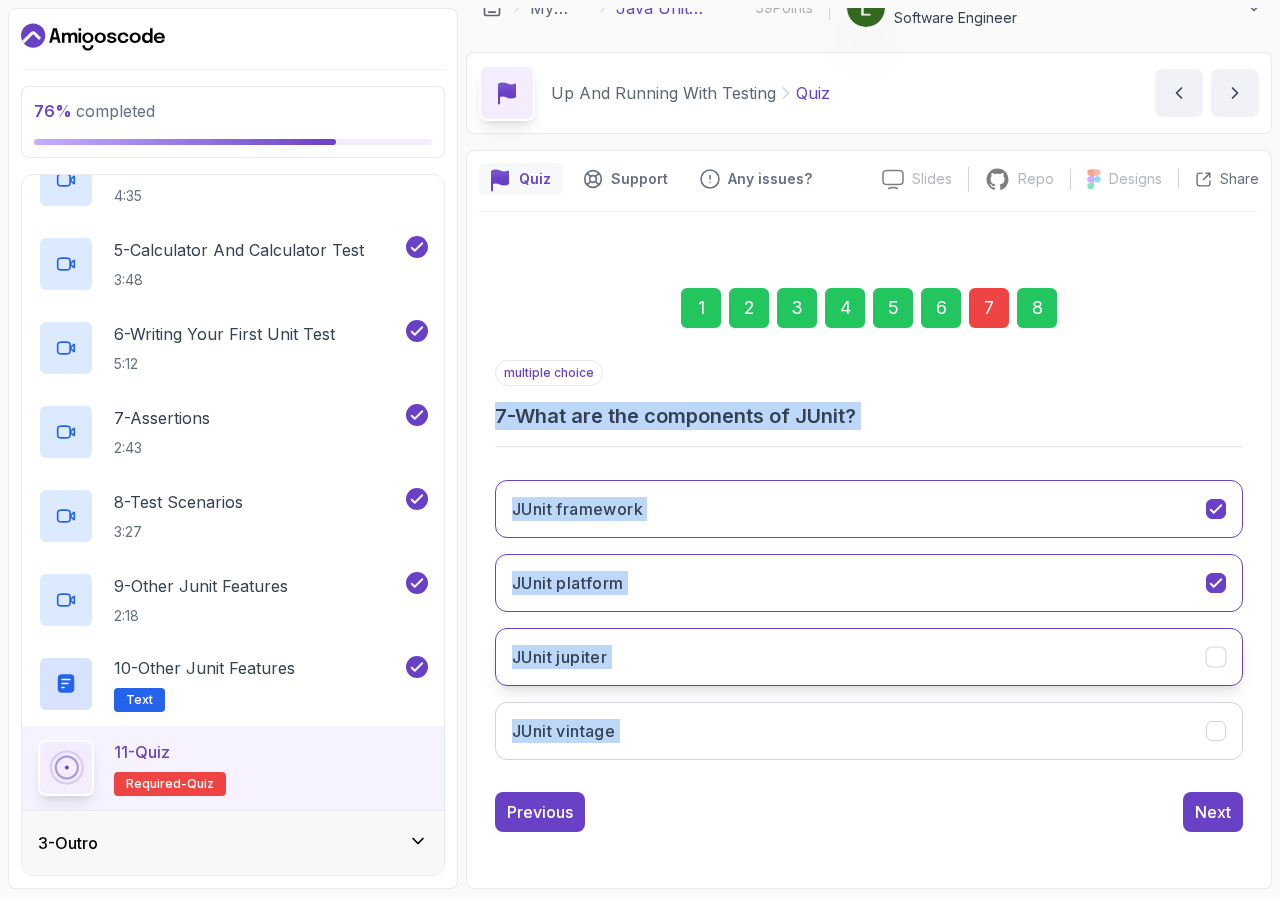 click 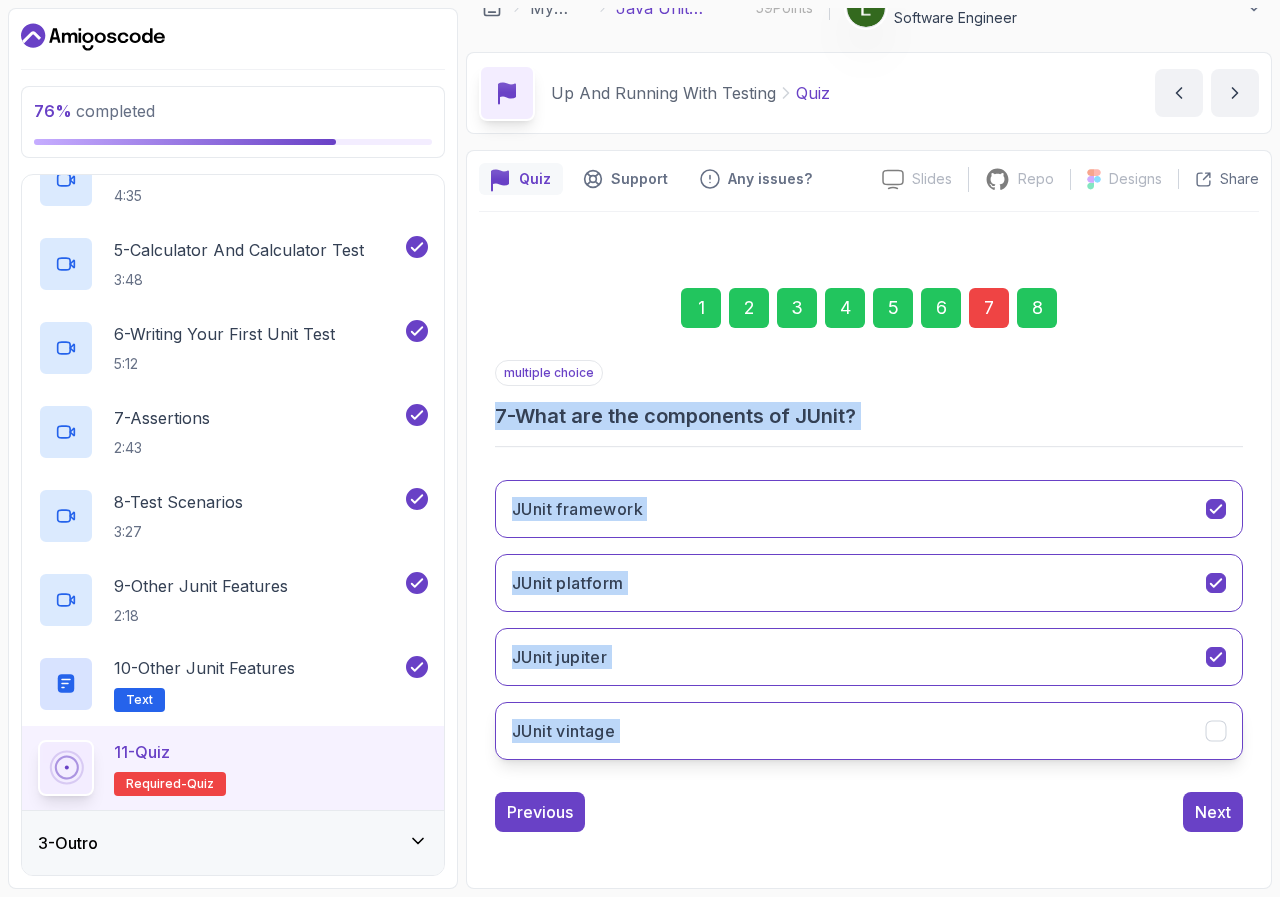 click 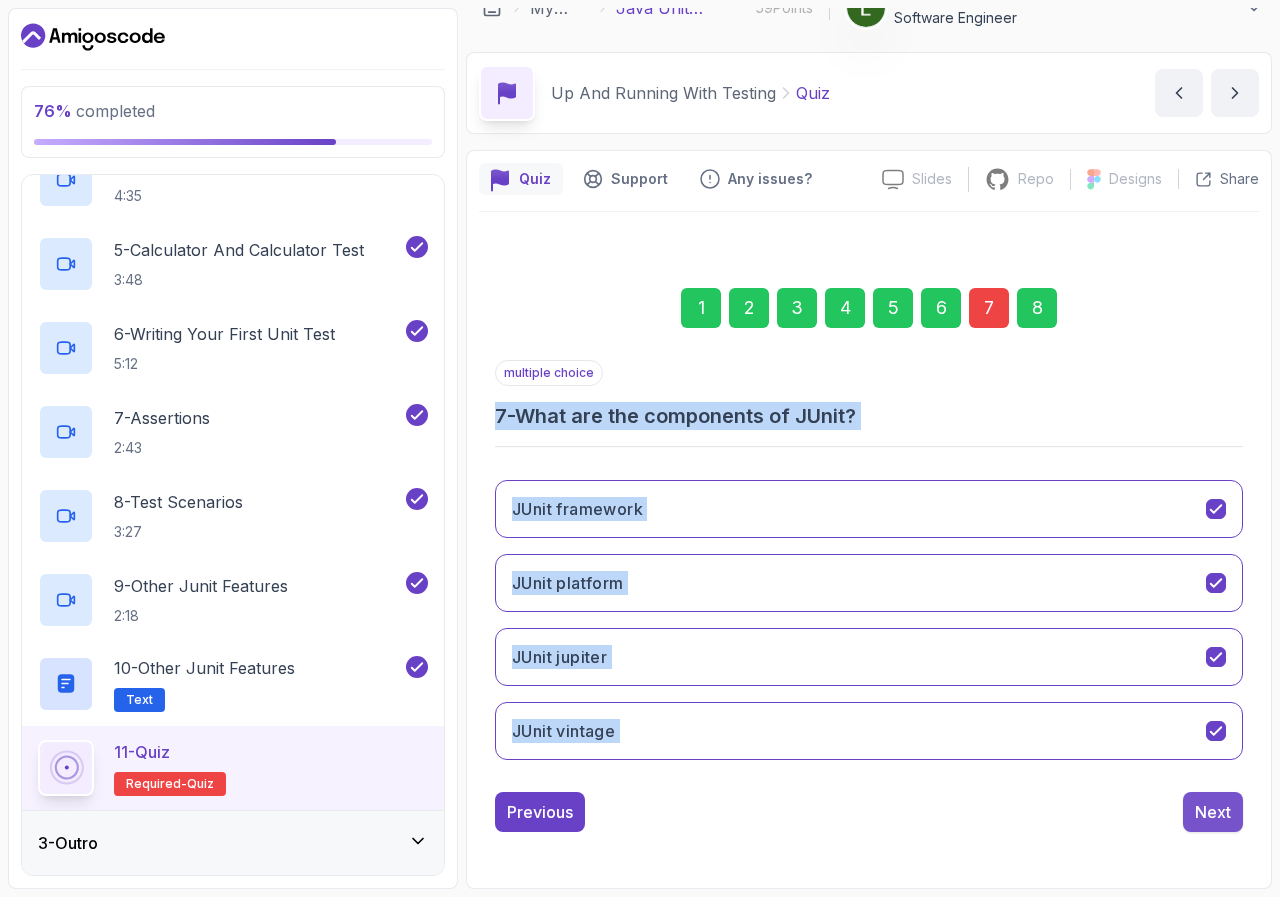 click on "Next" at bounding box center (1213, 812) 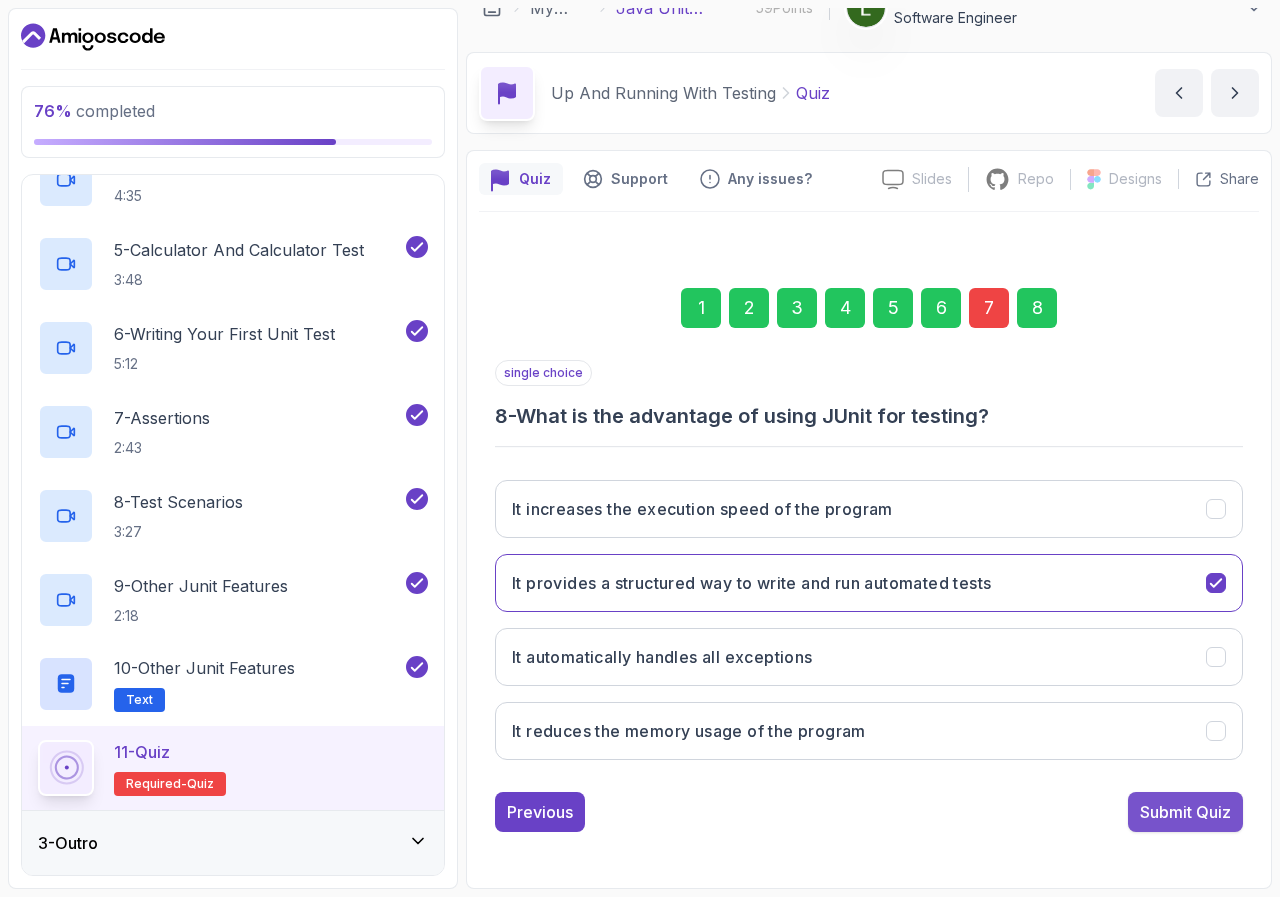 click on "Submit Quiz" at bounding box center [1185, 812] 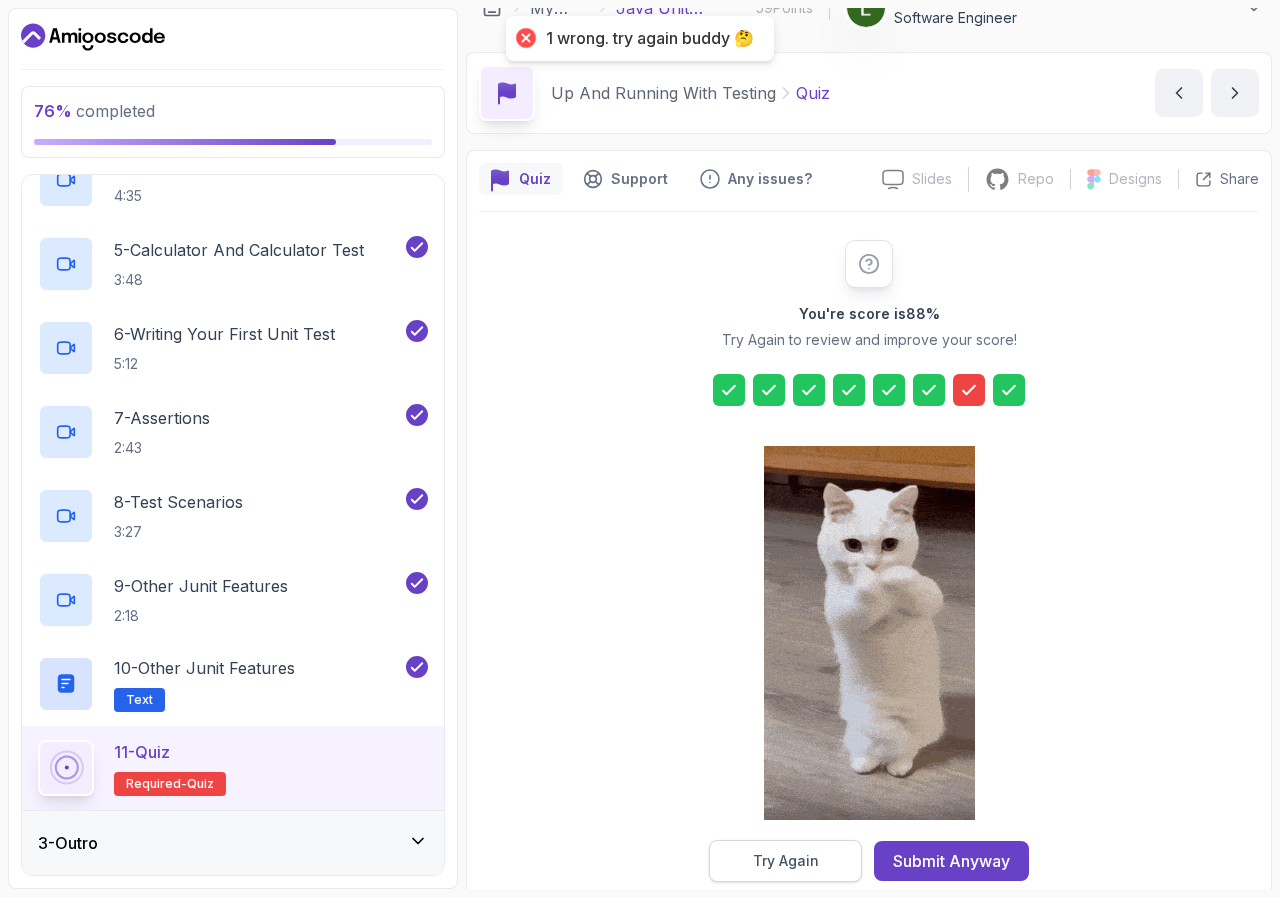 click on "Try Again" at bounding box center [786, 861] 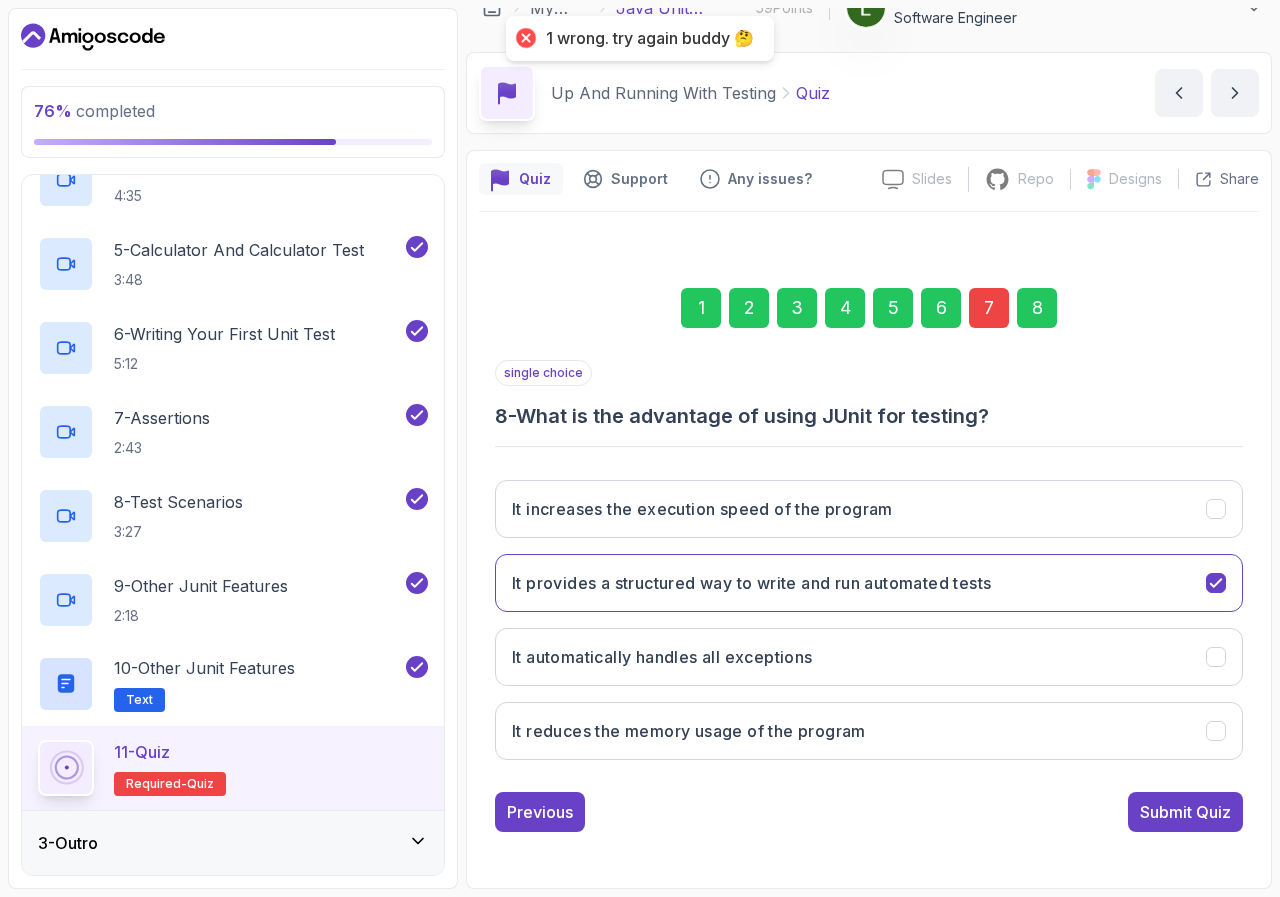click on "7" at bounding box center [989, 308] 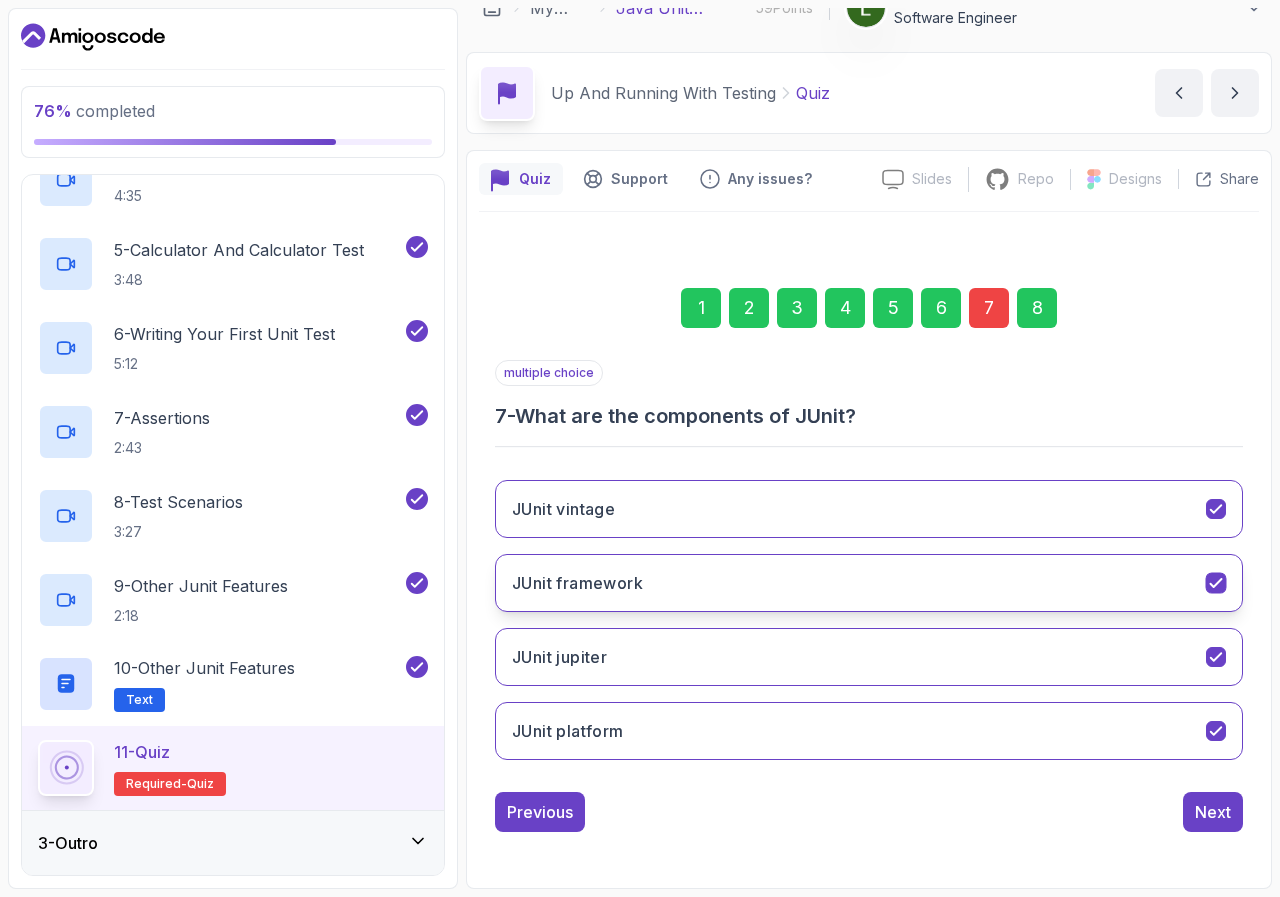 click on "JUnit framework" at bounding box center [869, 583] 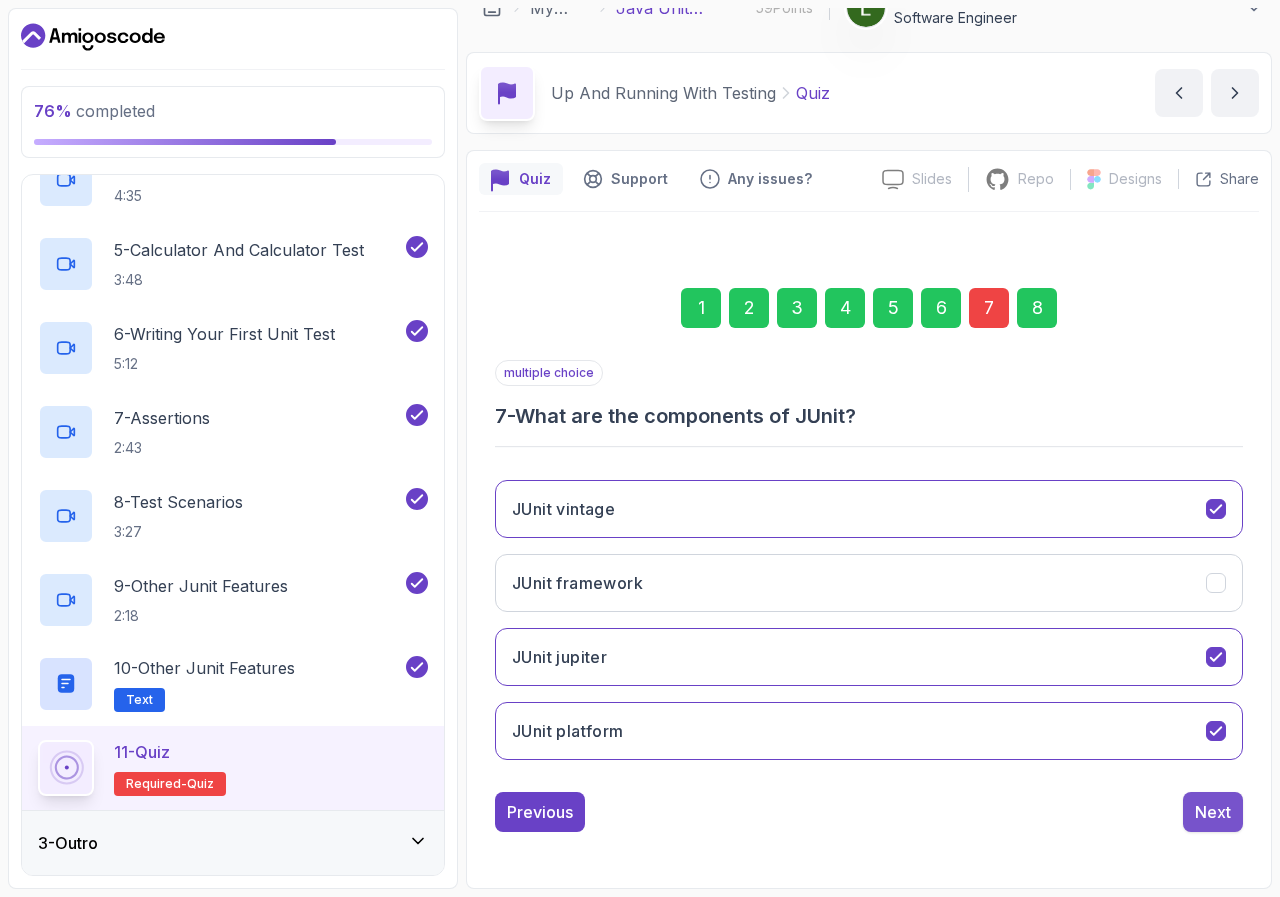 click on "Next" at bounding box center [1213, 812] 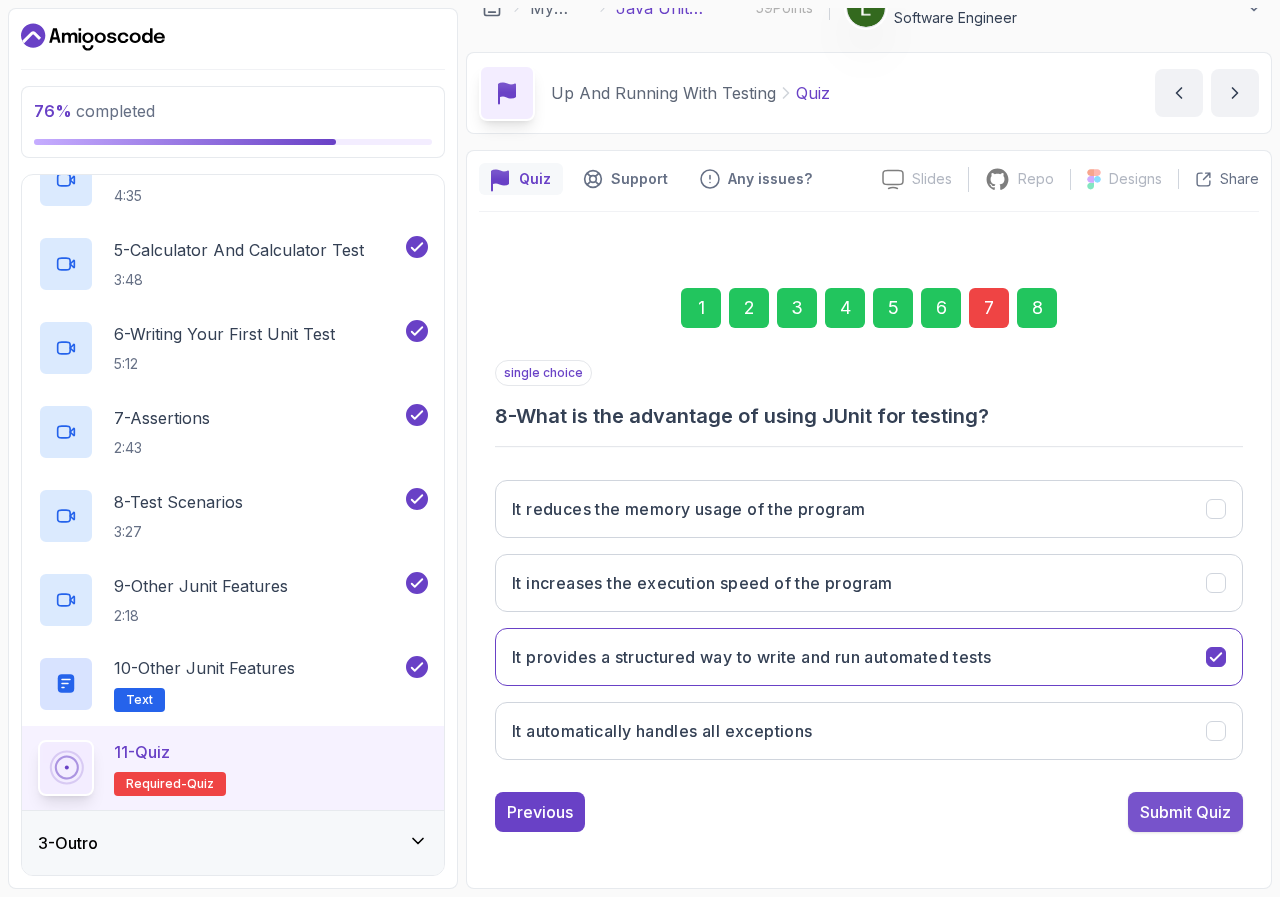 click on "Submit Quiz" at bounding box center (1185, 812) 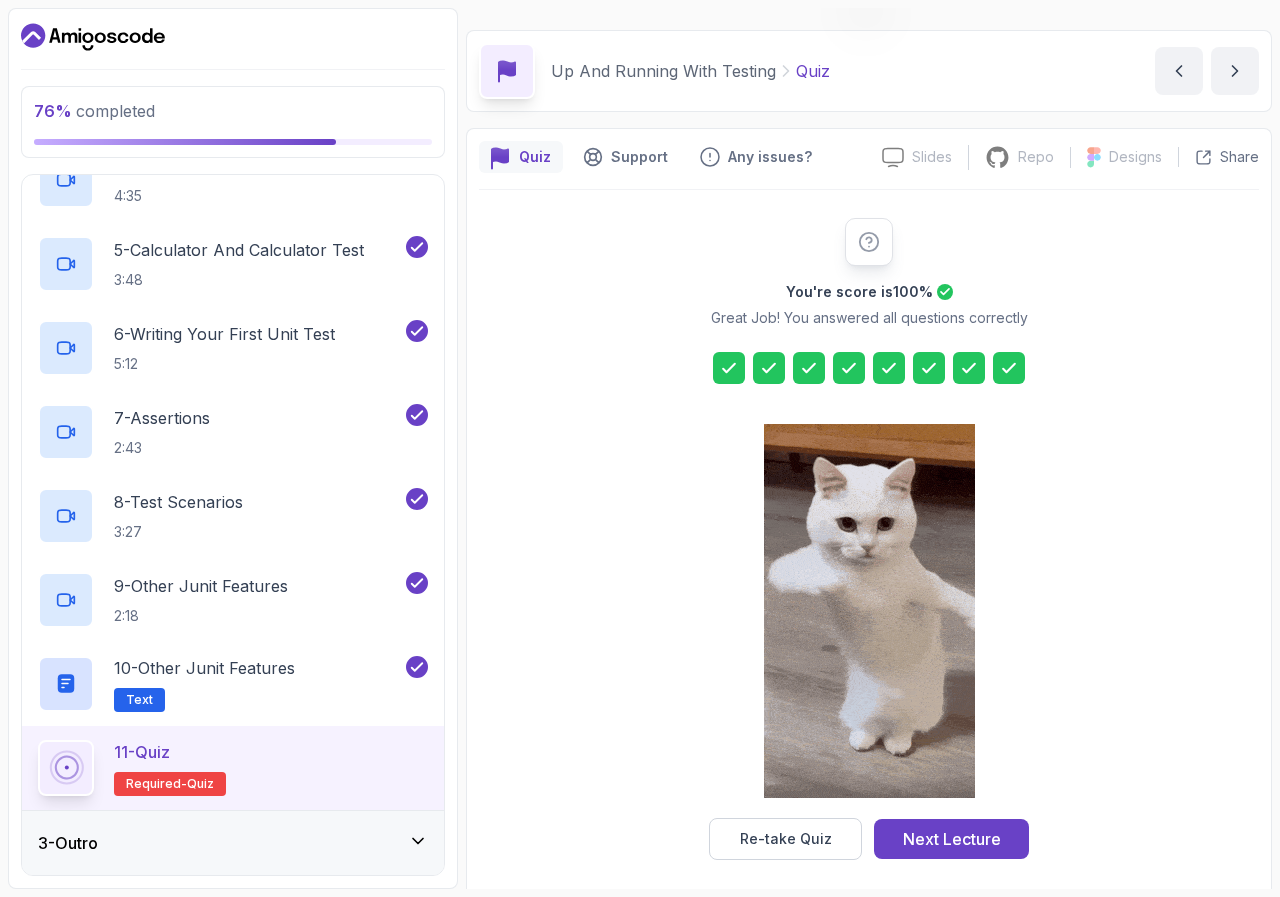 scroll, scrollTop: 62, scrollLeft: 0, axis: vertical 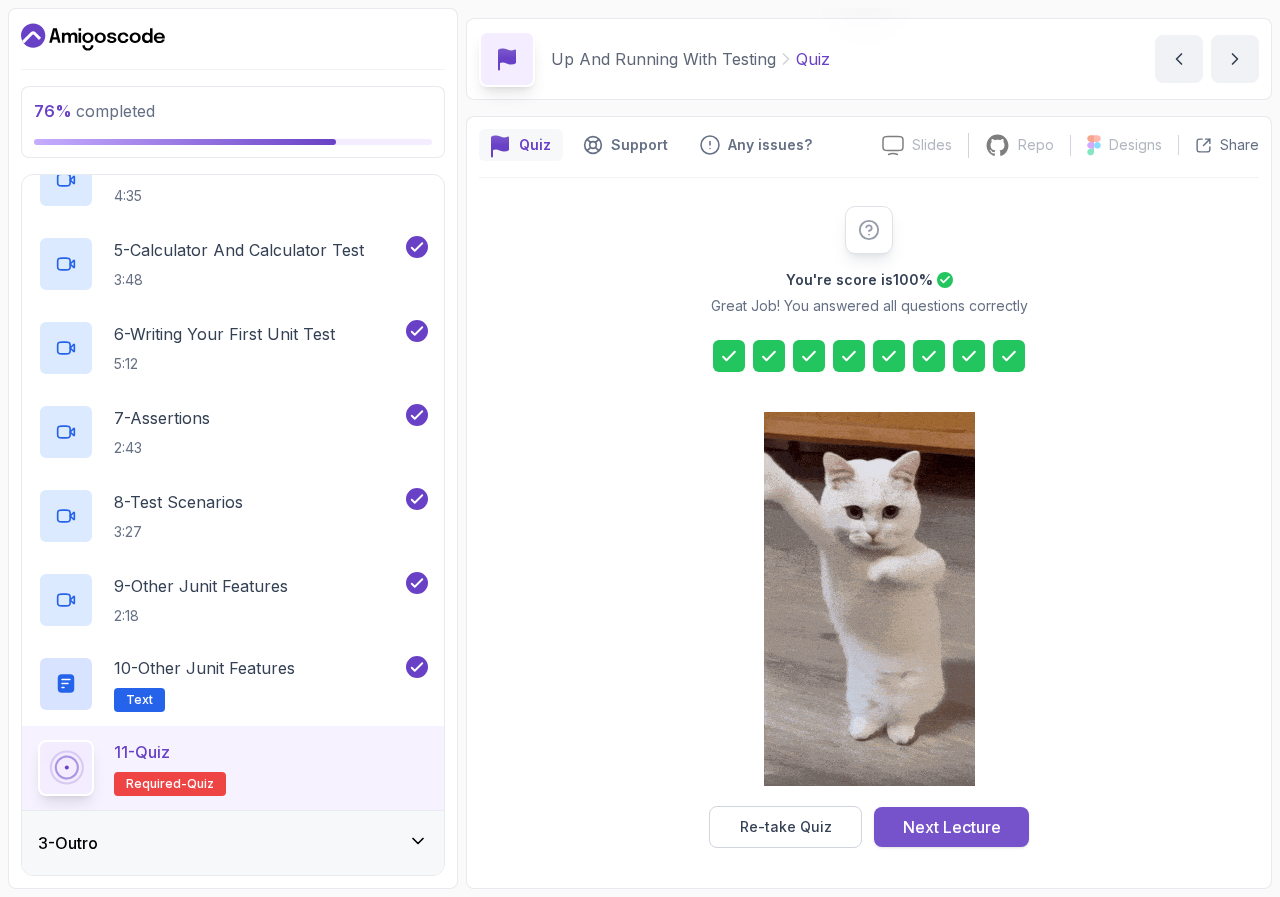 click on "Next Lecture" at bounding box center (952, 827) 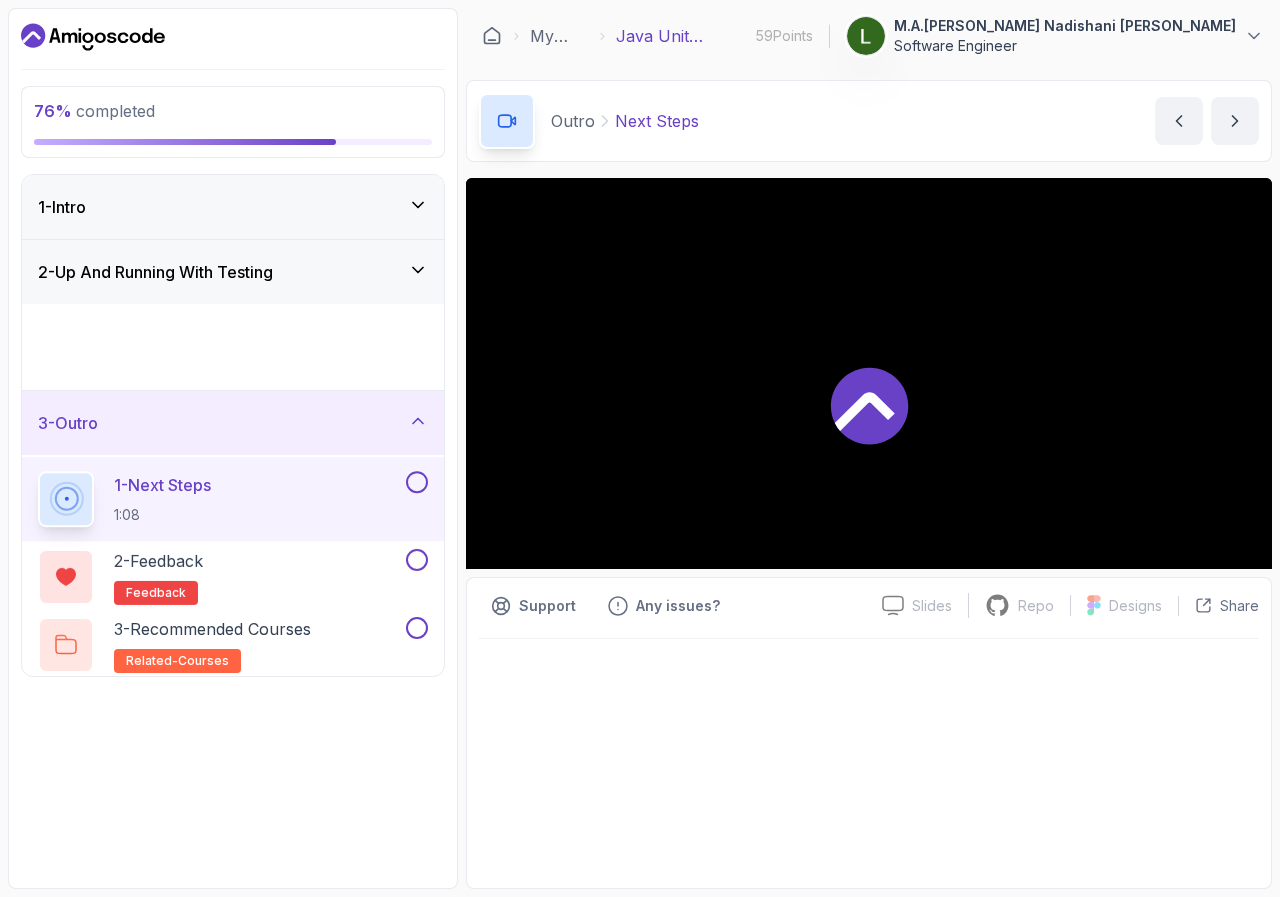 scroll, scrollTop: 0, scrollLeft: 0, axis: both 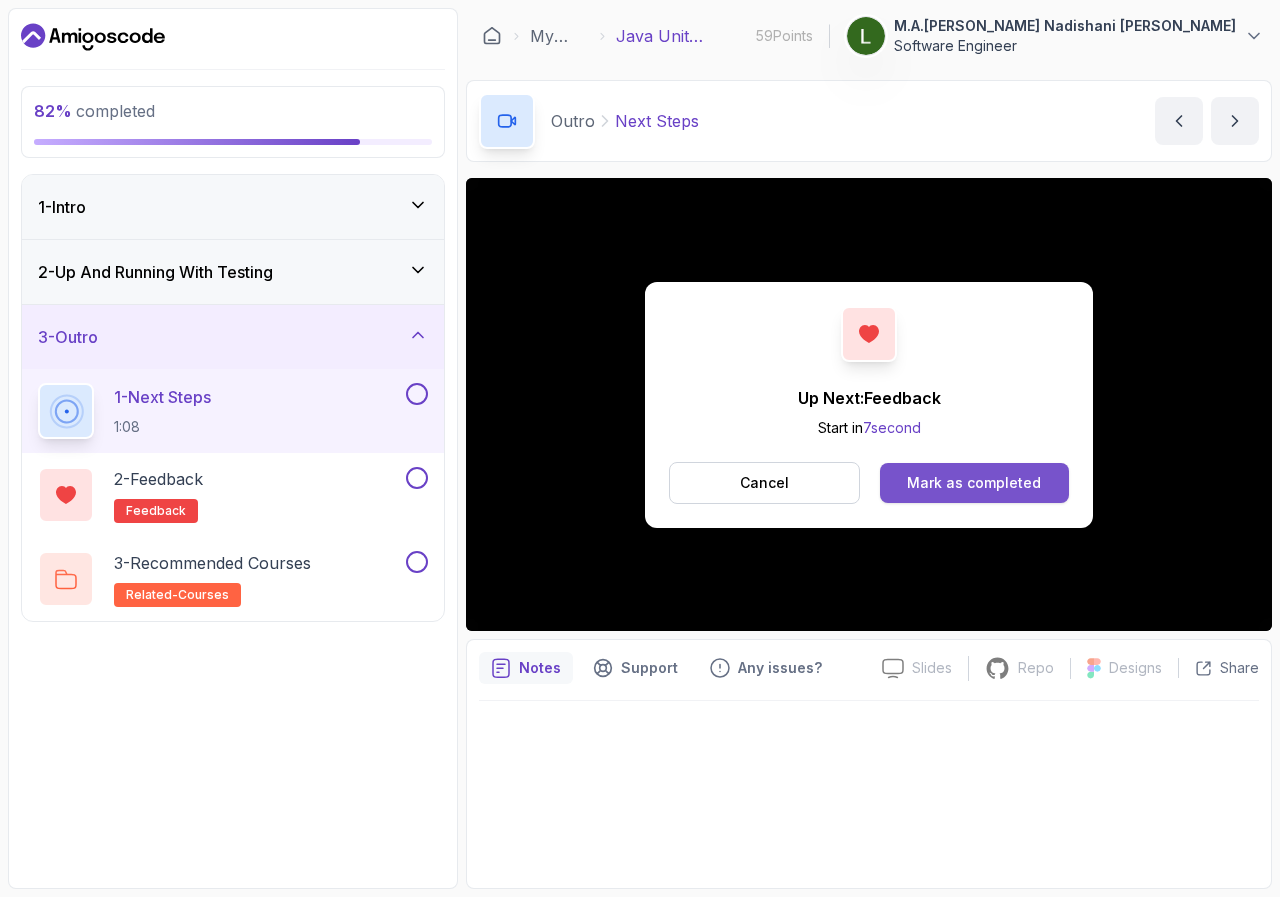 click on "Mark as completed" at bounding box center [974, 483] 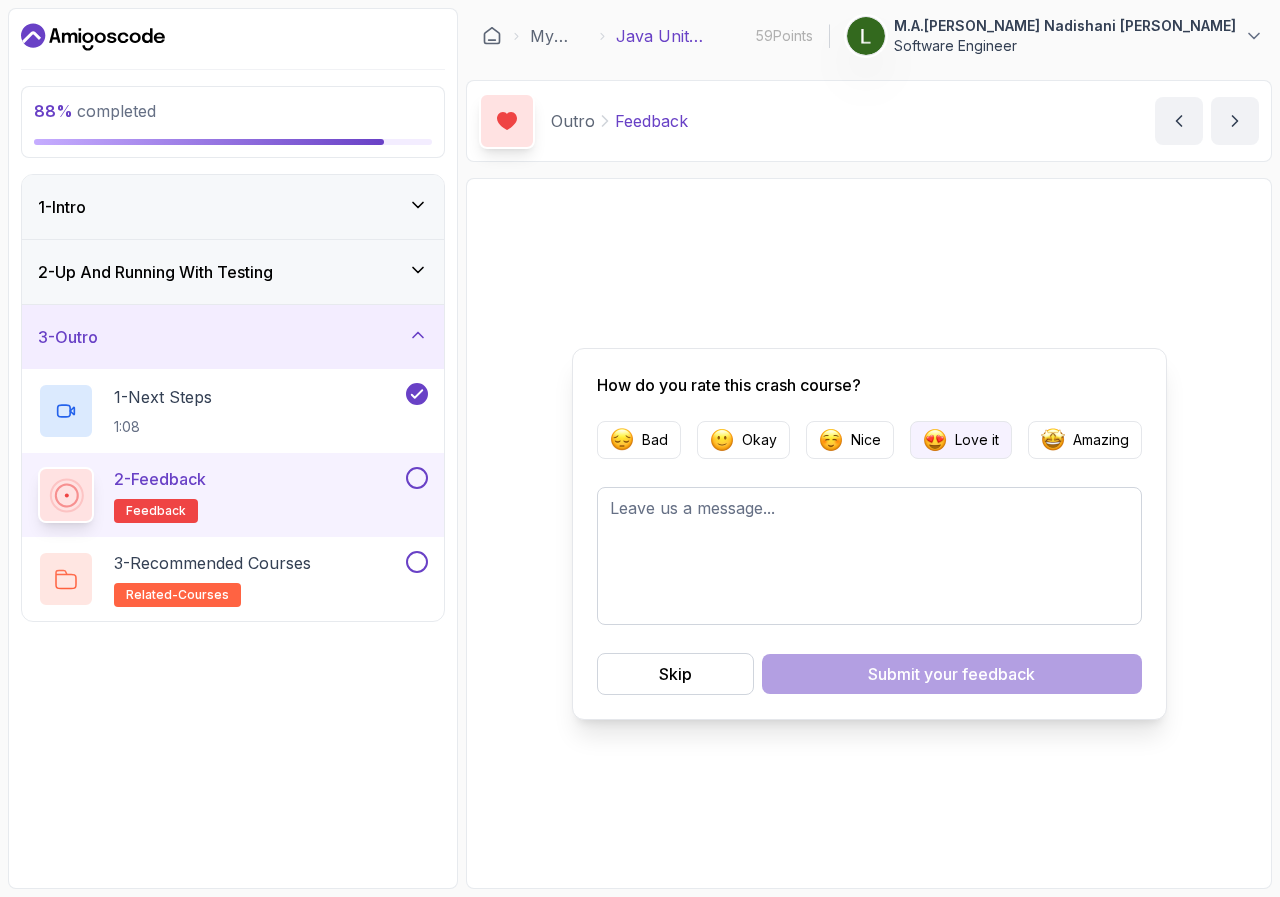 click on "Love it" at bounding box center (977, 440) 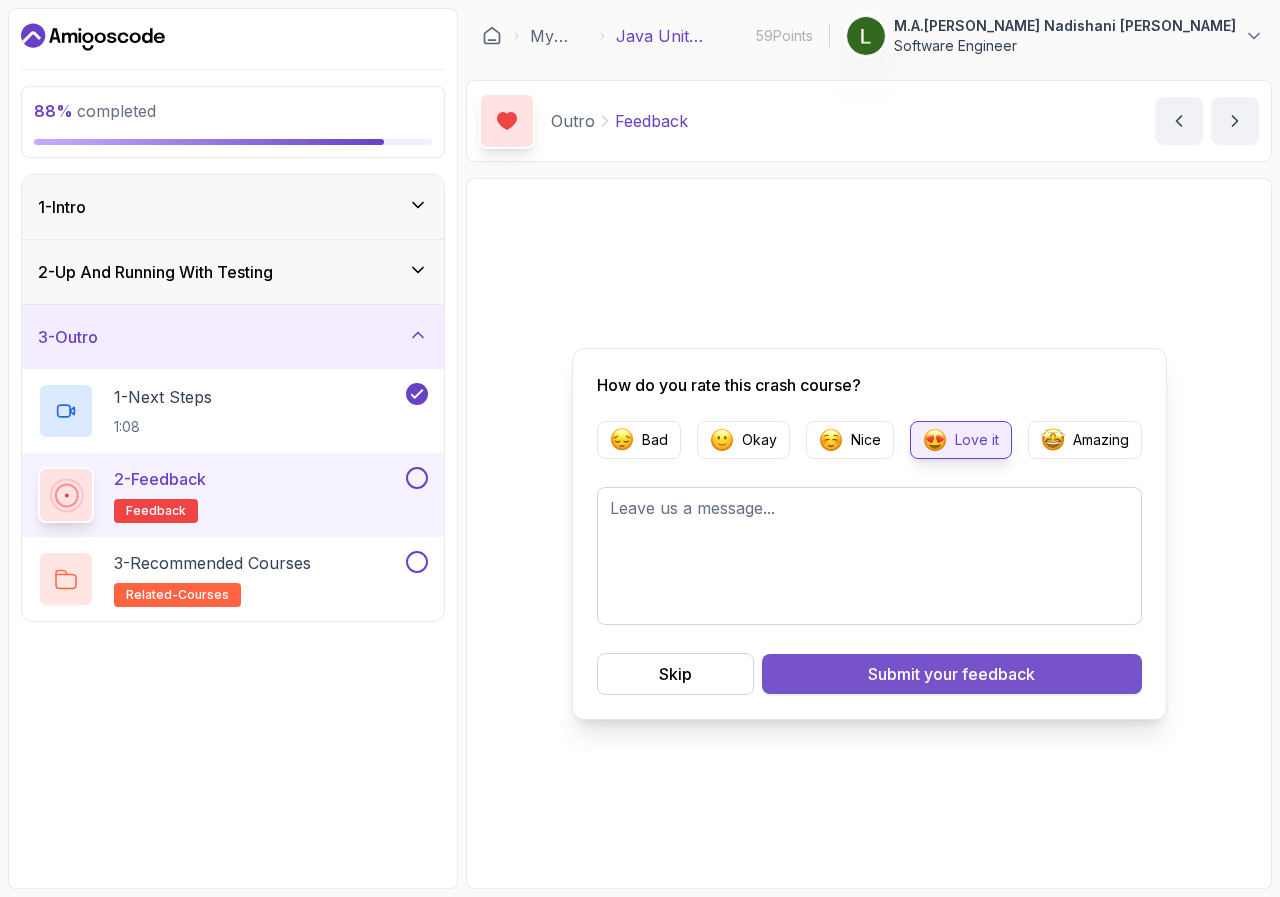 click on "your feedback" at bounding box center [979, 674] 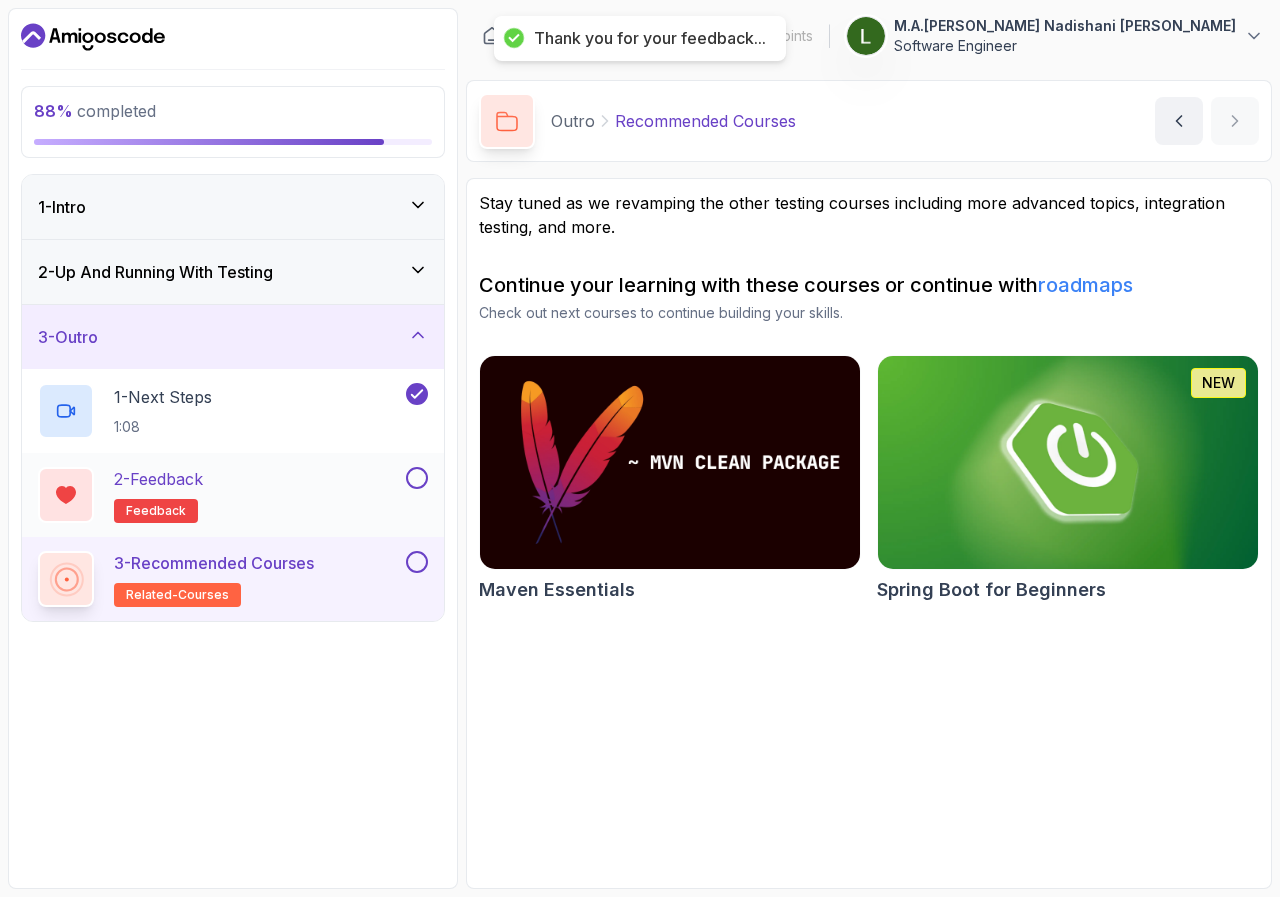 click at bounding box center [417, 478] 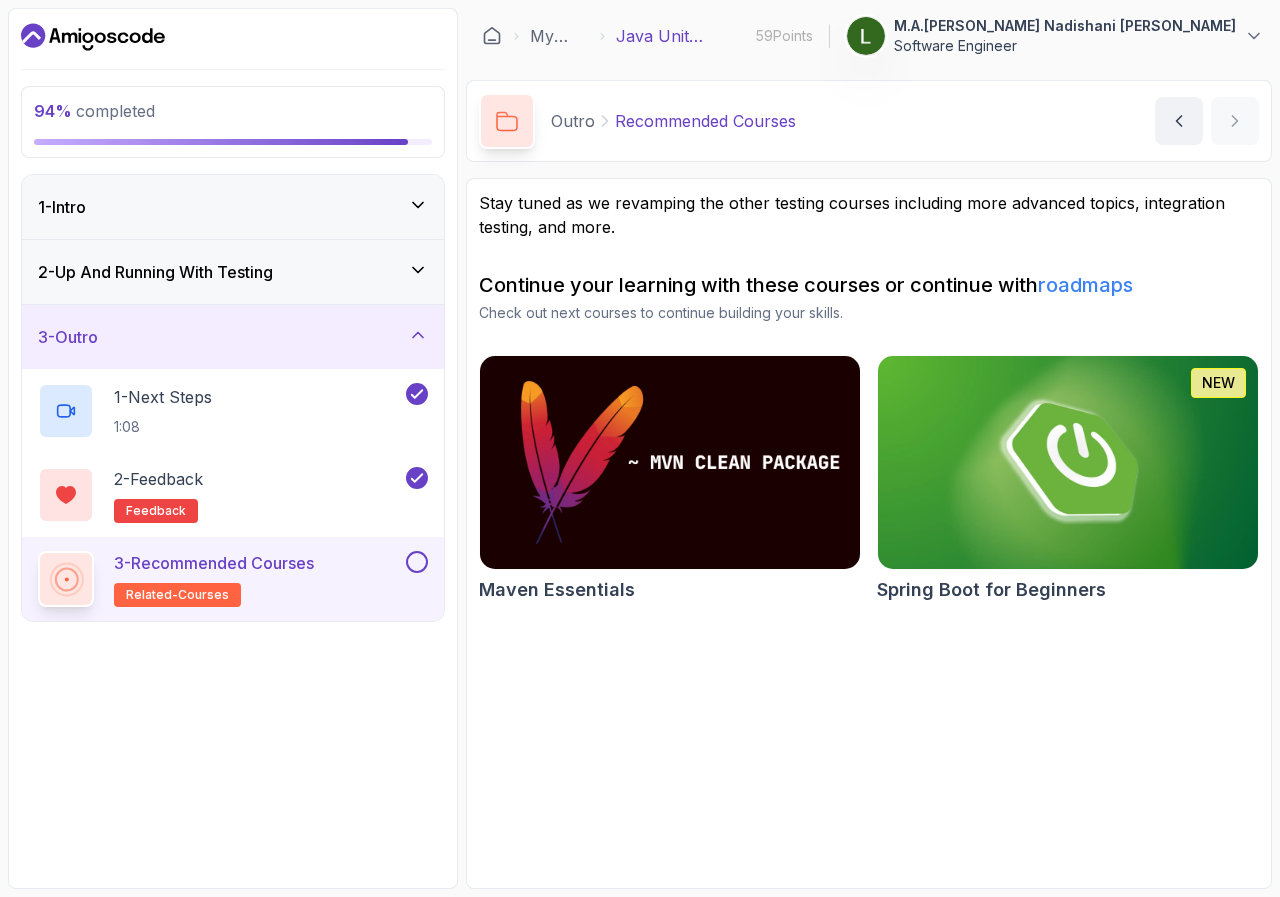 click on "3  -  Recommended Courses" at bounding box center [214, 563] 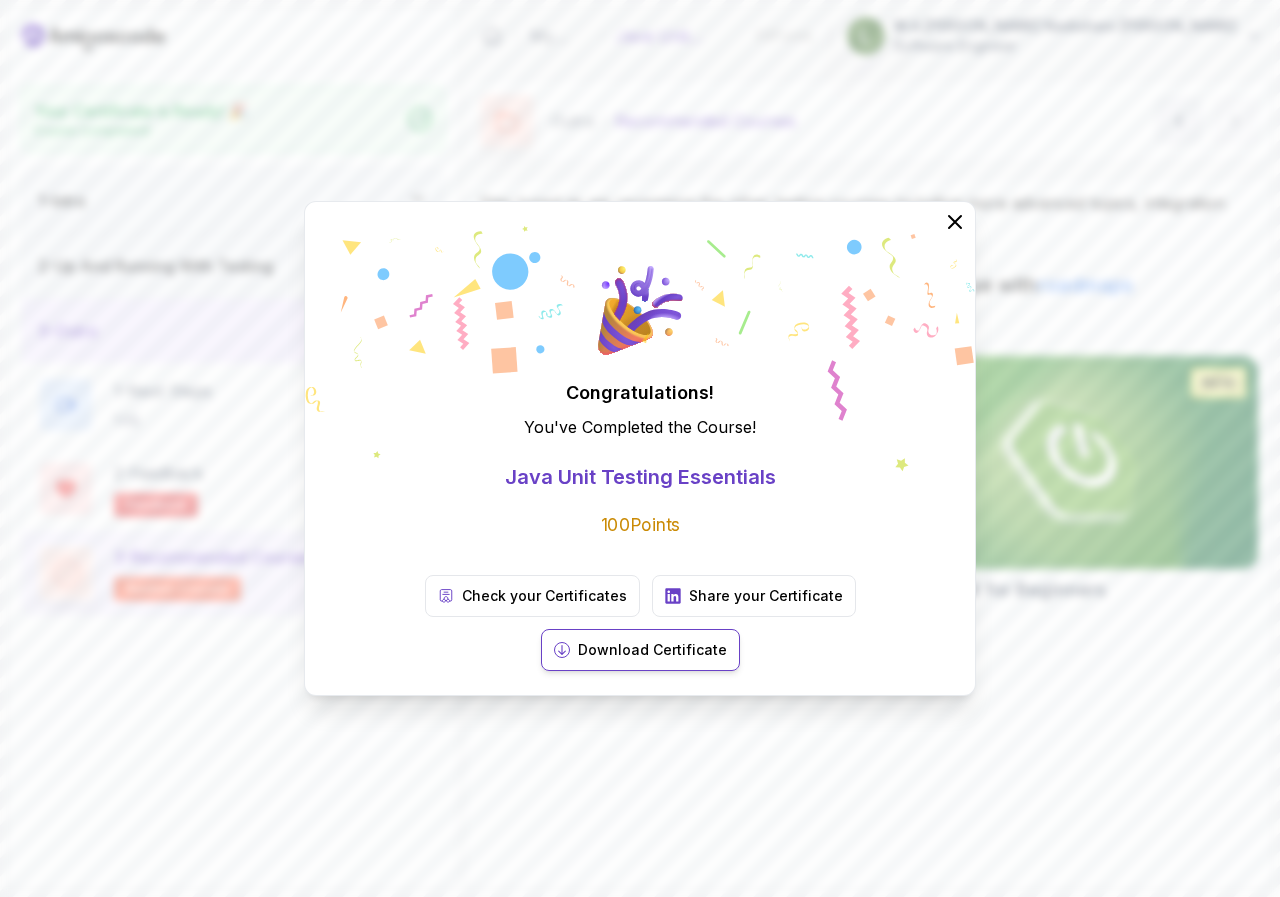 click on "Download Certificate" at bounding box center [640, 650] 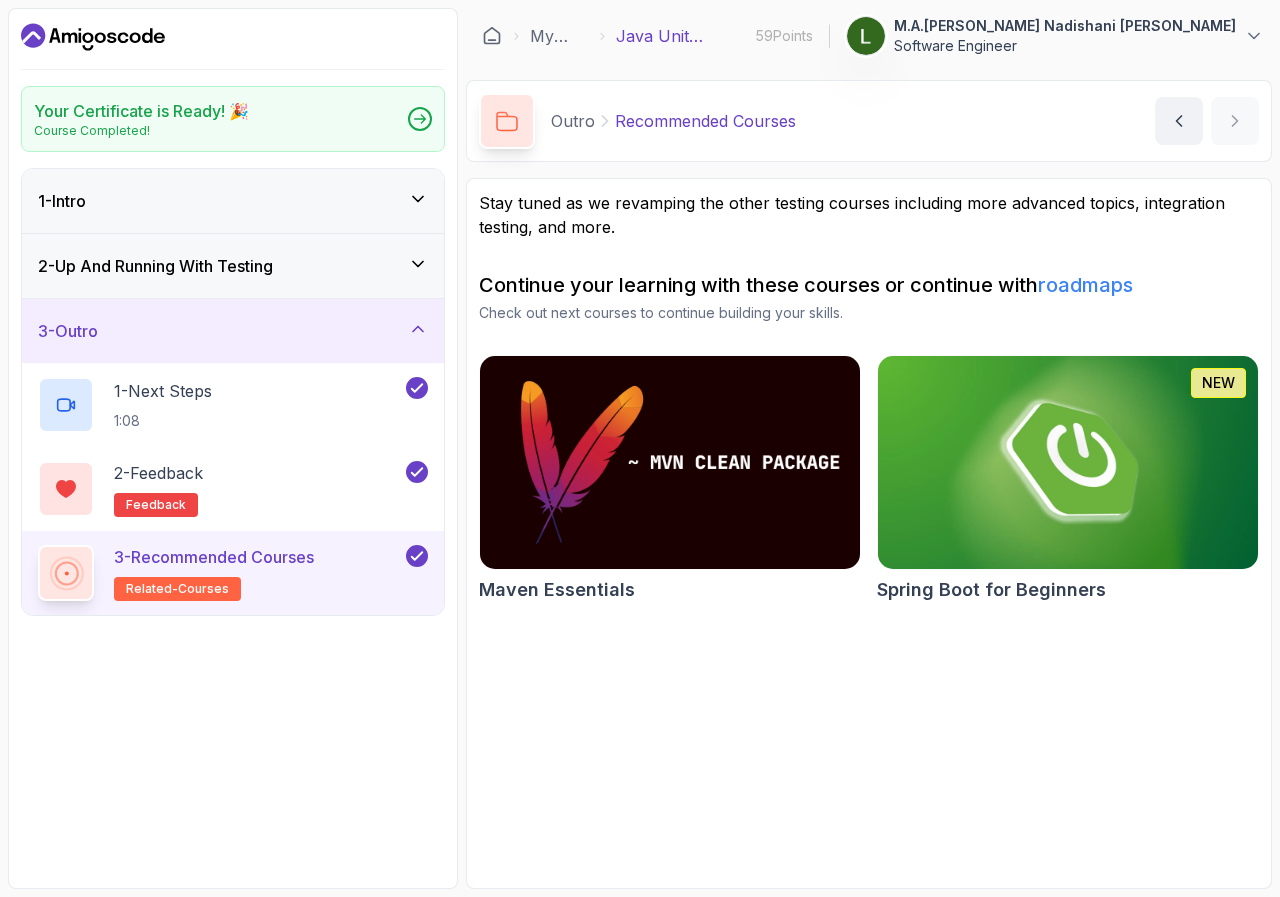 click on "3  -  Recommended Courses related-courses" at bounding box center (214, 573) 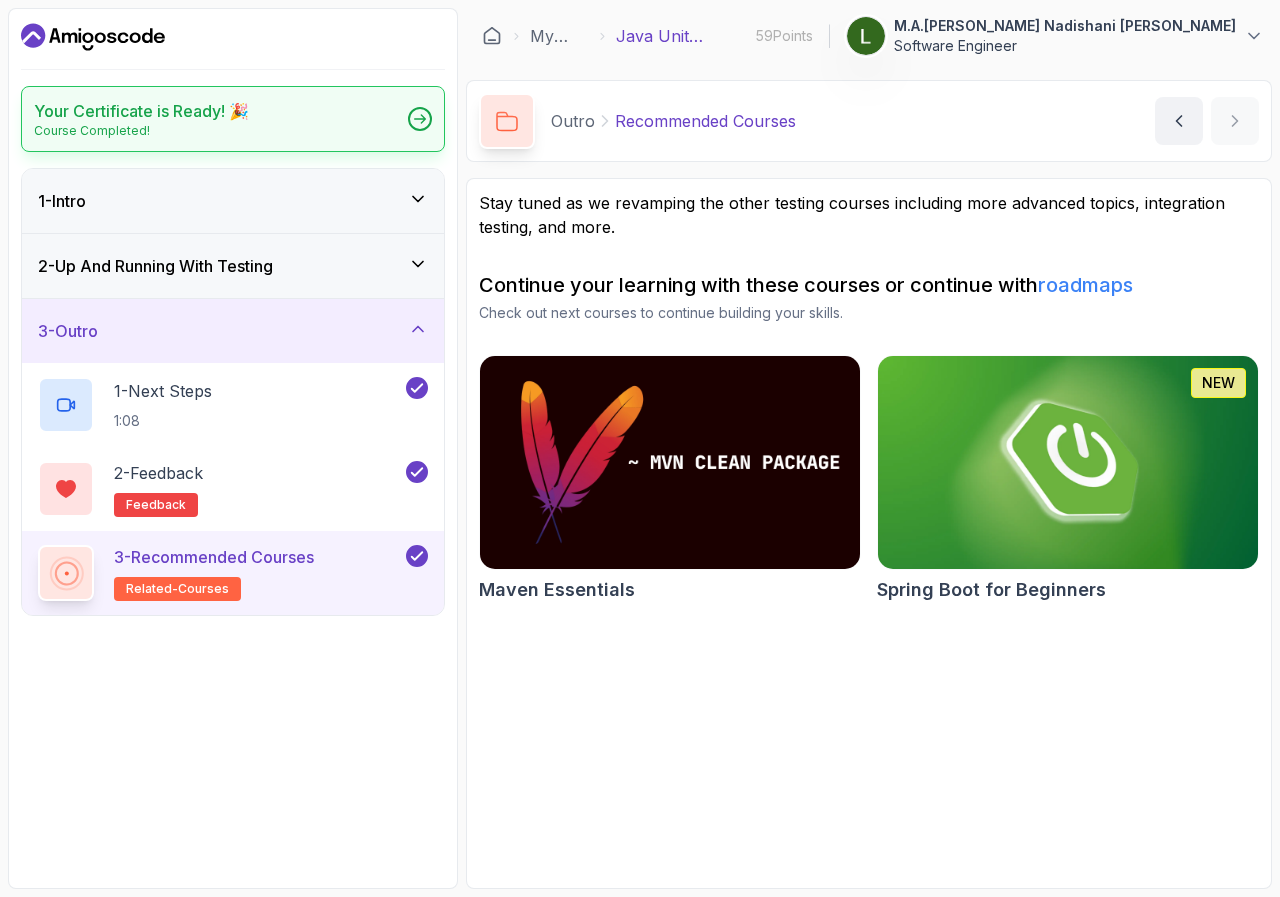 click on "Course Completed!" at bounding box center (141, 131) 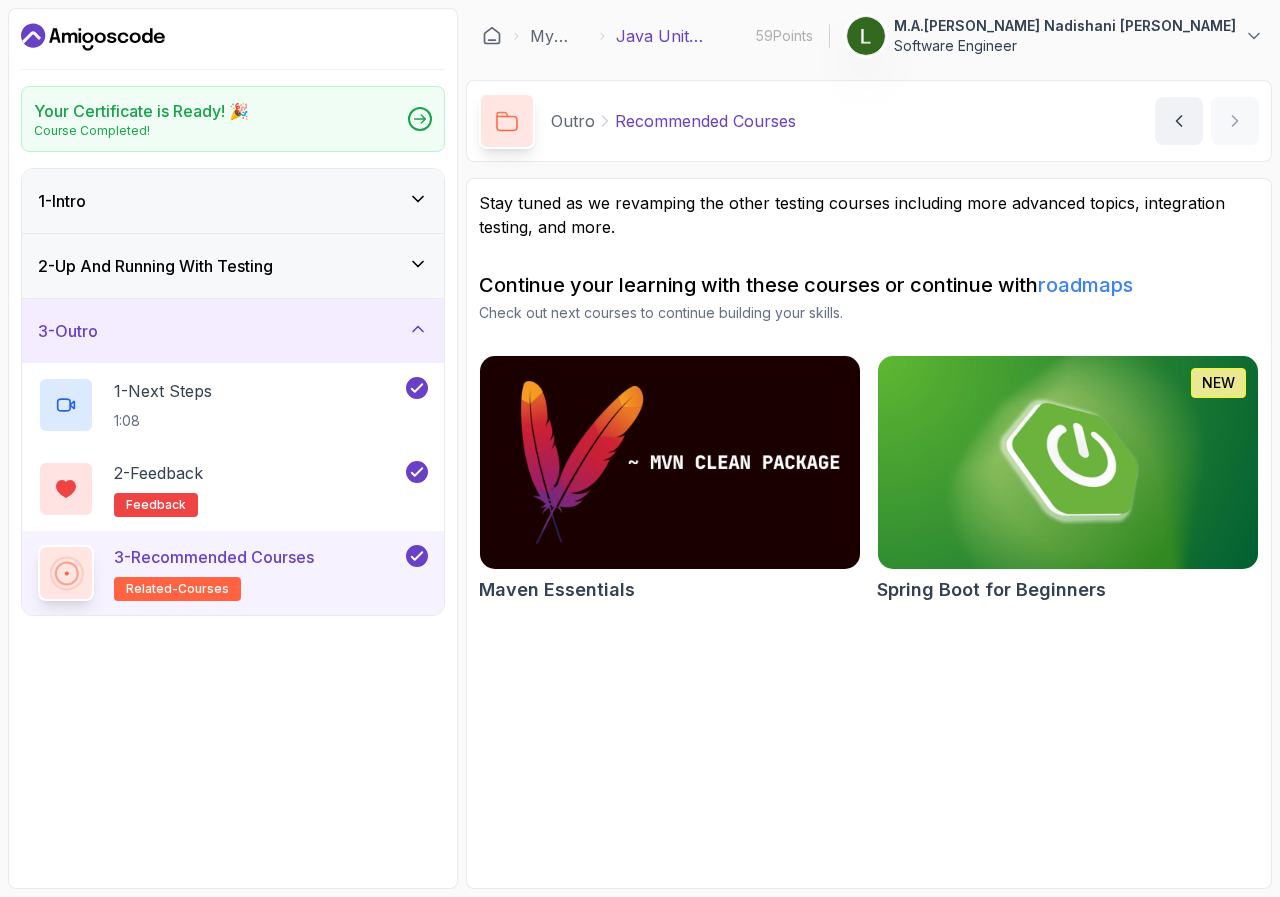 click 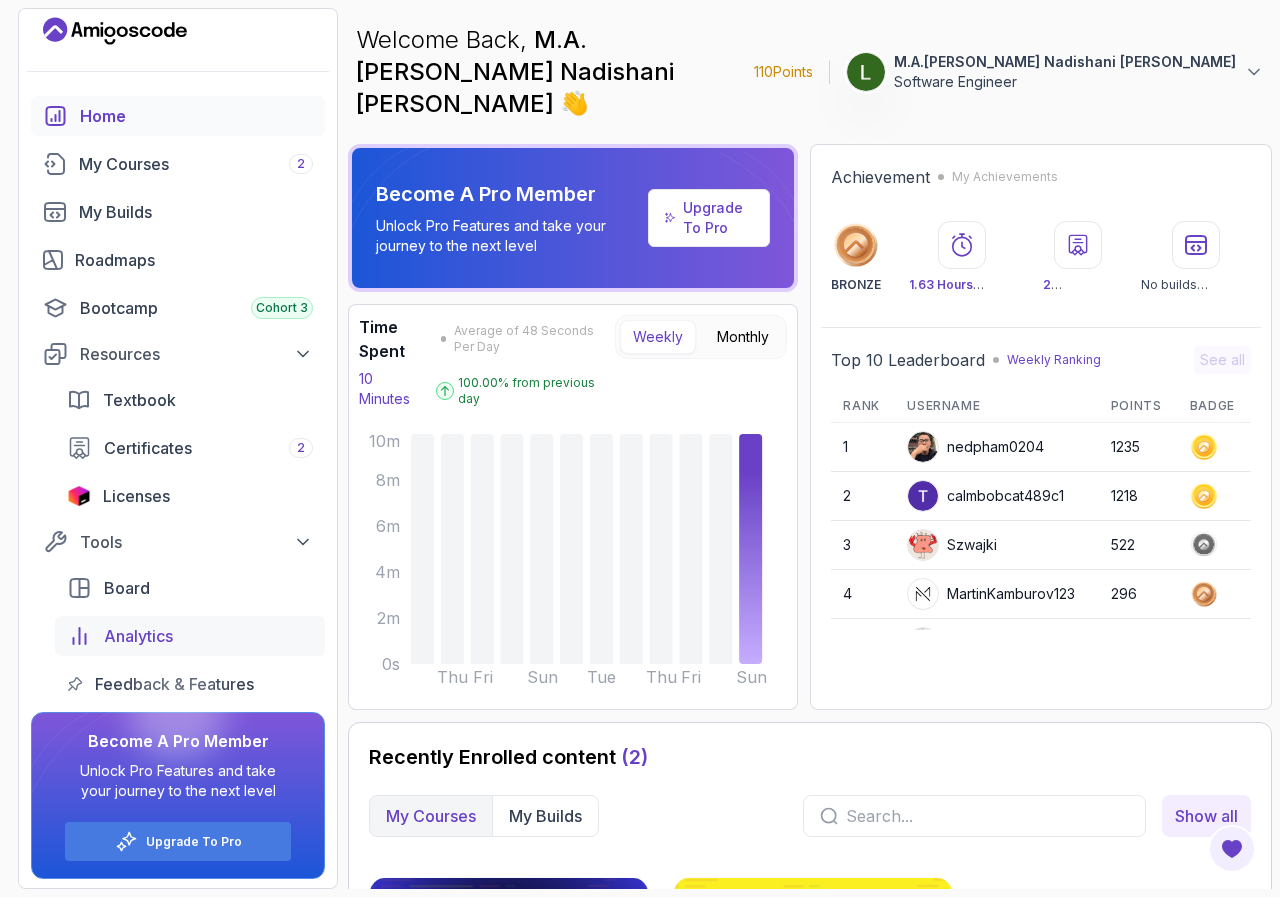 scroll, scrollTop: 17, scrollLeft: 0, axis: vertical 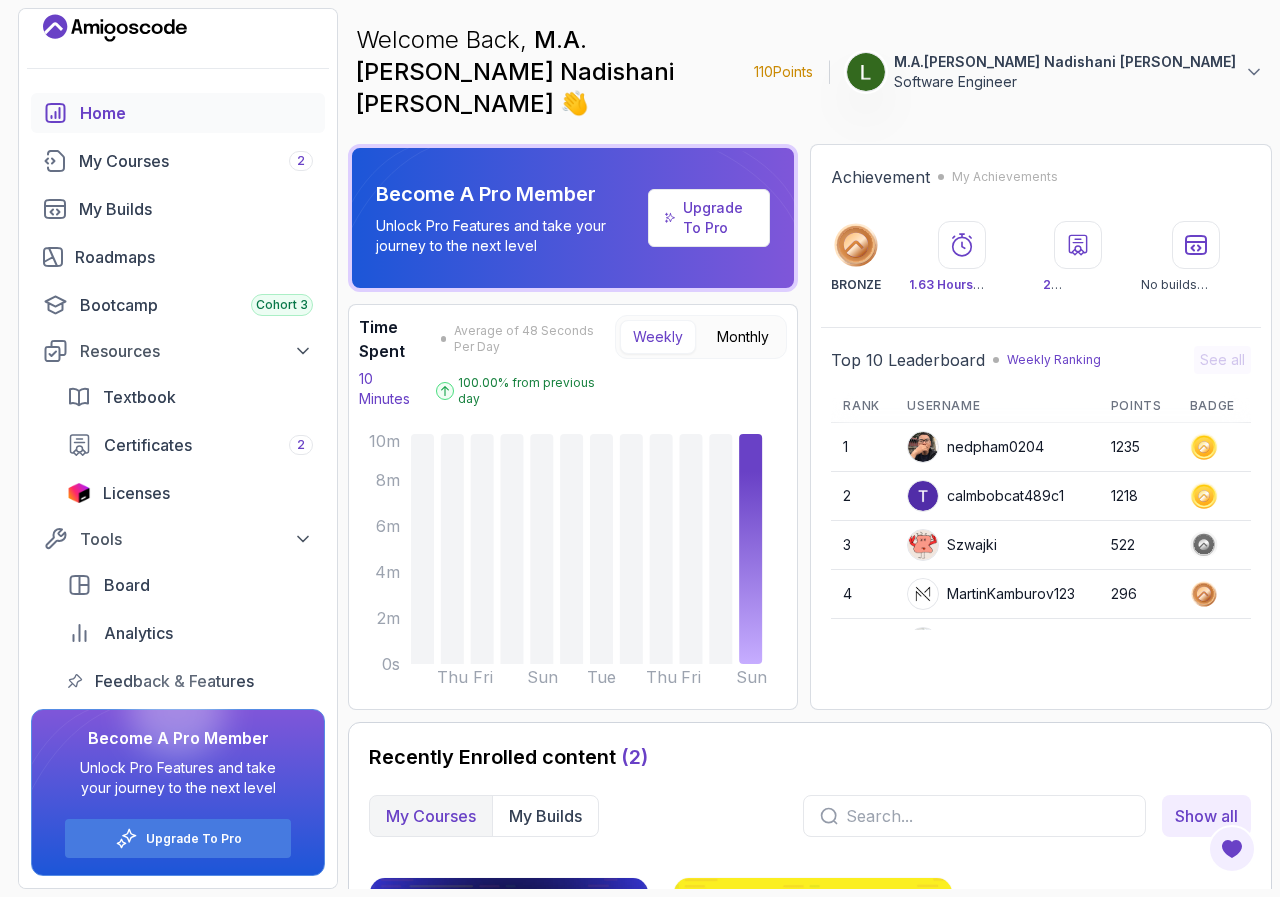 click 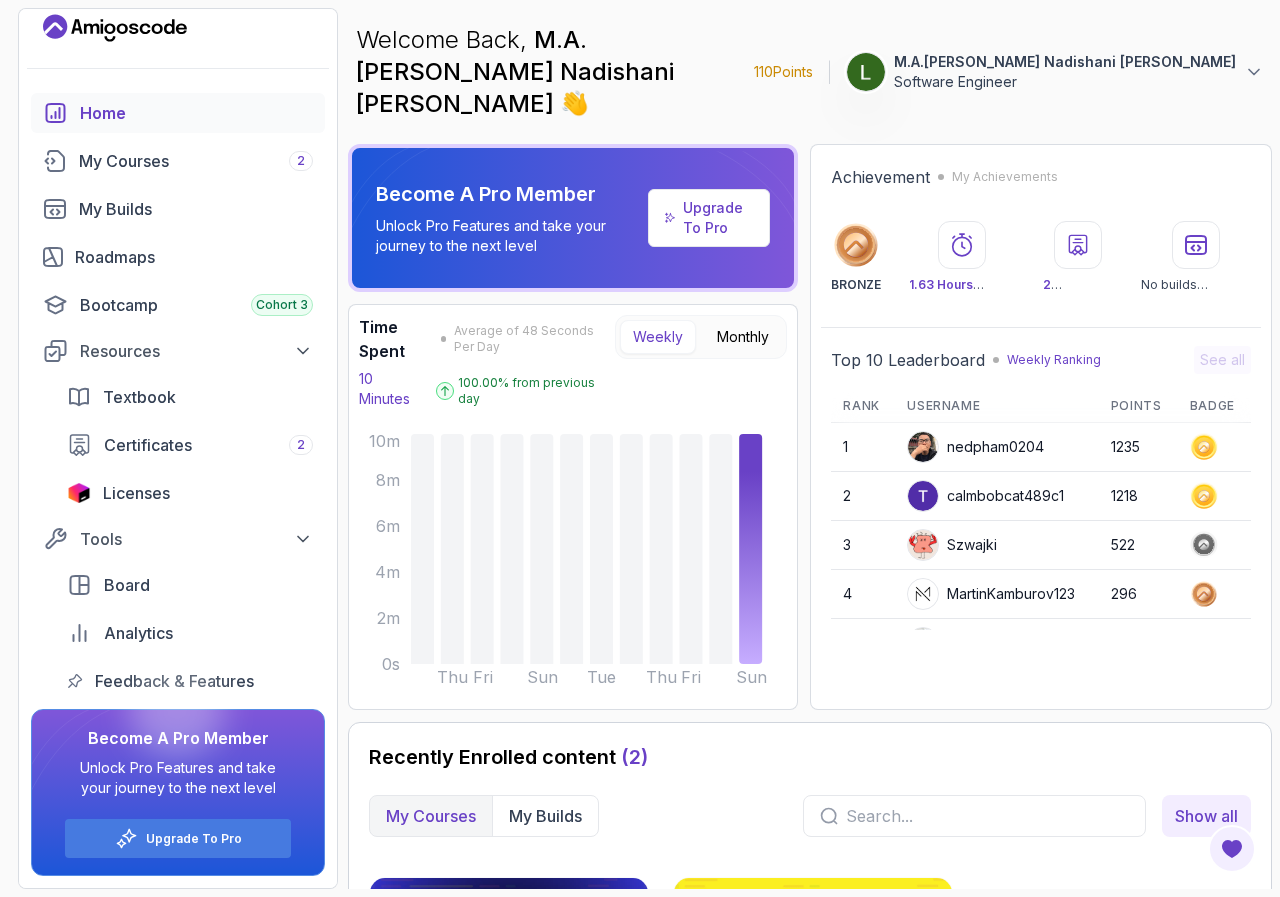 click 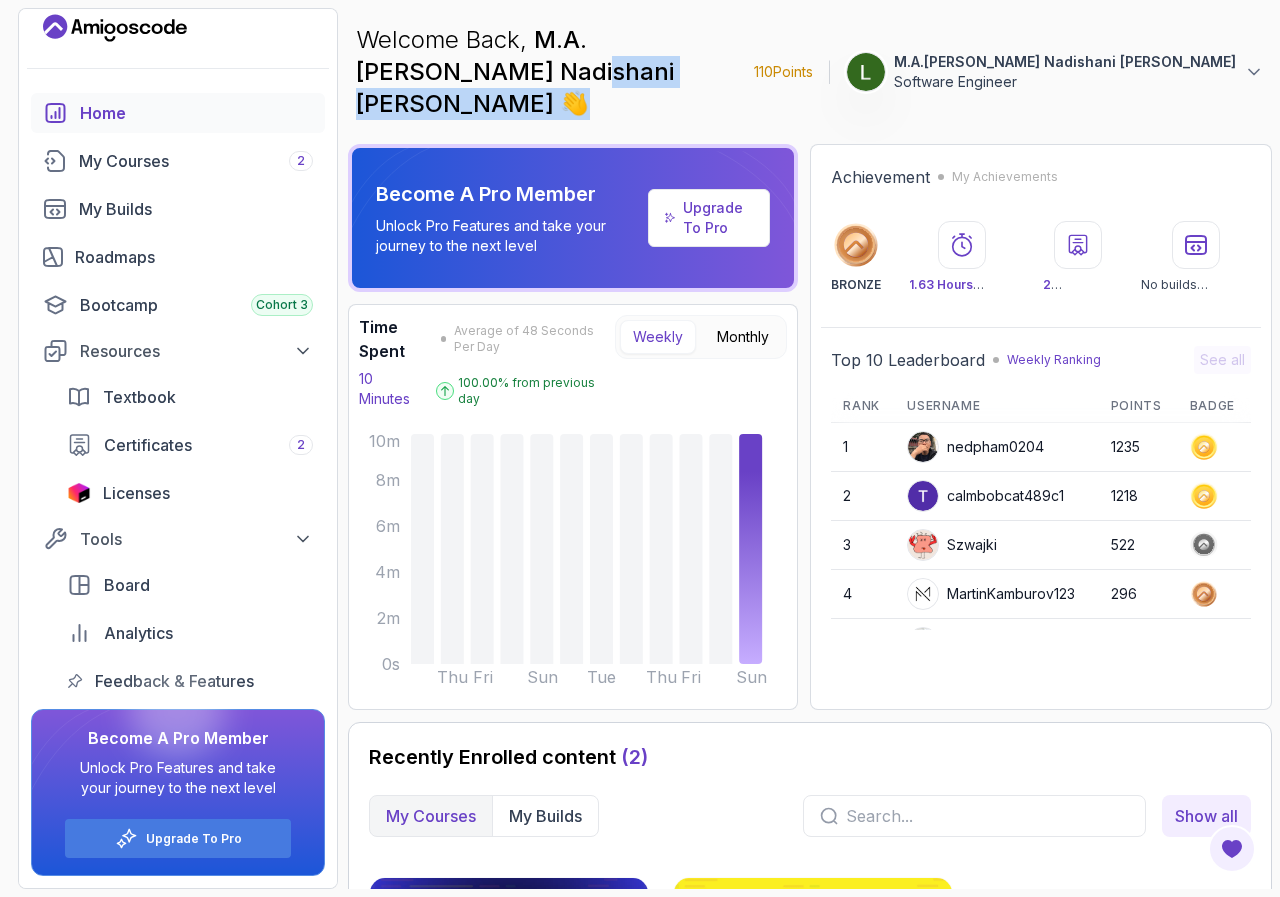 drag, startPoint x: 954, startPoint y: 56, endPoint x: 864, endPoint y: 54, distance: 90.02222 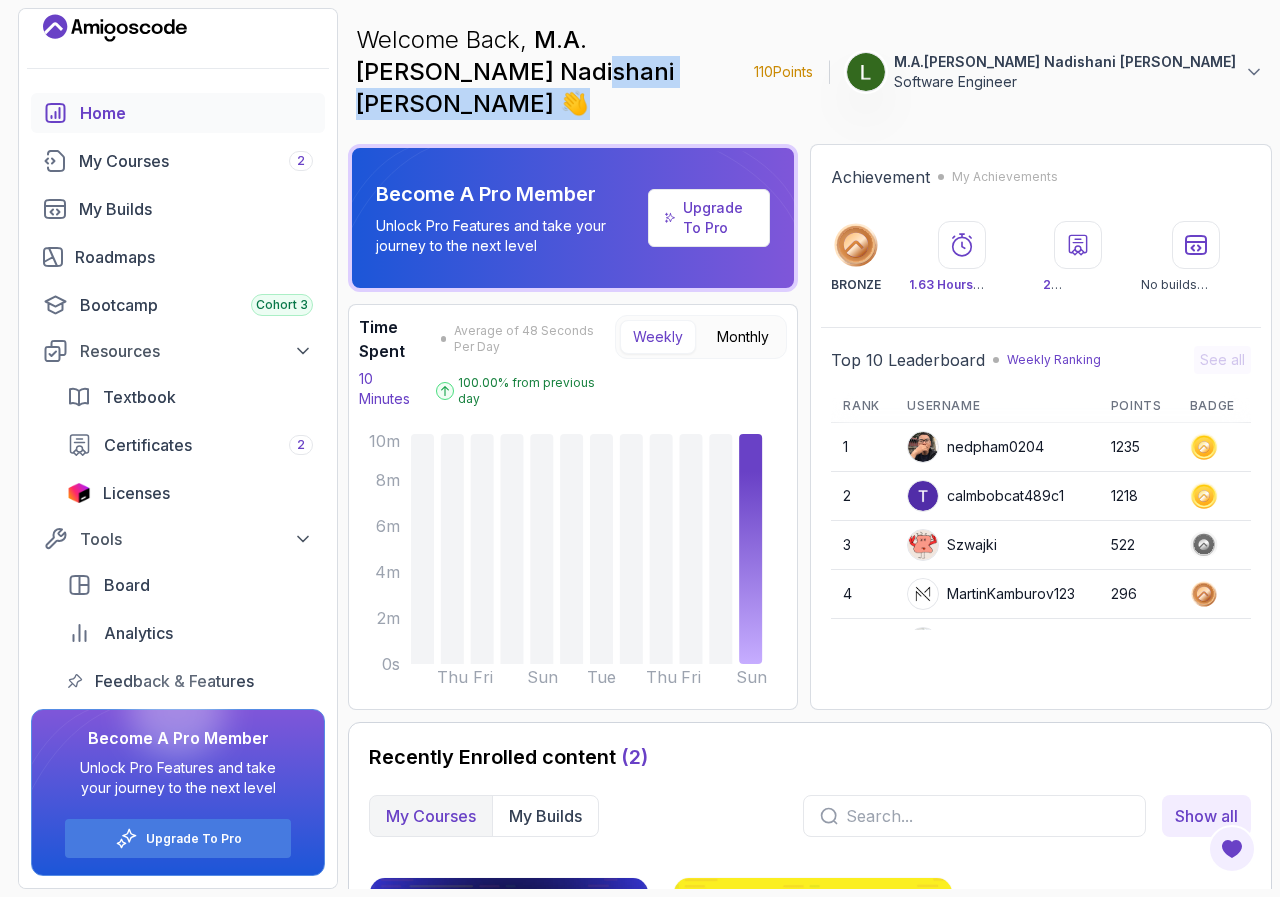 click on "Welcome Back,   M.A.Lakshika Nadishani Perera   👋 110  Points 1 M.A.Lakshika Nadishani Perera Software Engineer" at bounding box center (810, 72) 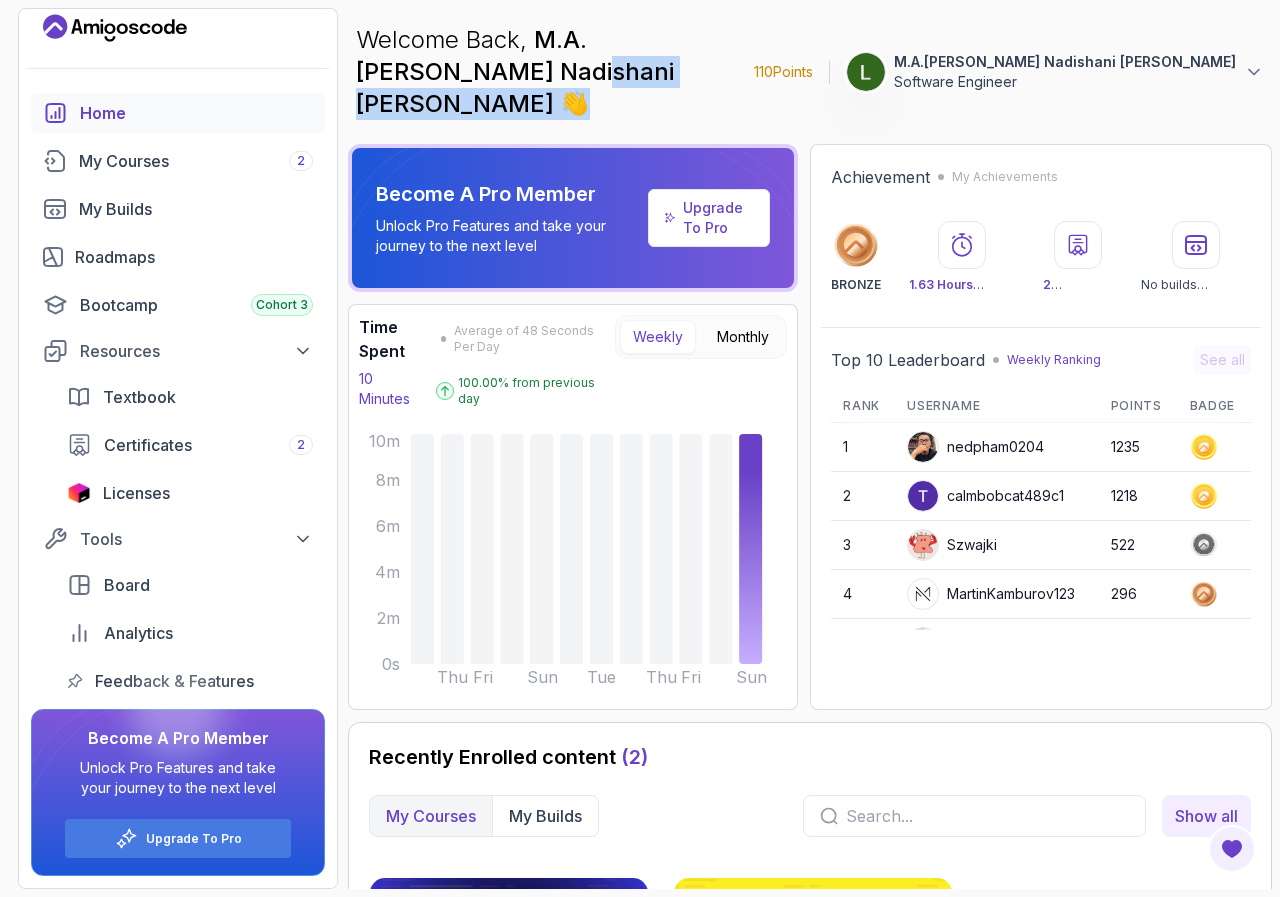 copy on "Perera   👋" 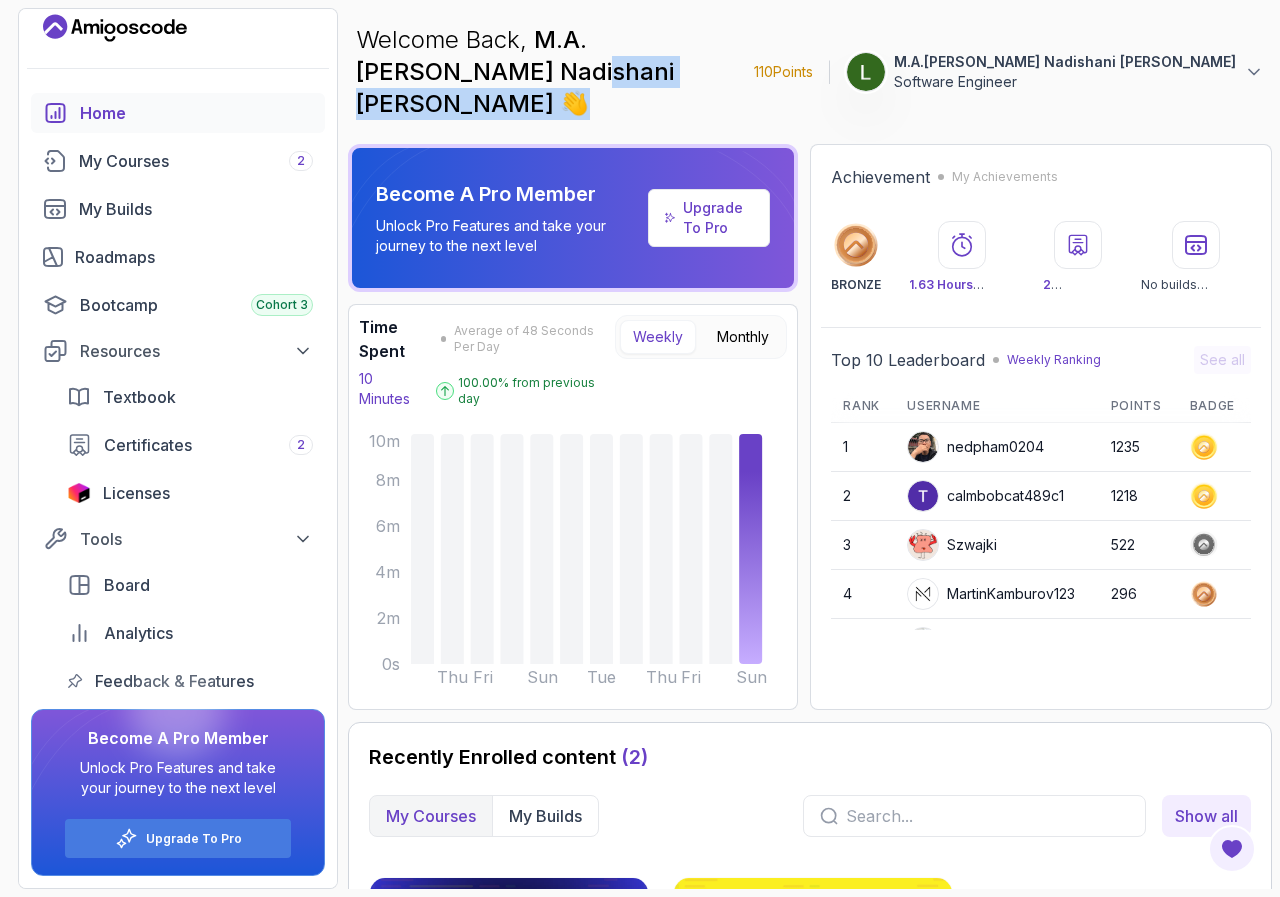 click on "110  Points" at bounding box center (783, 72) 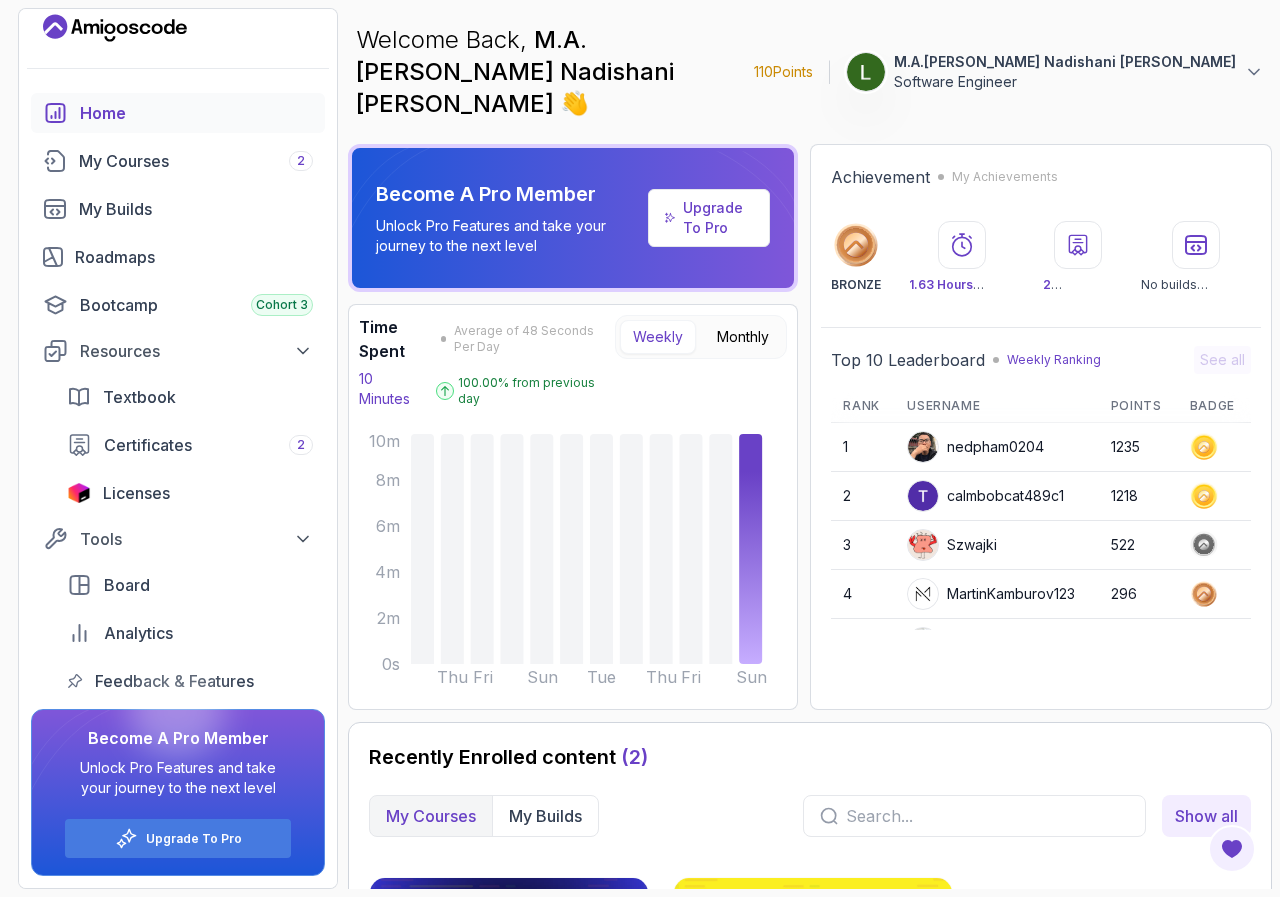 click on "Welcome Back,   M.A.Lakshika Nadishani Perera   👋" at bounding box center [547, 72] 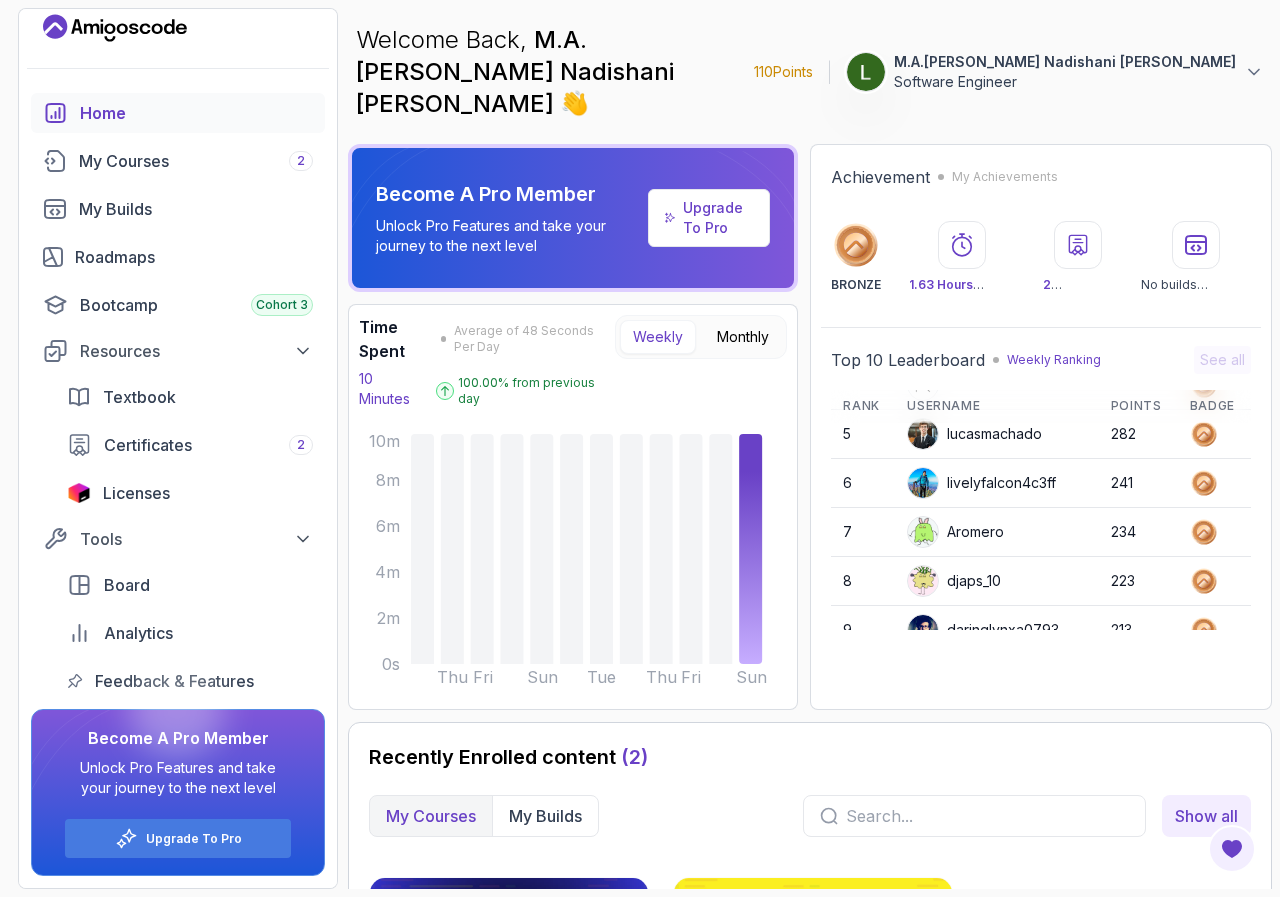 scroll, scrollTop: 282, scrollLeft: 0, axis: vertical 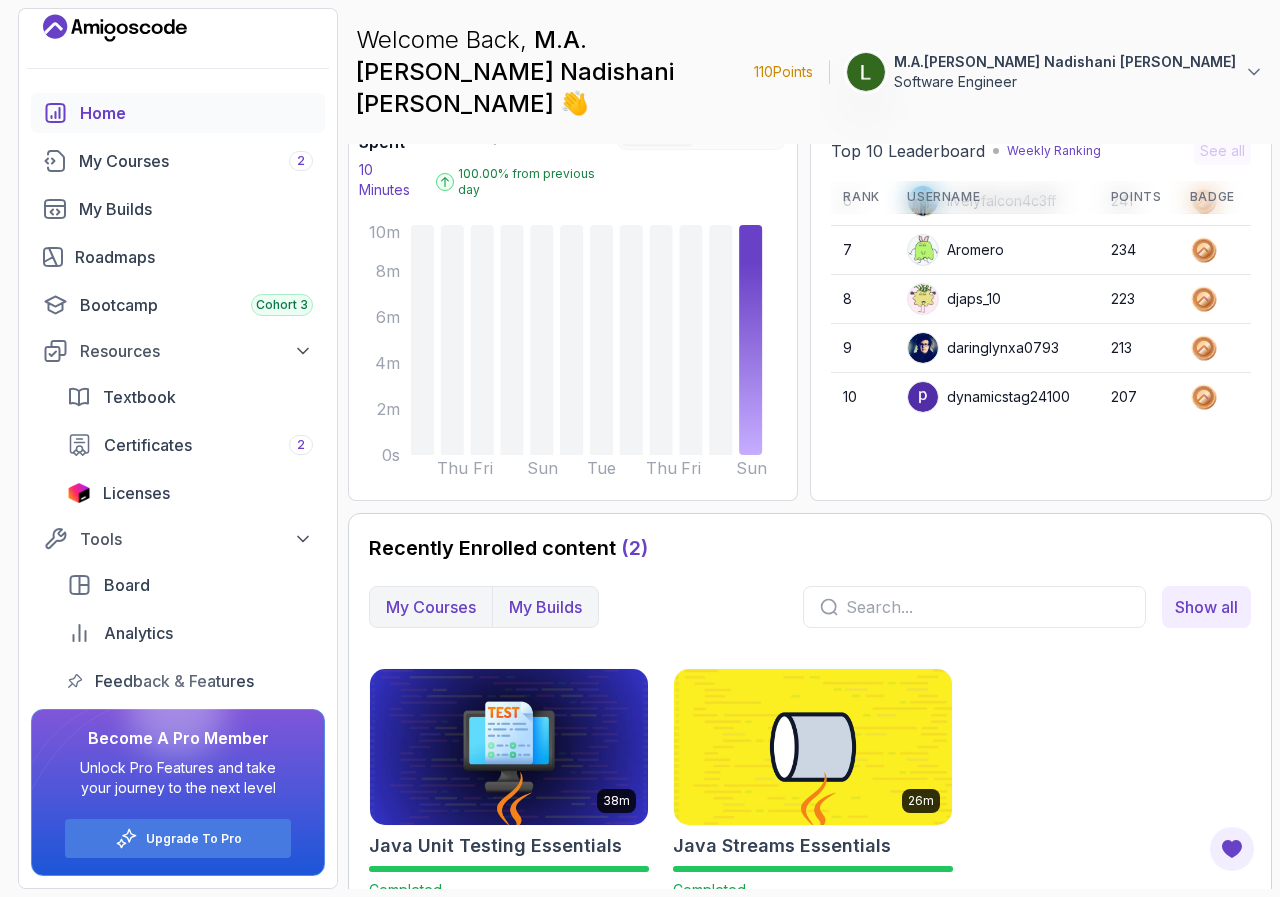 click on "My Builds" at bounding box center (545, 607) 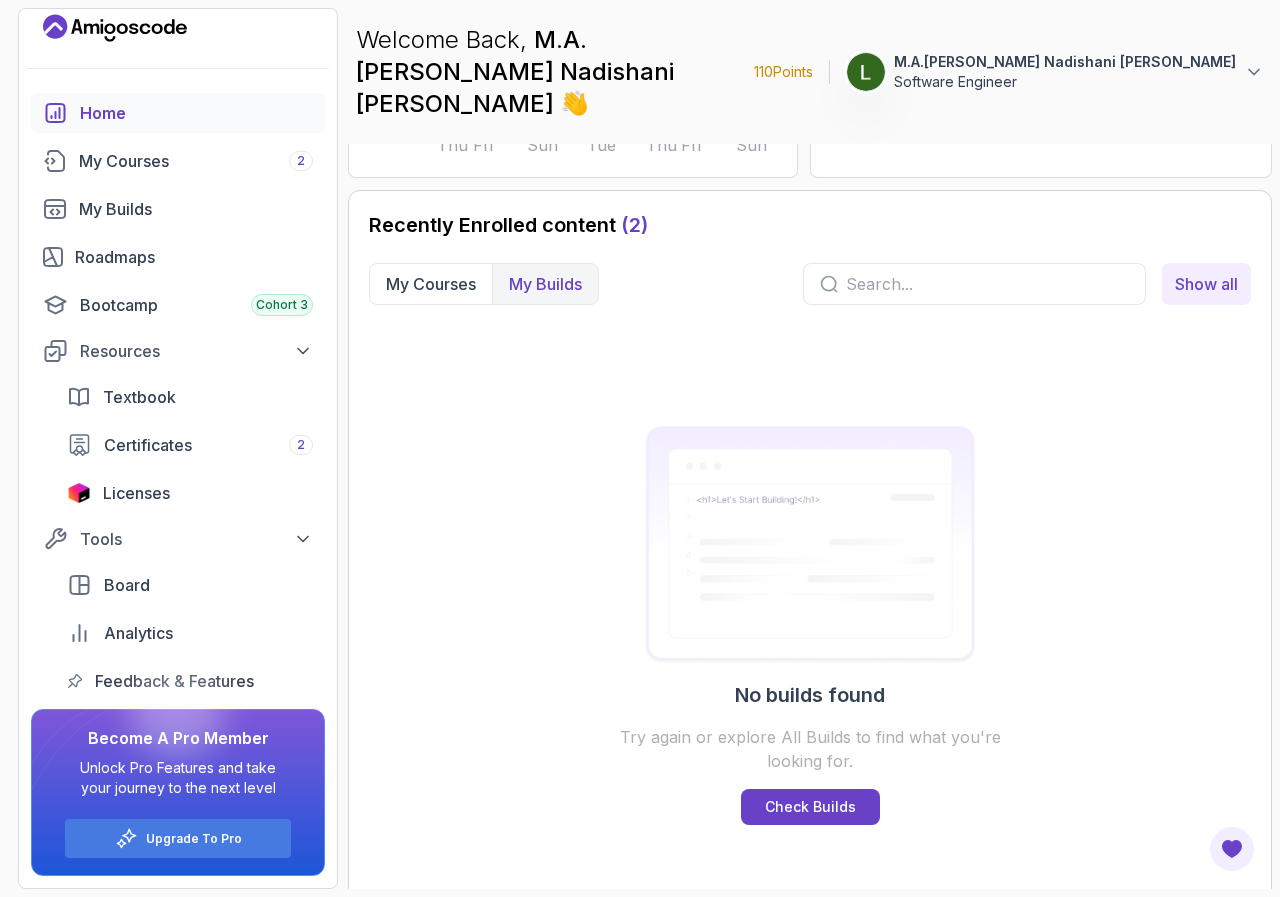 scroll, scrollTop: 537, scrollLeft: 0, axis: vertical 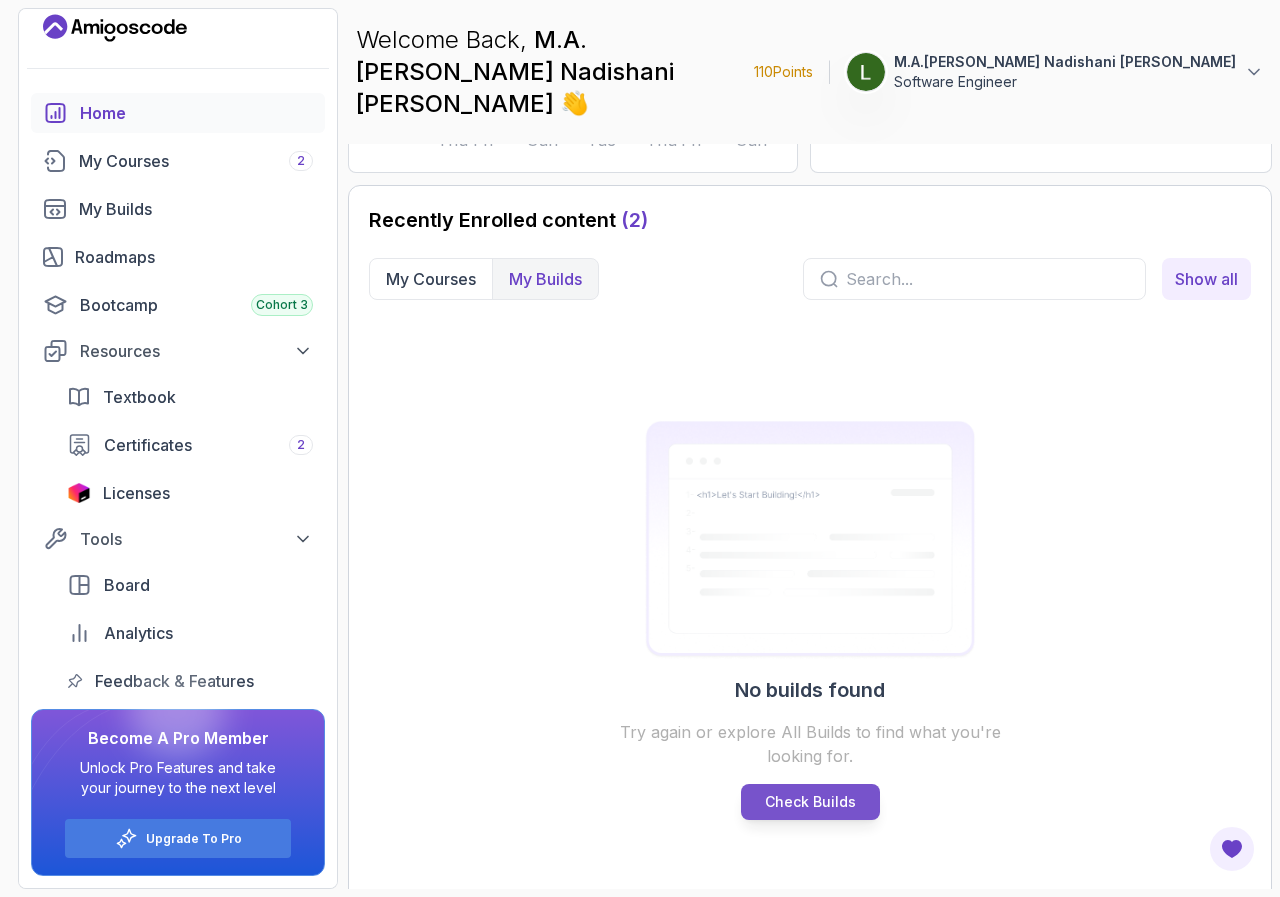 click on "Check Builds" at bounding box center (810, 802) 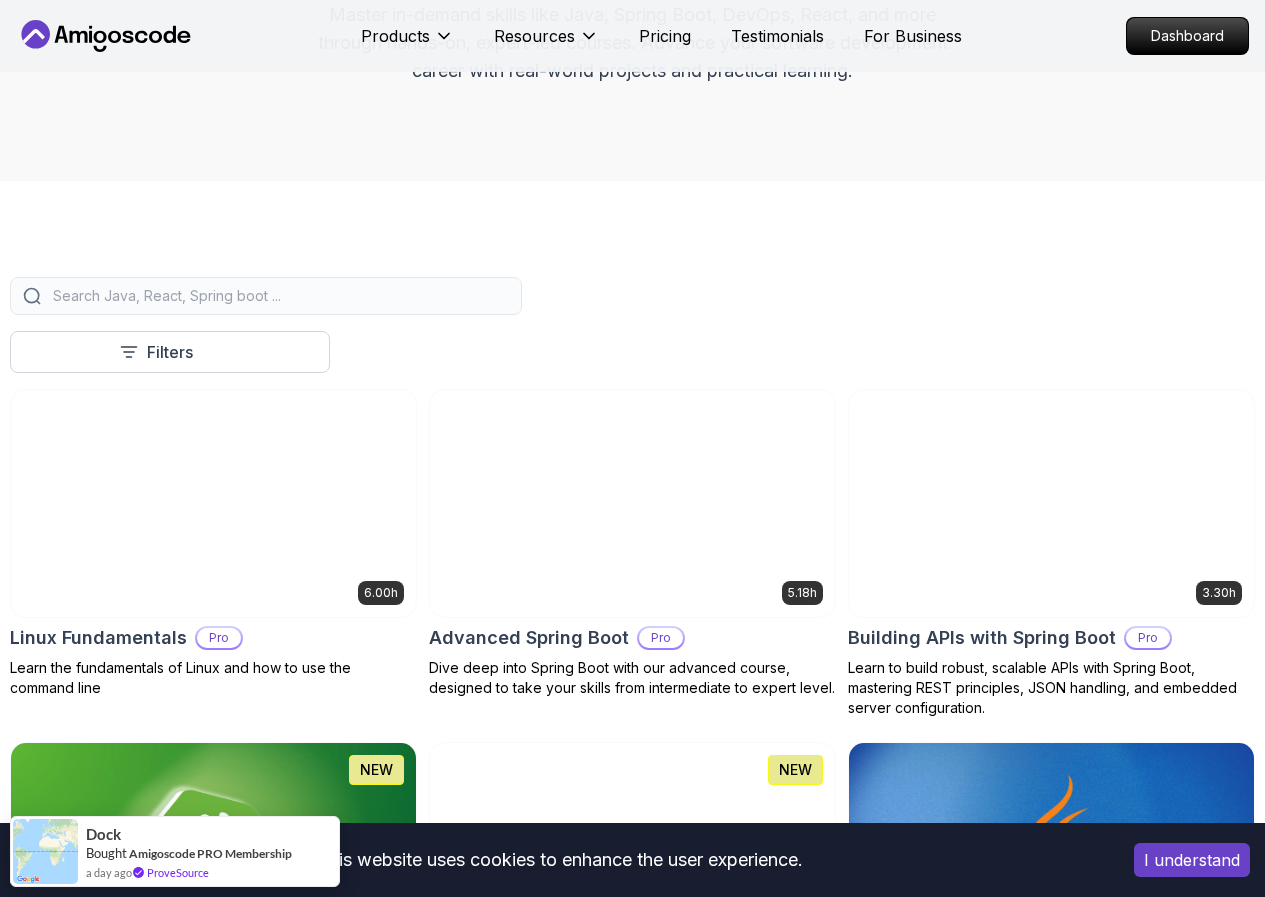scroll, scrollTop: 300, scrollLeft: 0, axis: vertical 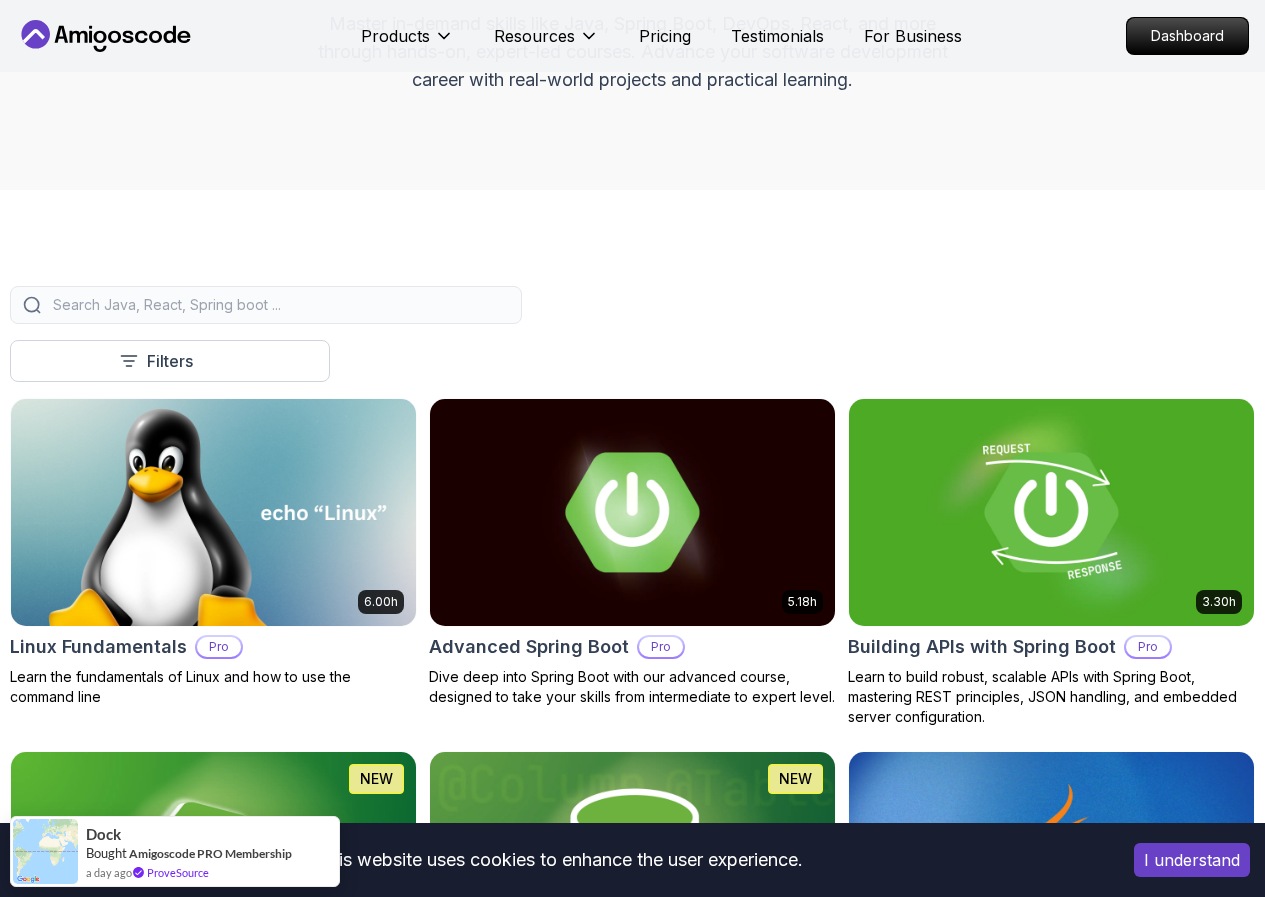 click on "Build" at bounding box center [0, 0] 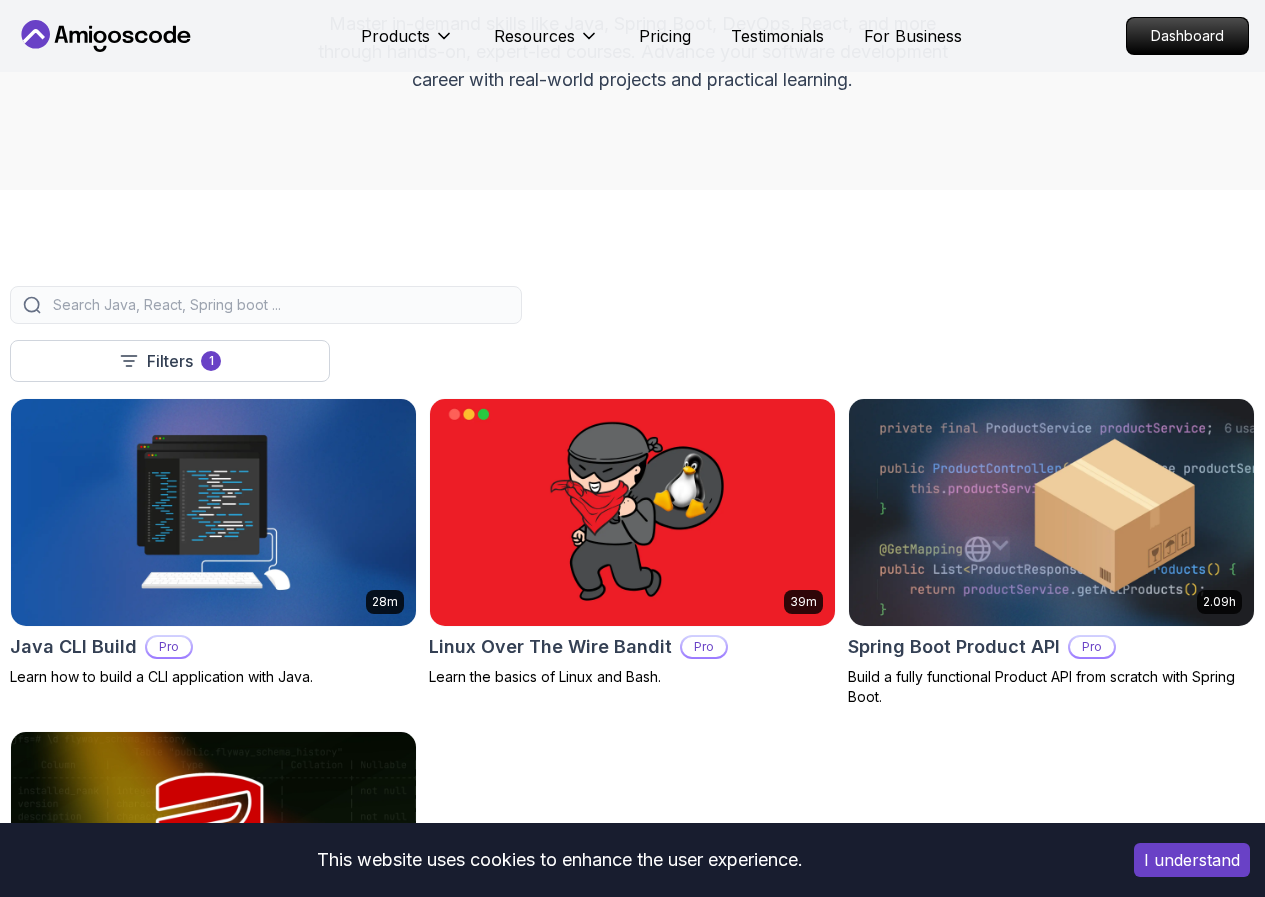 click on "Free" at bounding box center [0, 0] 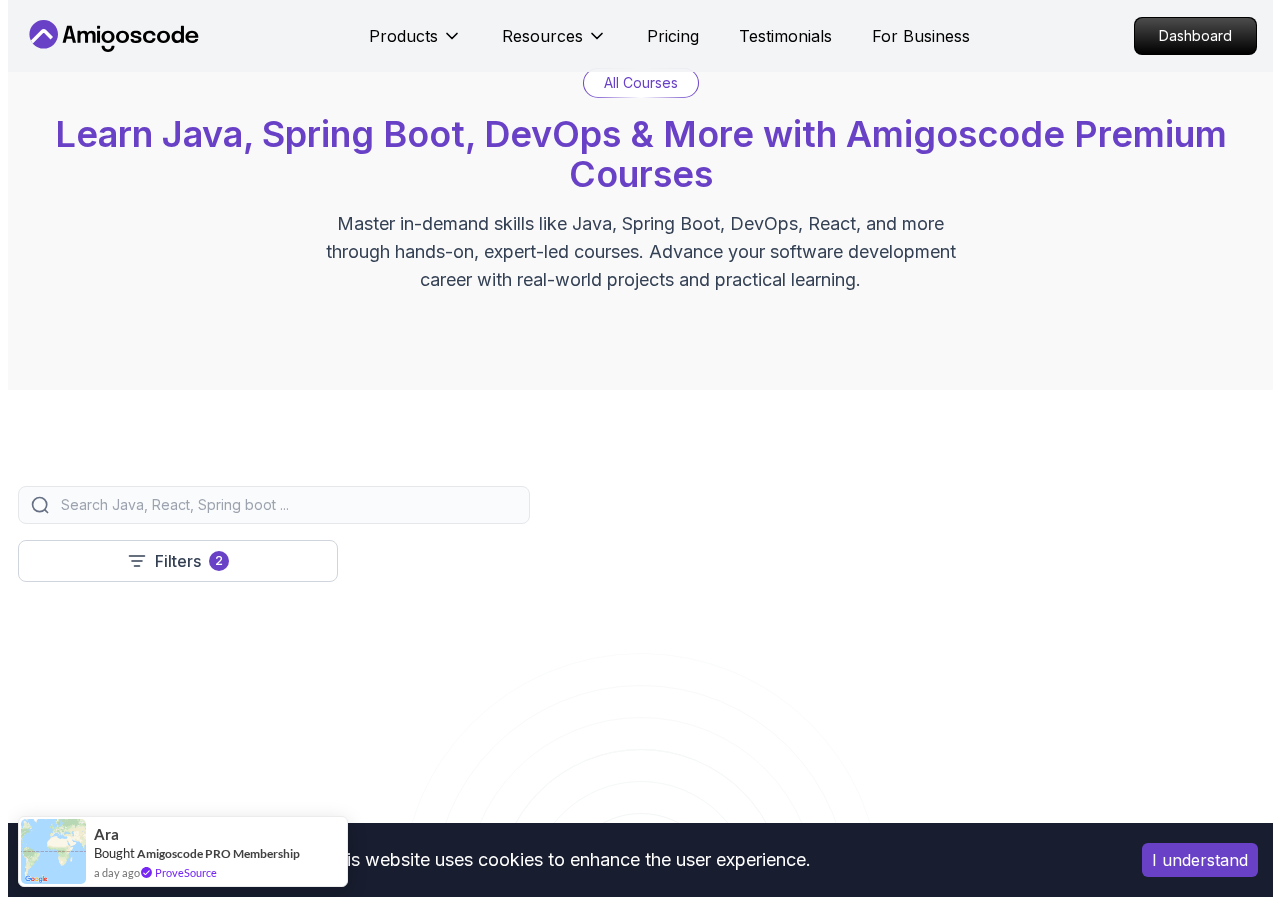 scroll, scrollTop: 0, scrollLeft: 0, axis: both 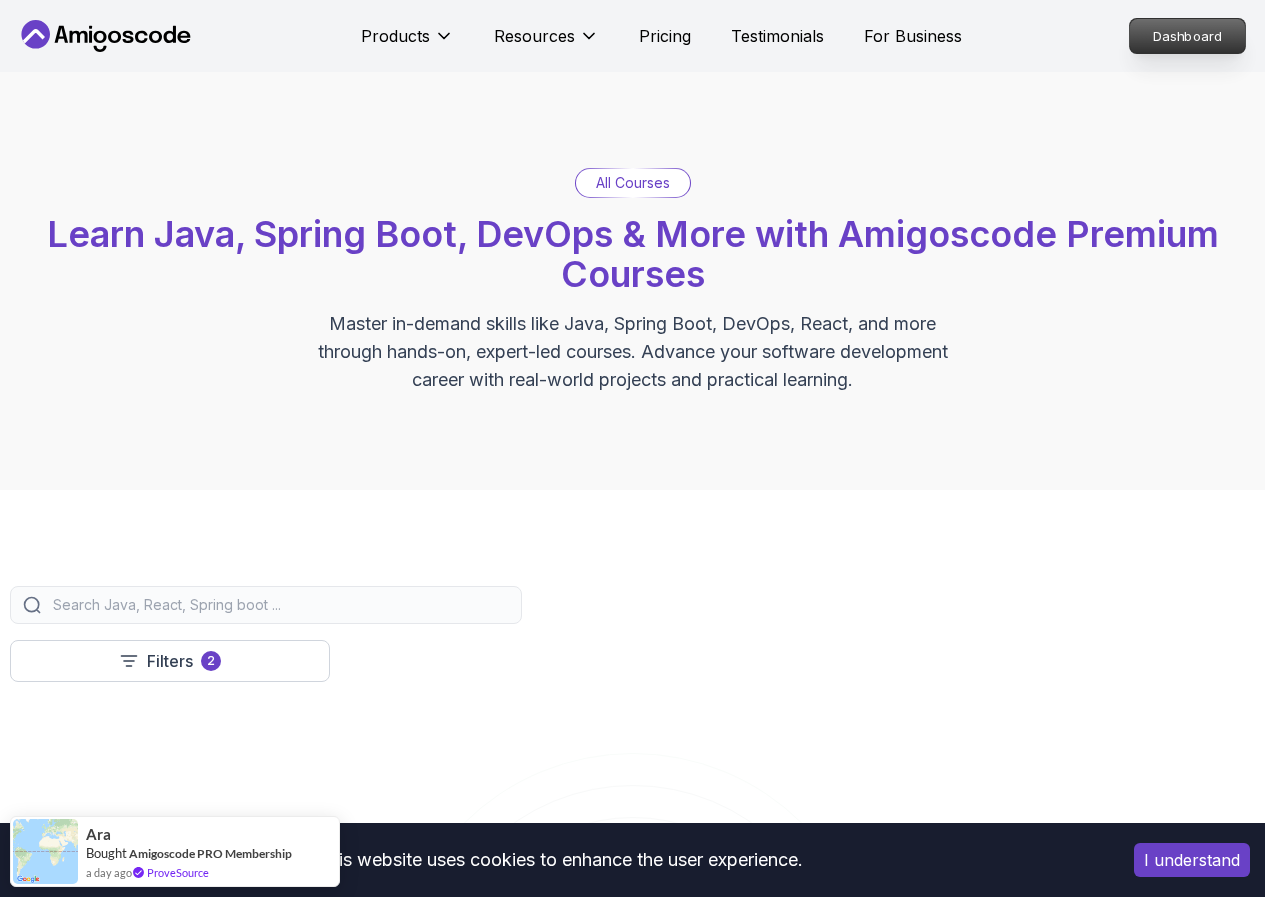 click on "Dashboard" at bounding box center (1187, 36) 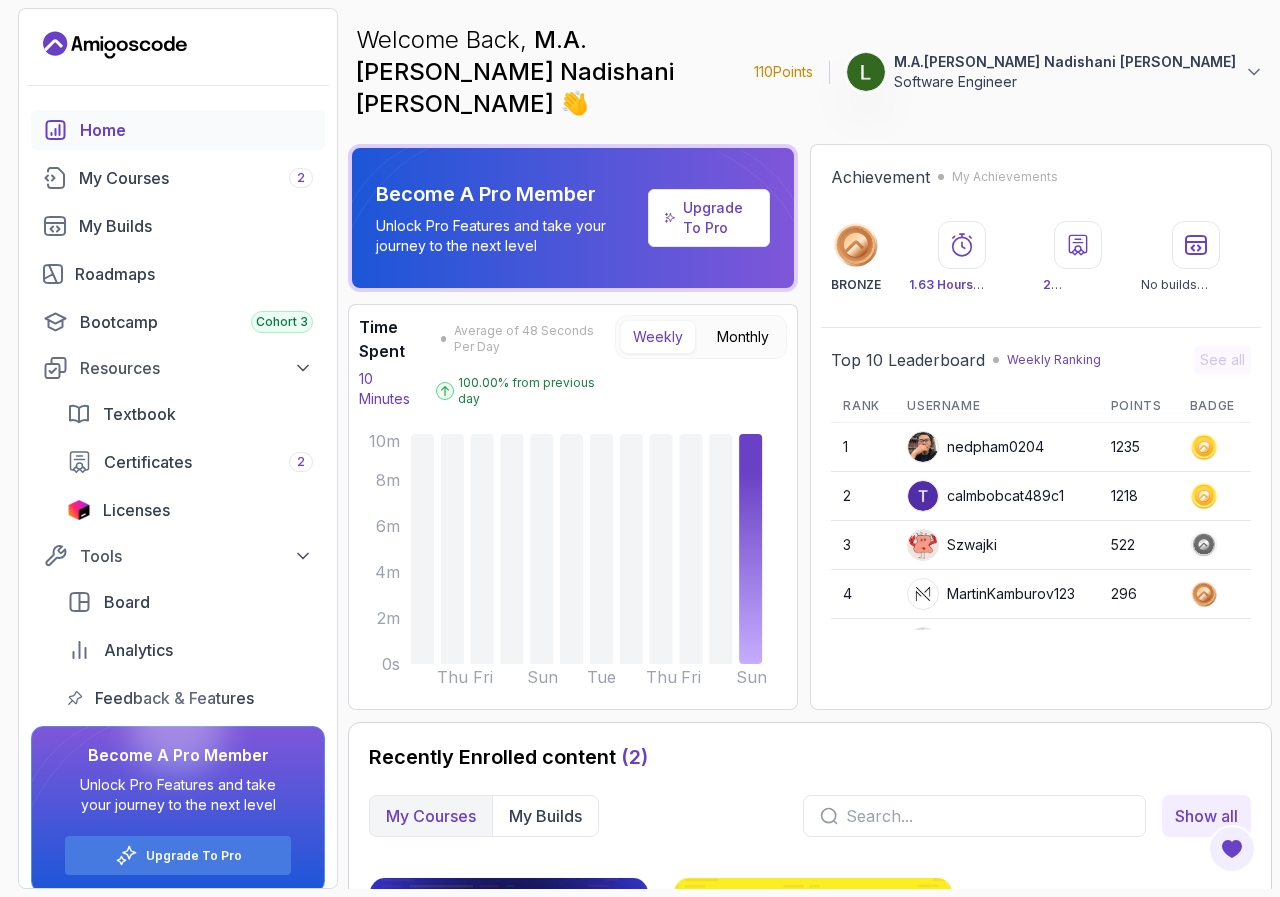 click on "110  Points" at bounding box center (783, 72) 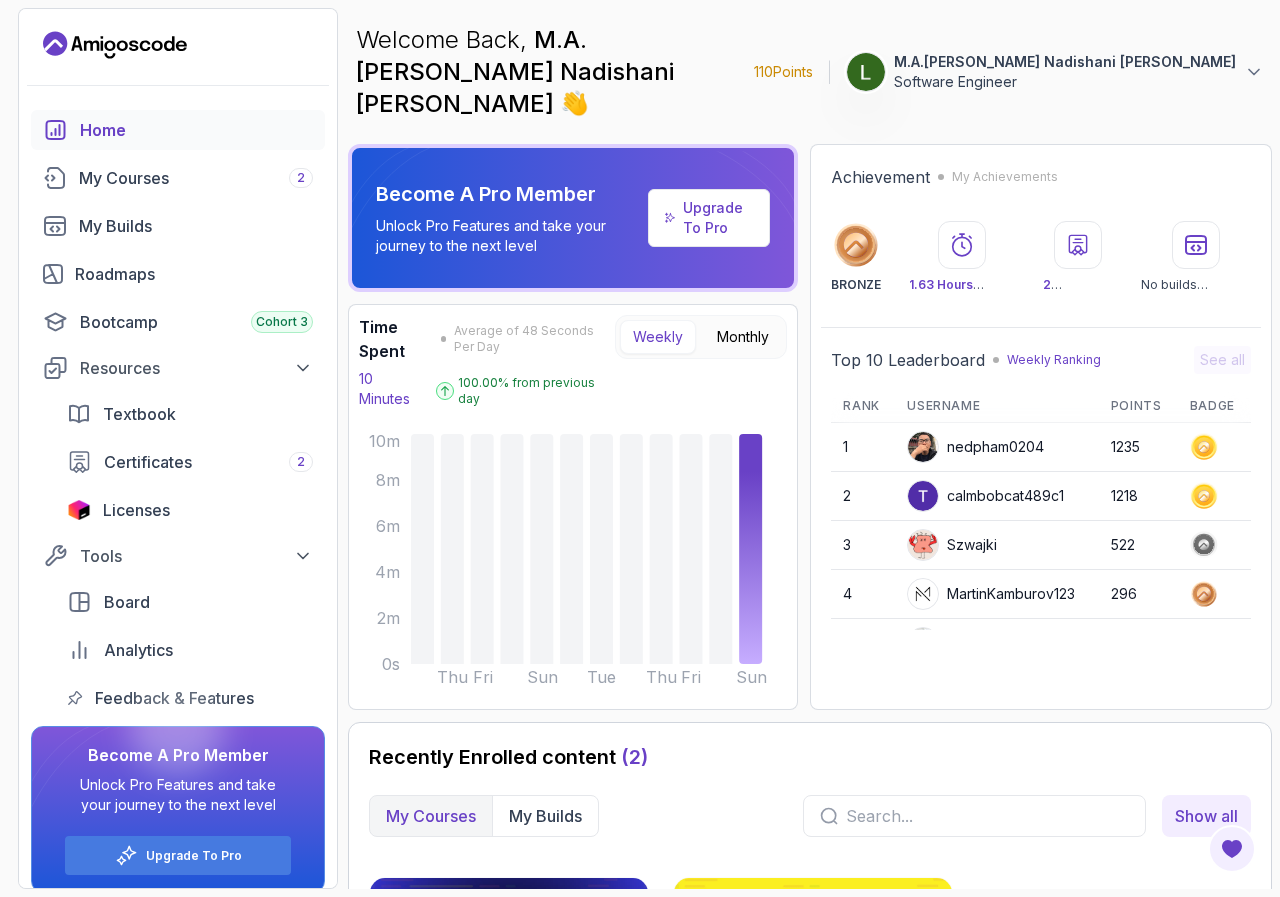 click on "M.A.Lakshika Nadishani Perera Software Engineer" at bounding box center [1055, 72] 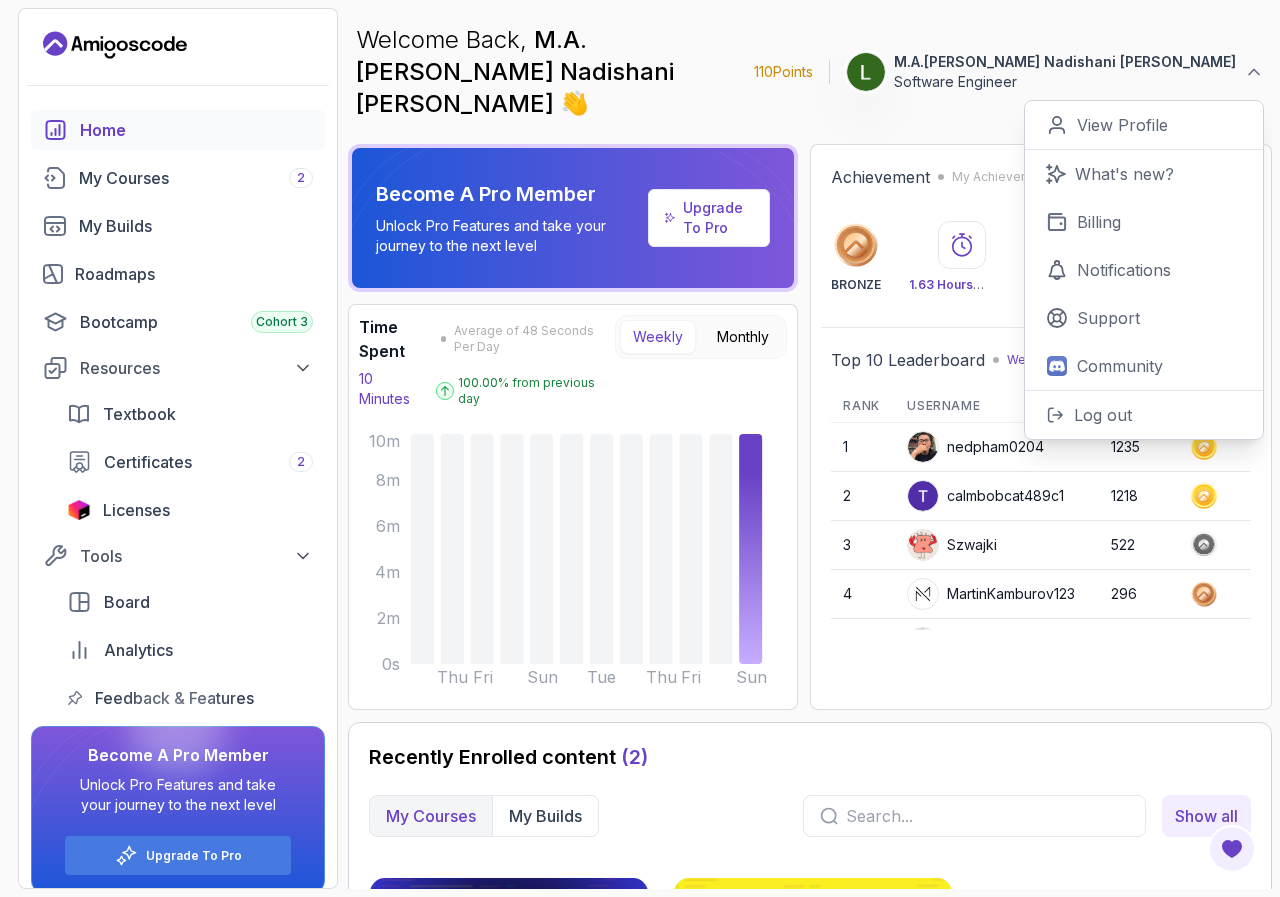 click on "Recently Enrolled content   ( 2 )" at bounding box center (810, 757) 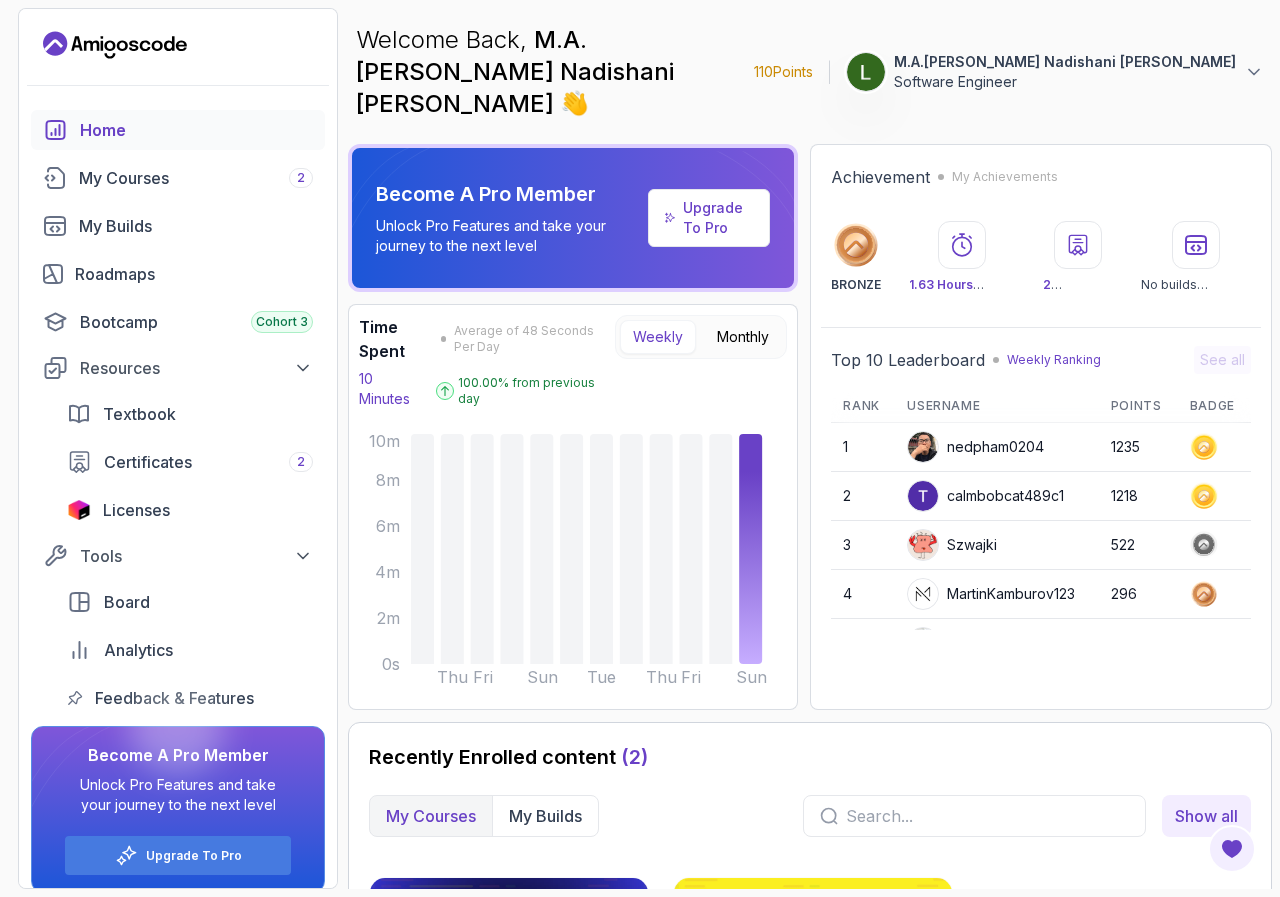 click at bounding box center (1078, 245) 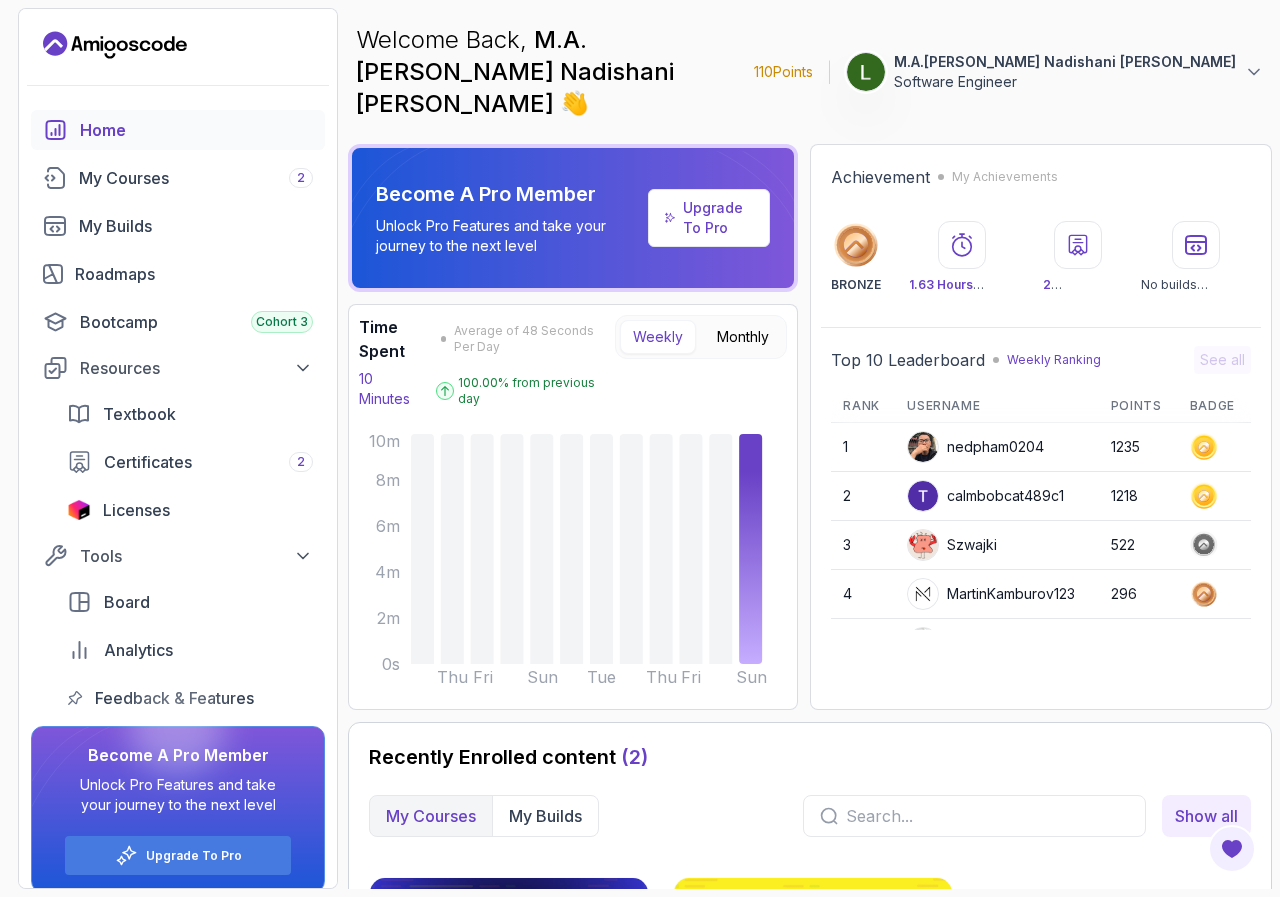 drag, startPoint x: 907, startPoint y: 149, endPoint x: 998, endPoint y: 137, distance: 91.787796 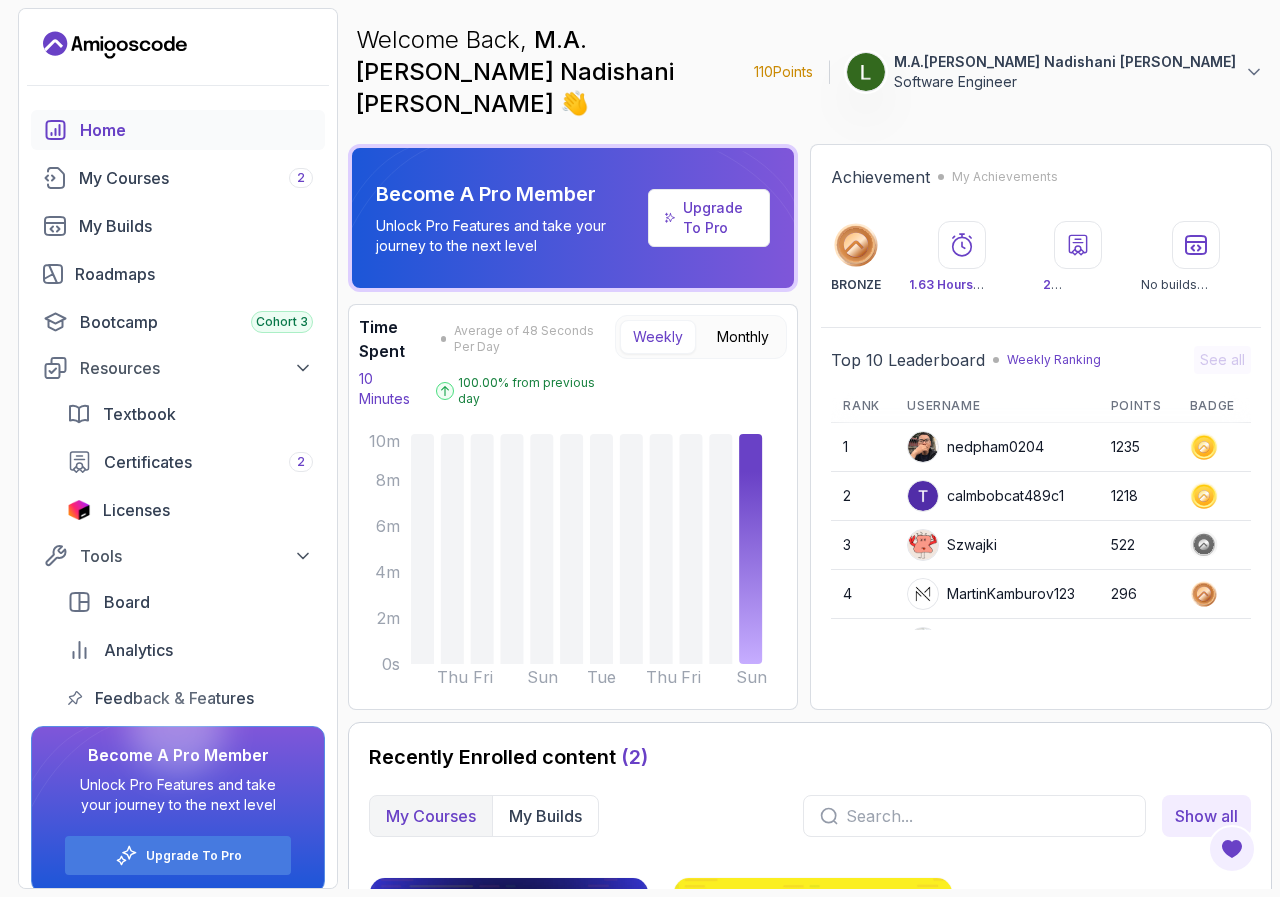 click on "My Achievements" at bounding box center (1005, 177) 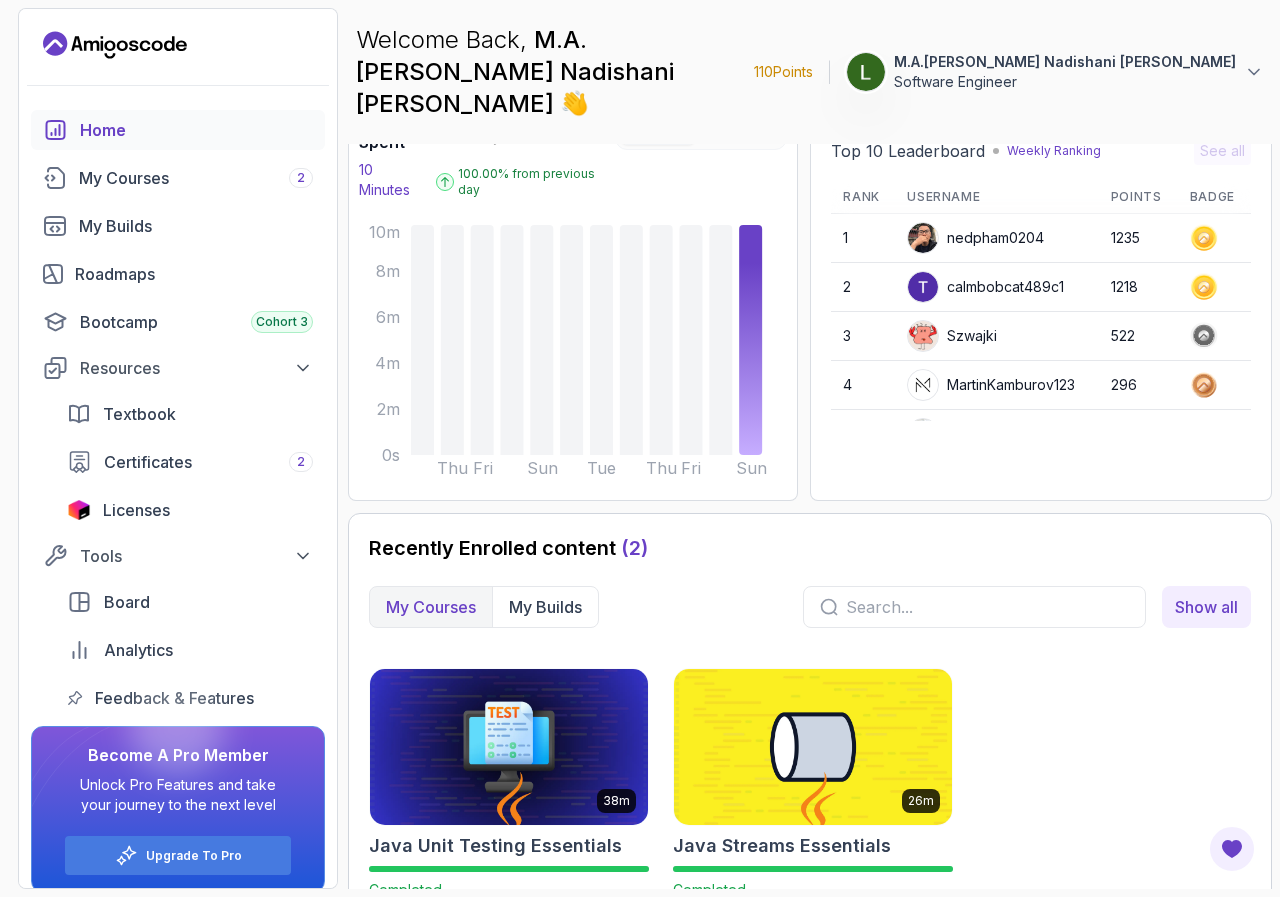 scroll, scrollTop: 0, scrollLeft: 0, axis: both 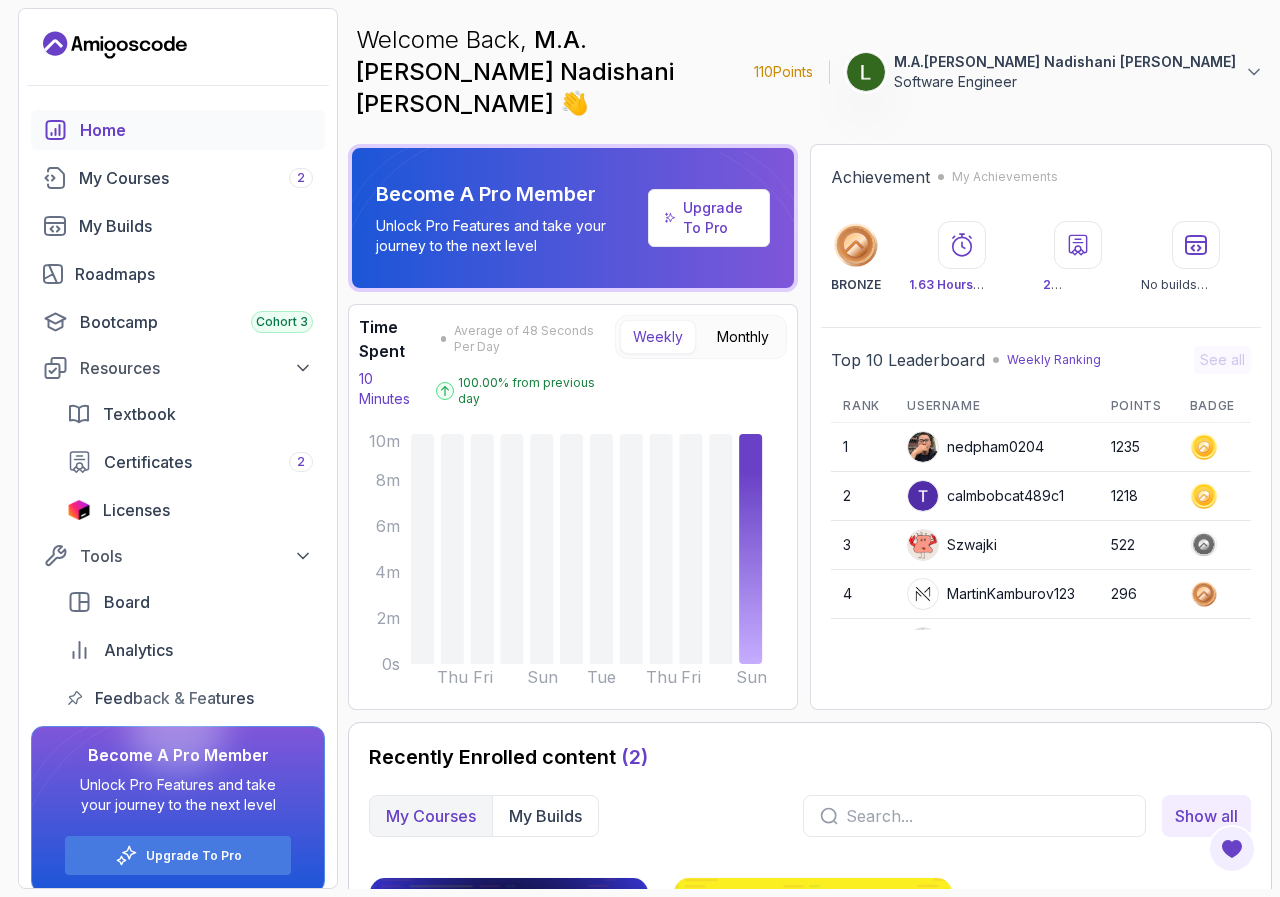 click on "110  Points" at bounding box center [783, 72] 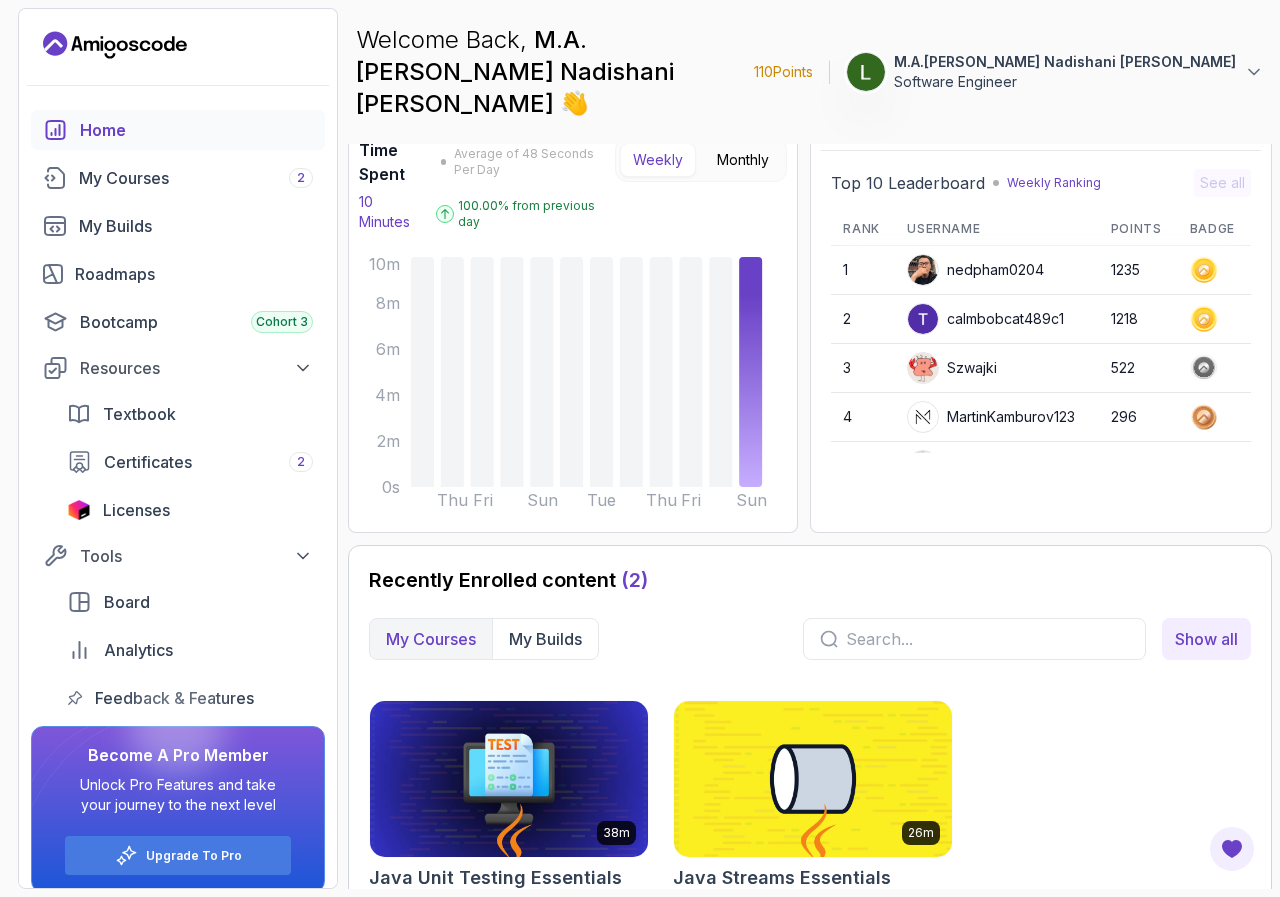 scroll, scrollTop: 209, scrollLeft: 0, axis: vertical 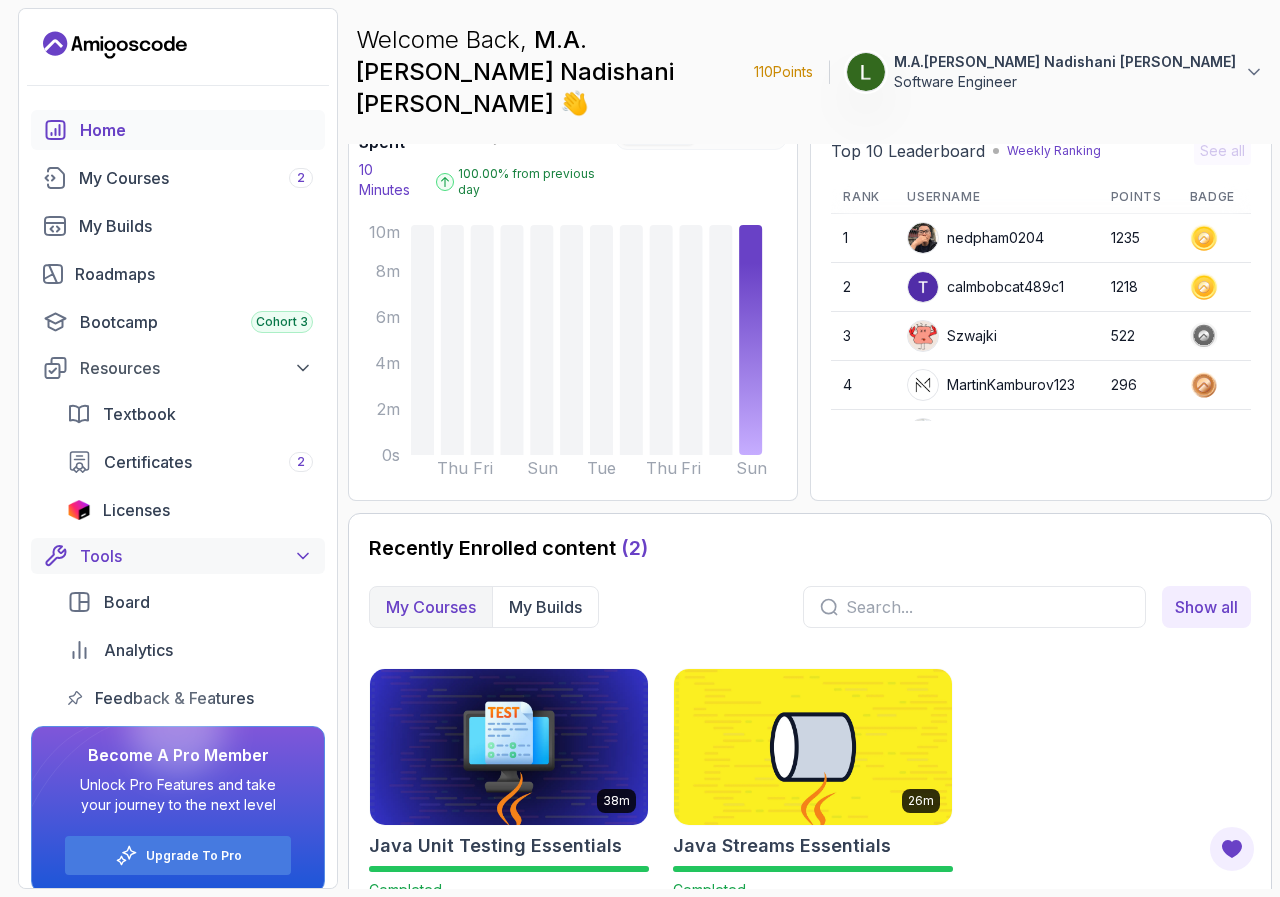 click 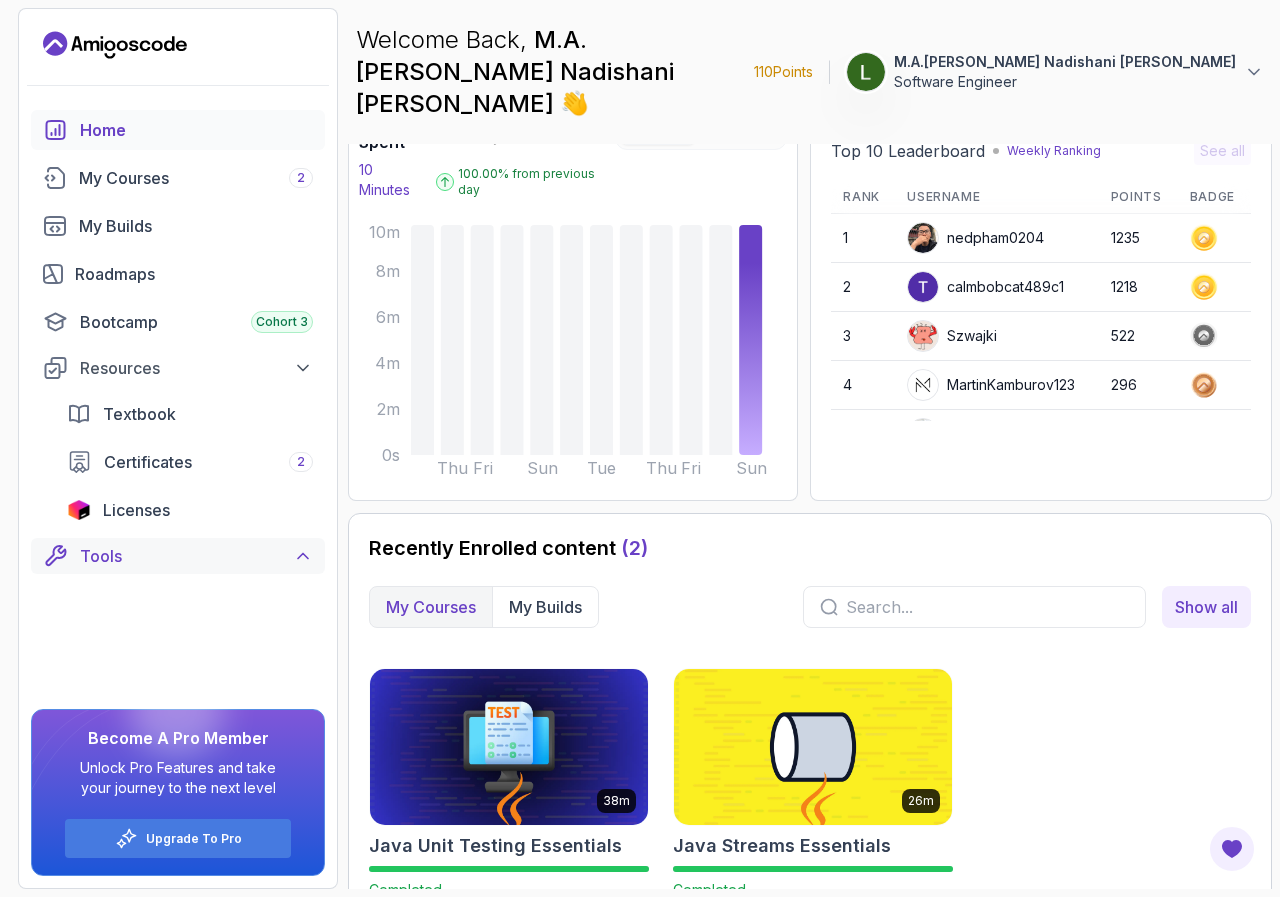 click 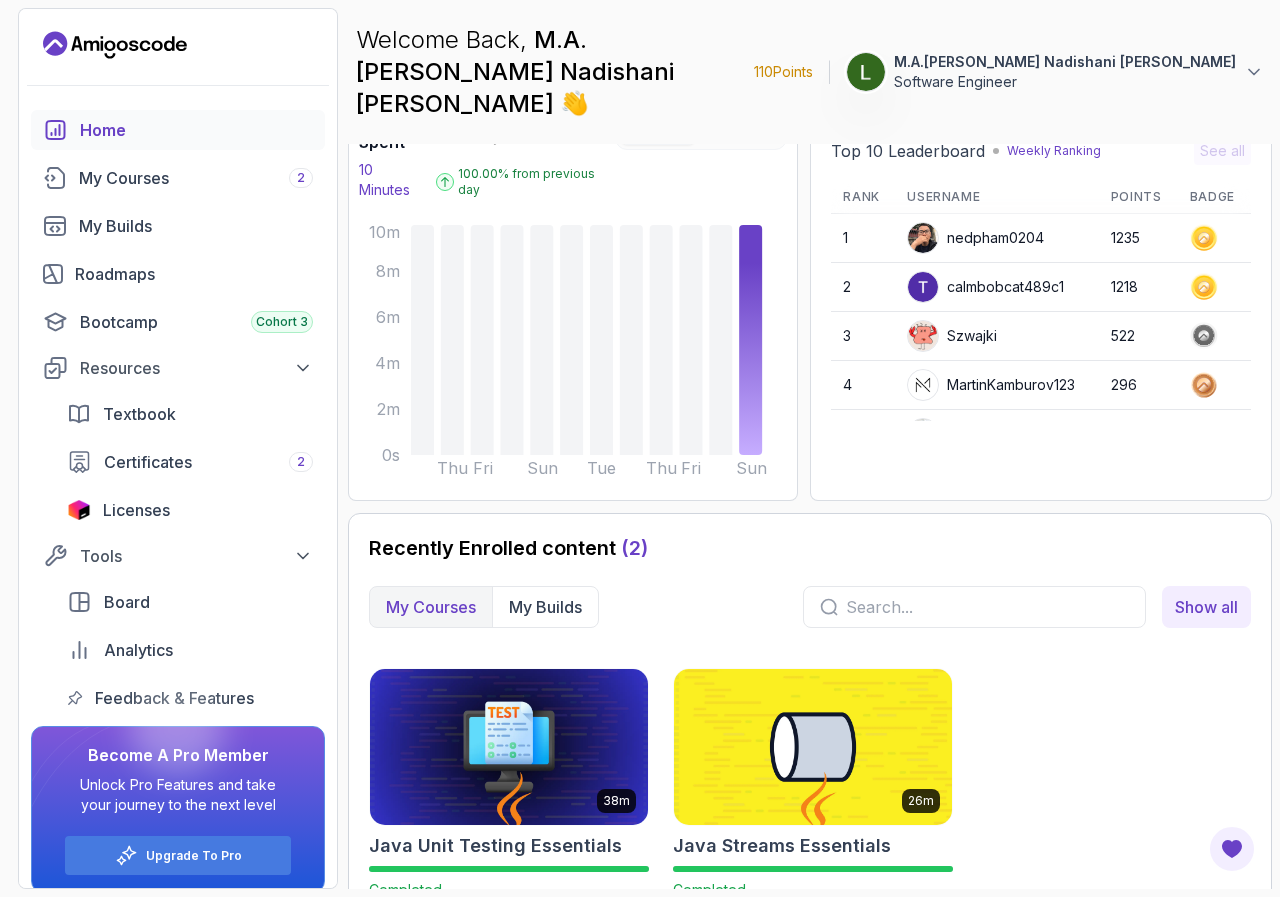 click at bounding box center (177, 727) 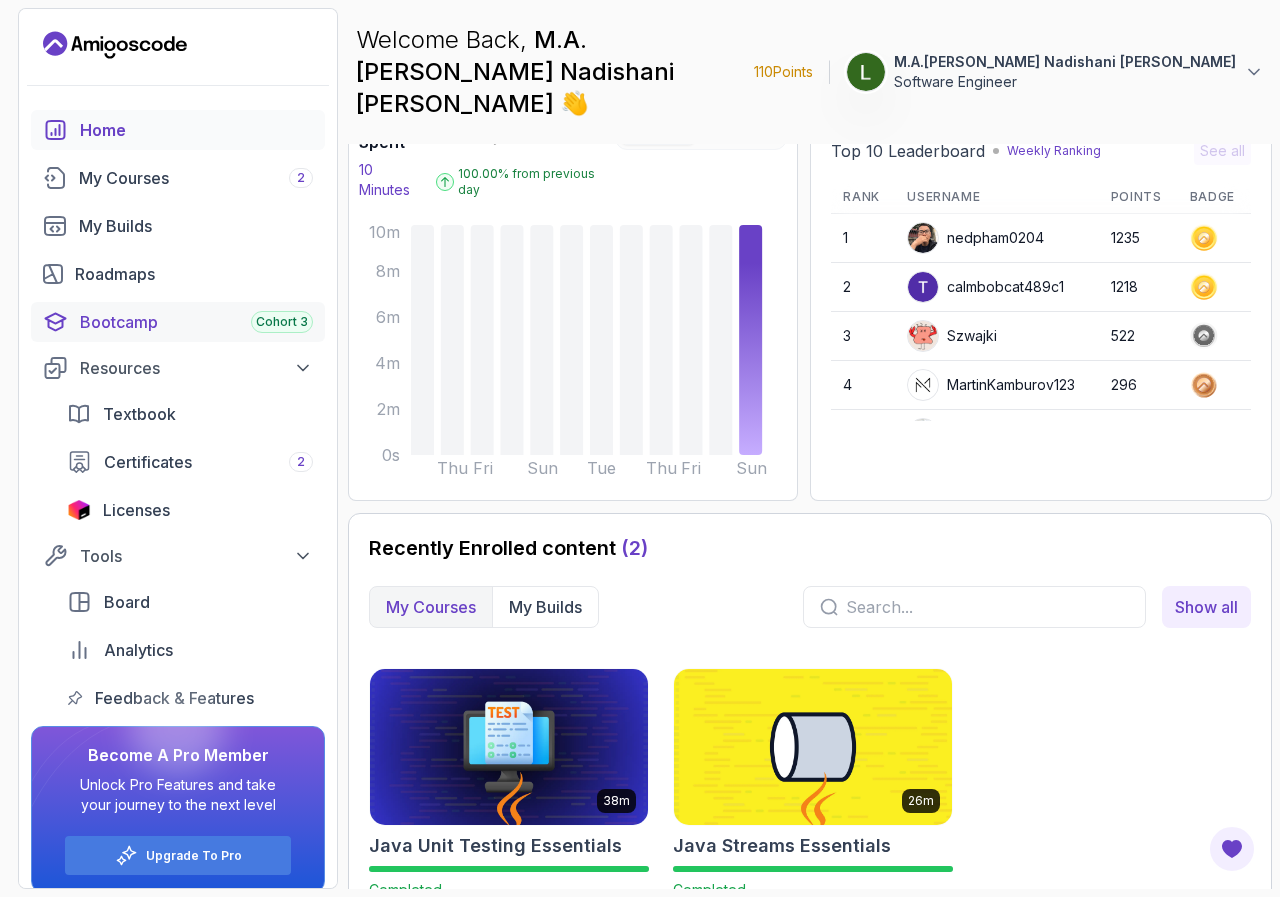 click on "Bootcamp Cohort 3" at bounding box center (196, 322) 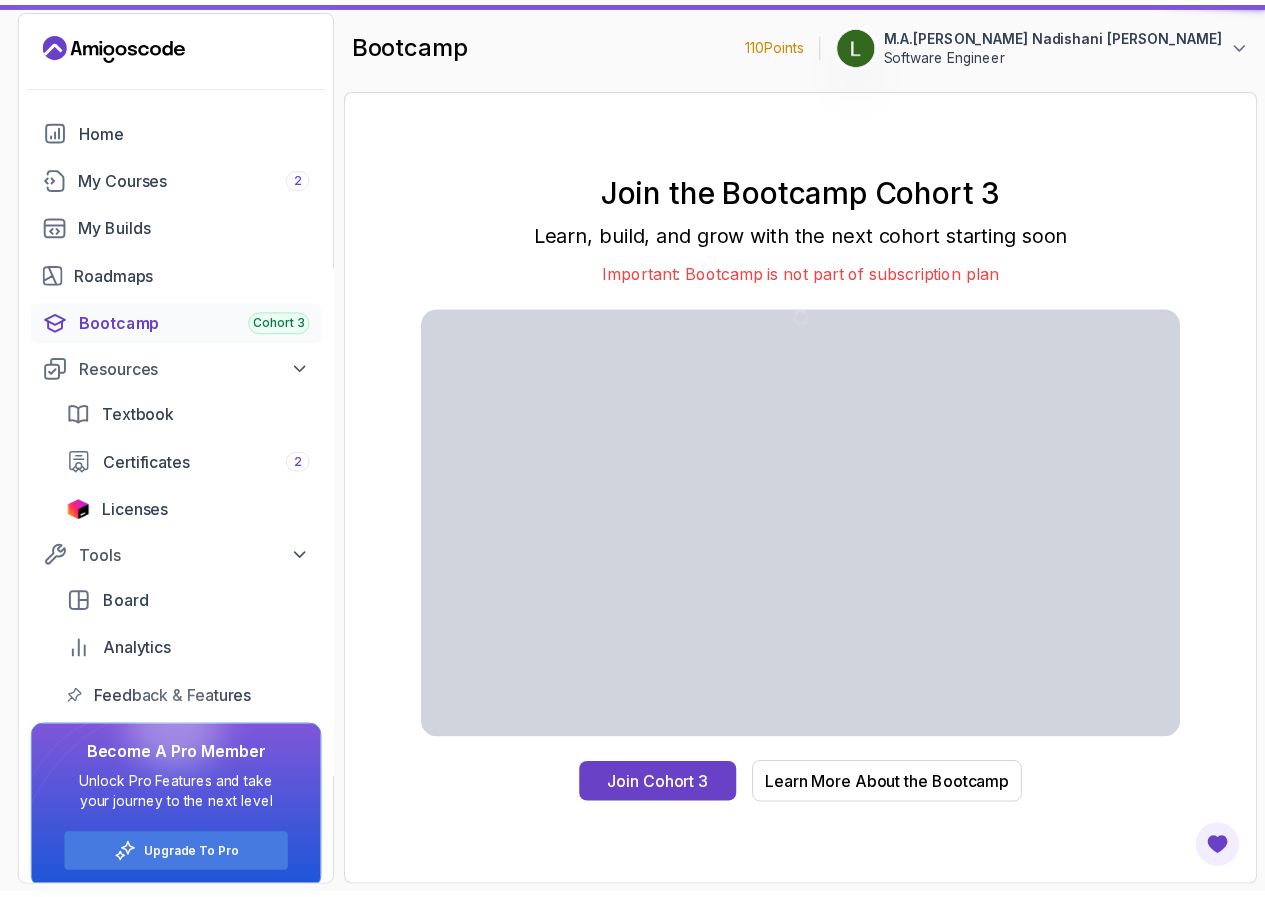 scroll, scrollTop: 0, scrollLeft: 0, axis: both 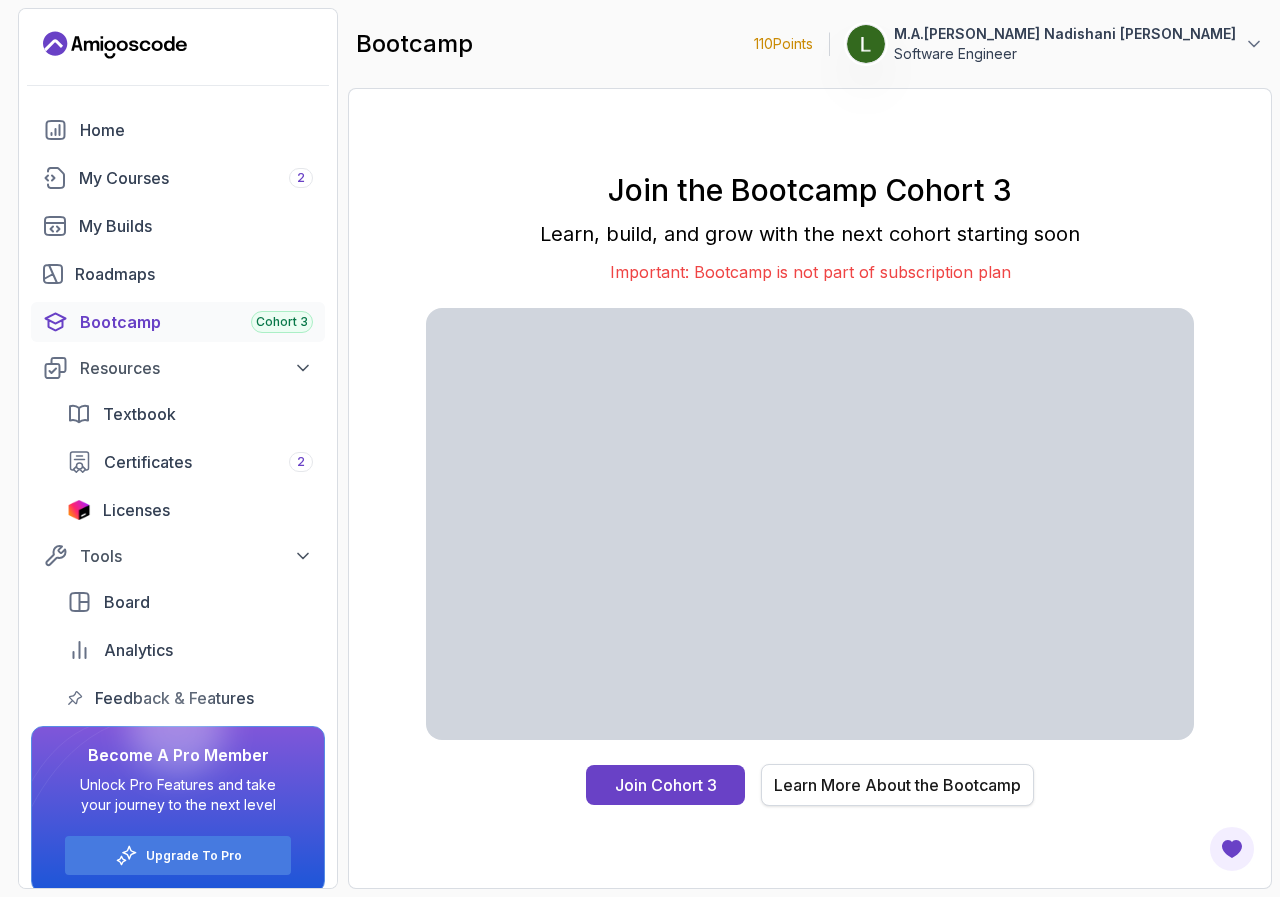 click on "Learn More About the Bootcamp" at bounding box center (897, 785) 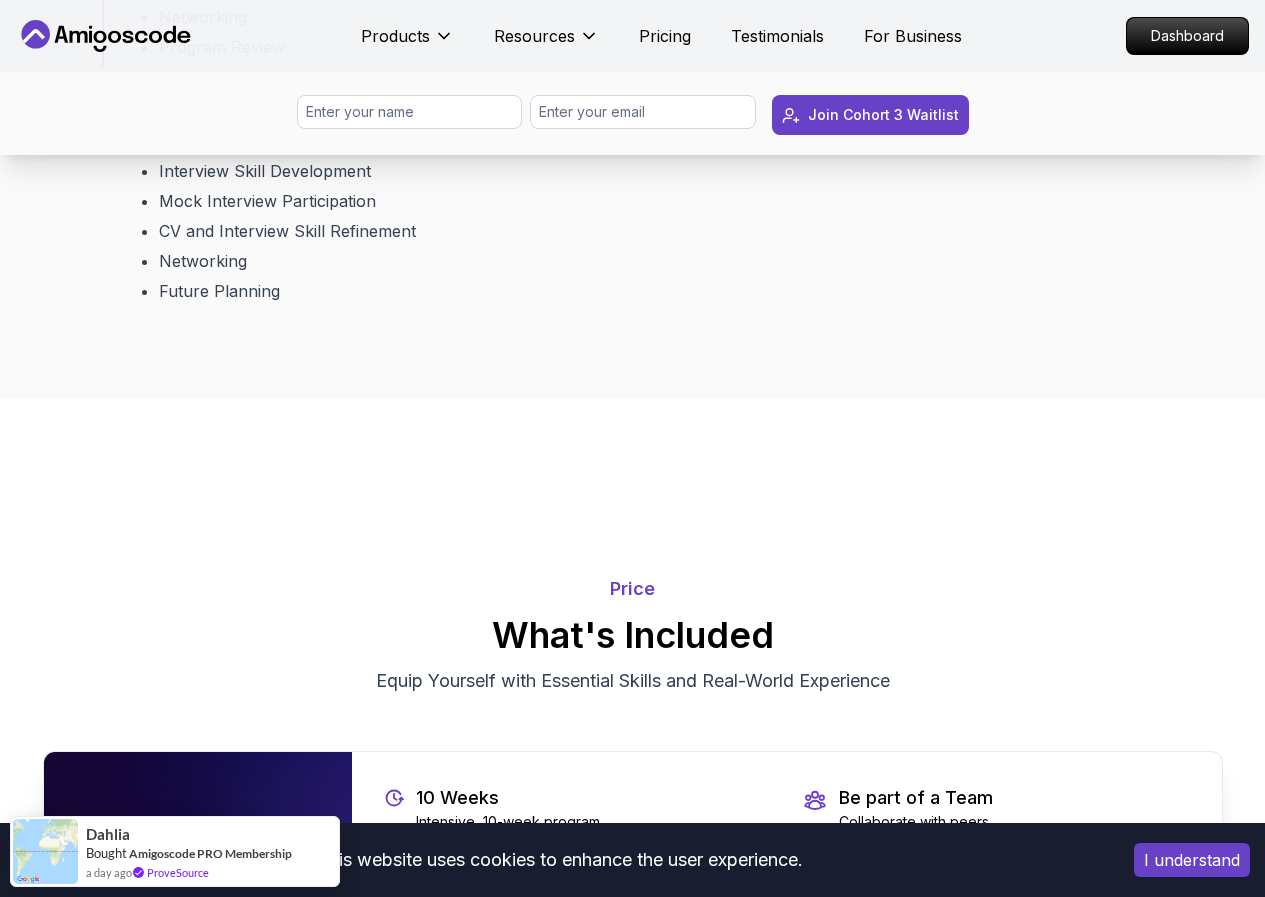 scroll, scrollTop: 4100, scrollLeft: 0, axis: vertical 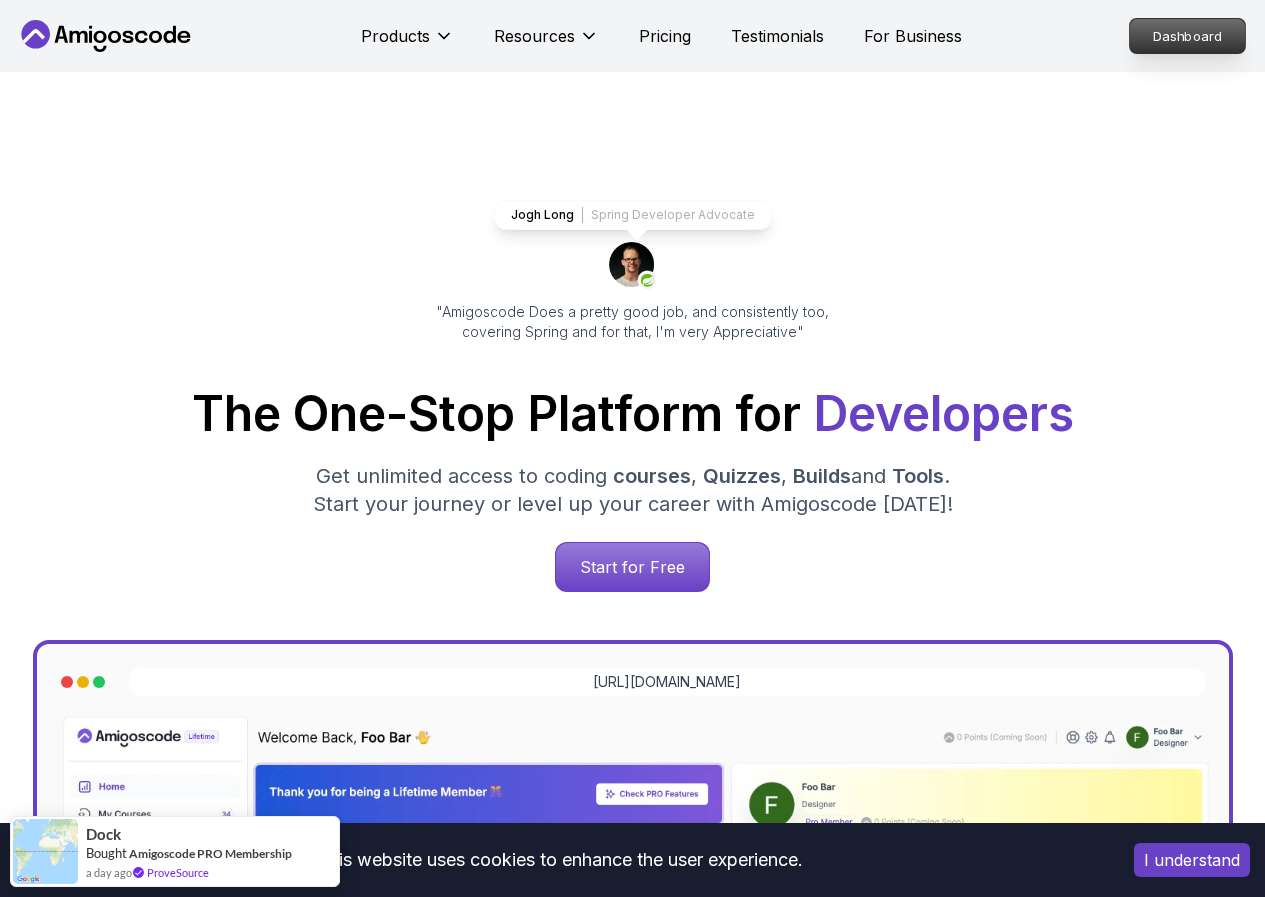 click on "Dashboard" at bounding box center (1187, 36) 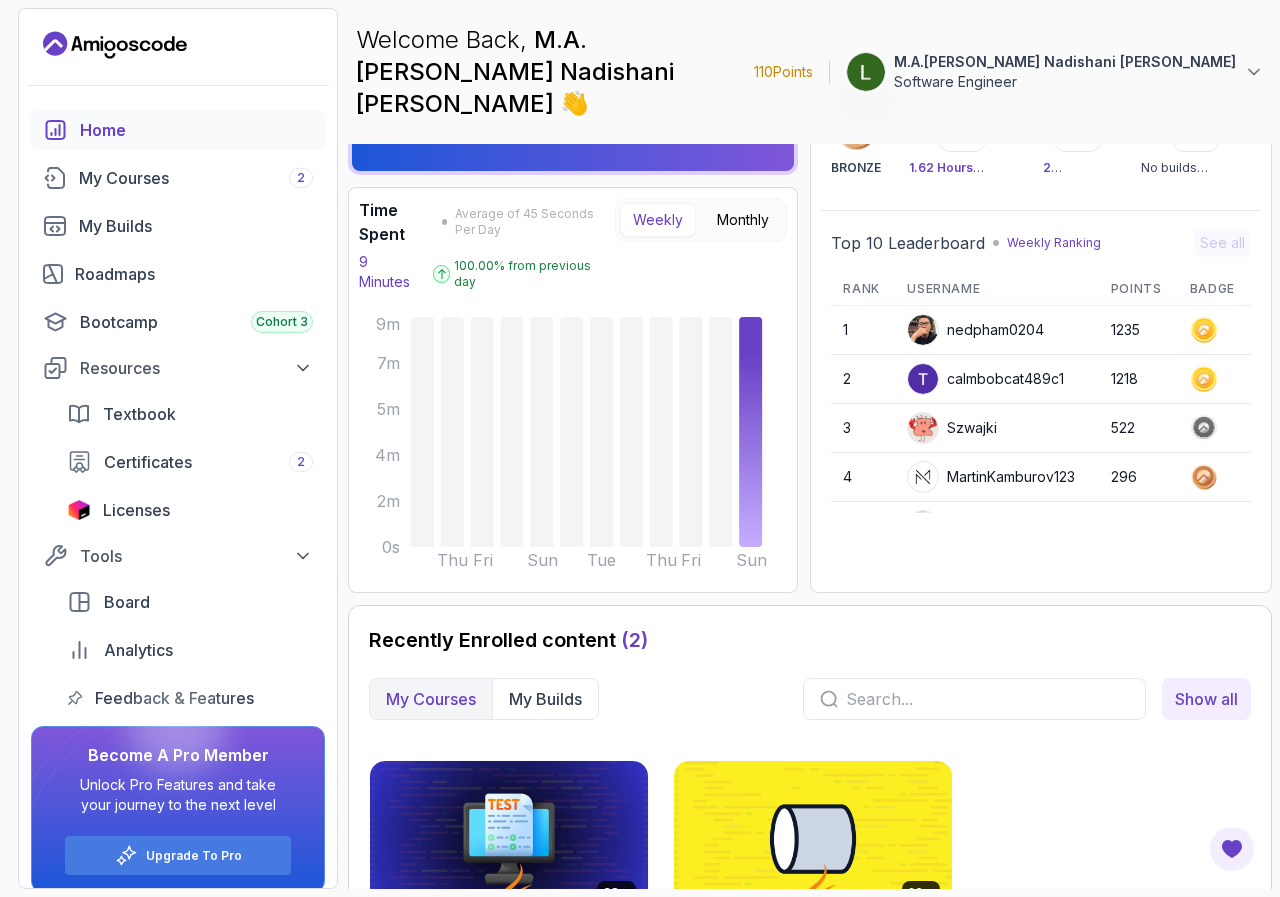 scroll, scrollTop: 191, scrollLeft: 0, axis: vertical 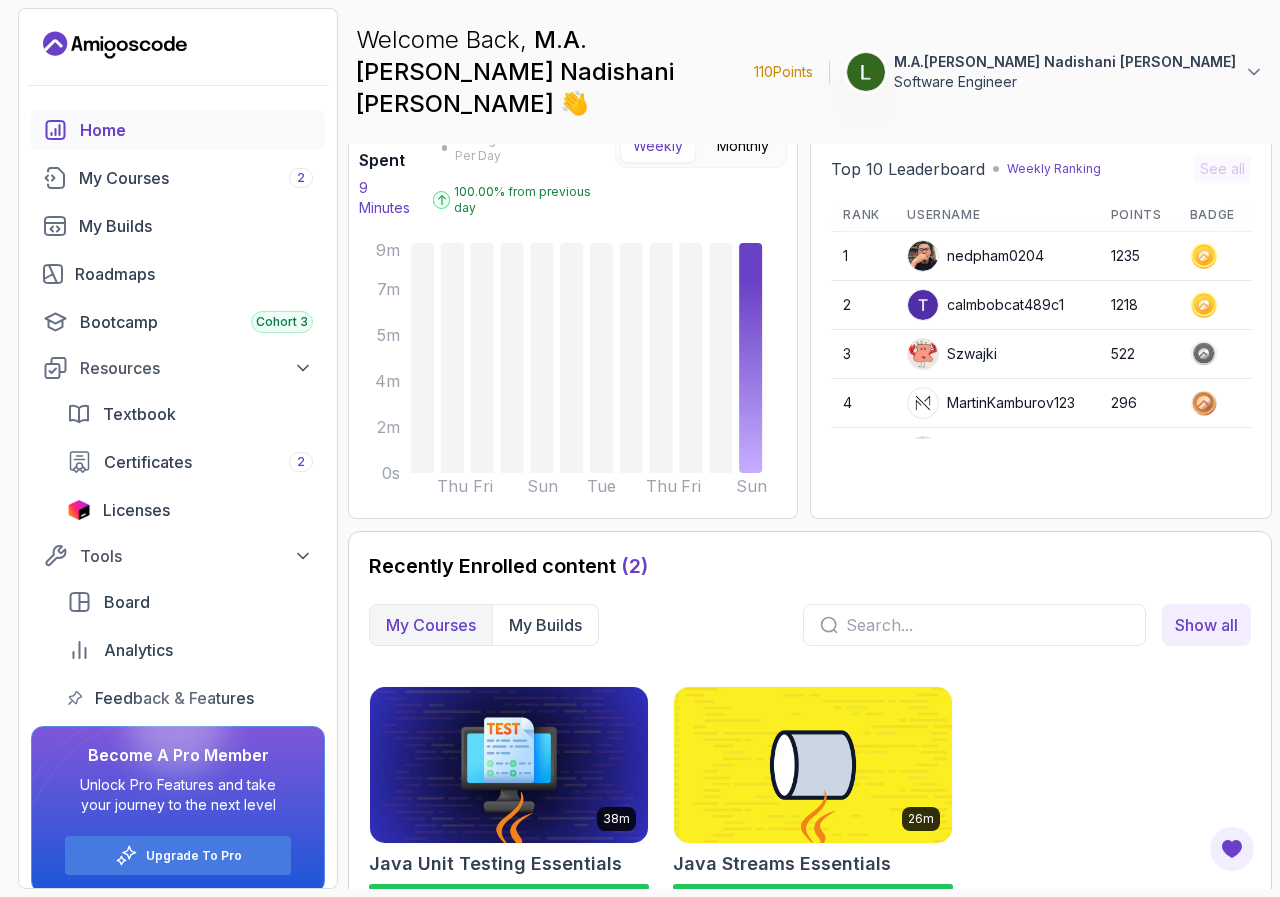 click at bounding box center (509, 764) 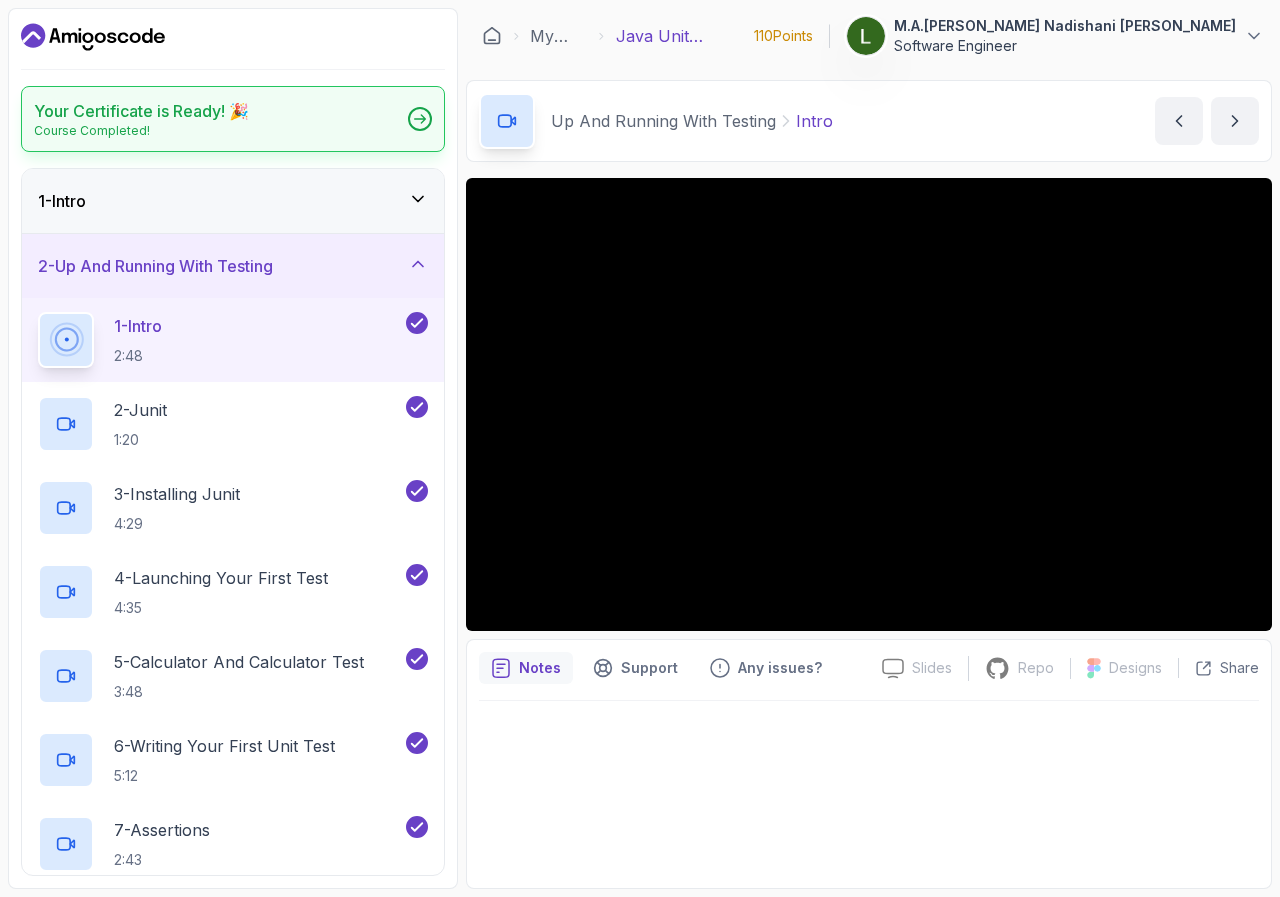 click 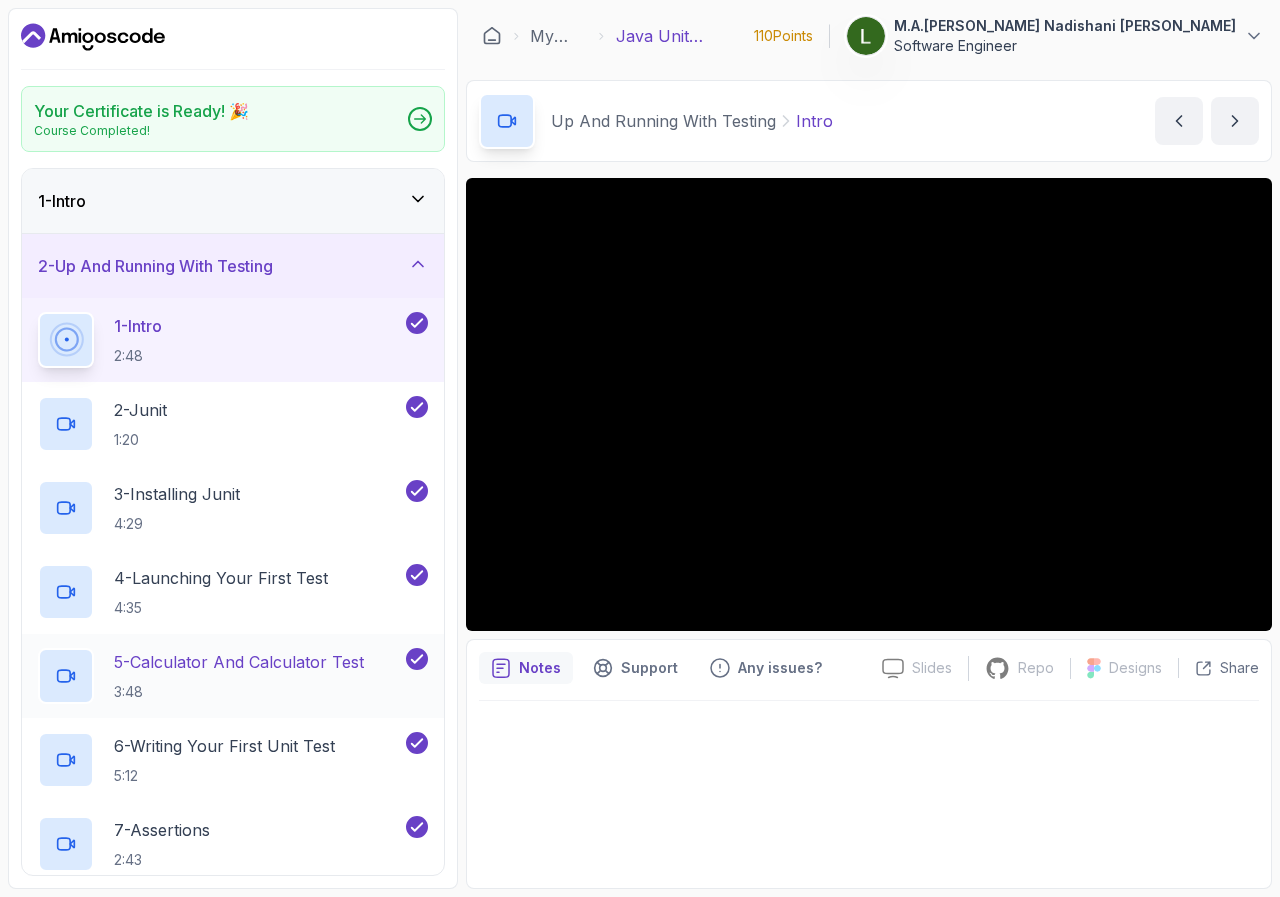 scroll, scrollTop: 412, scrollLeft: 0, axis: vertical 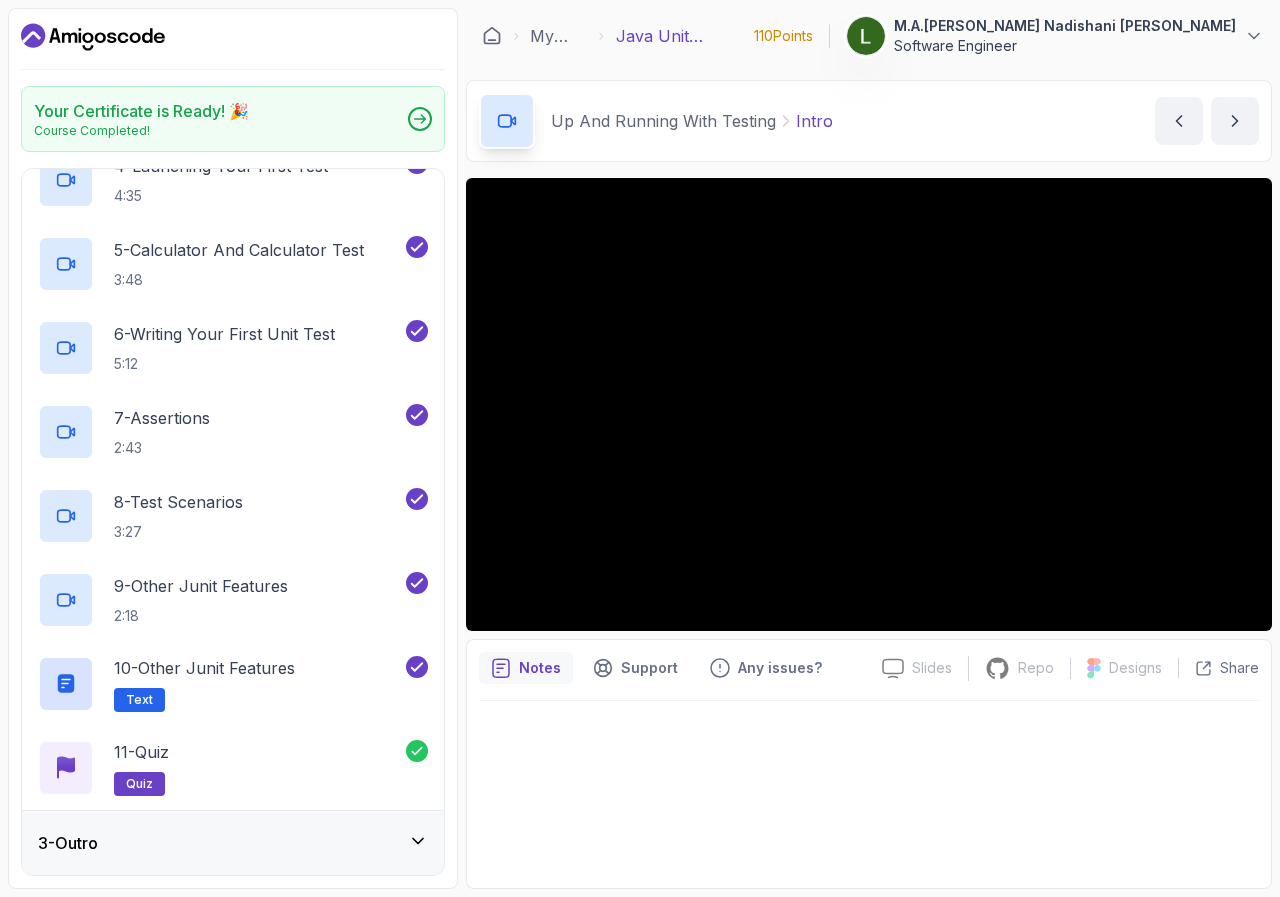 click on "Java Unit Testing Essentials" at bounding box center (681, 36) 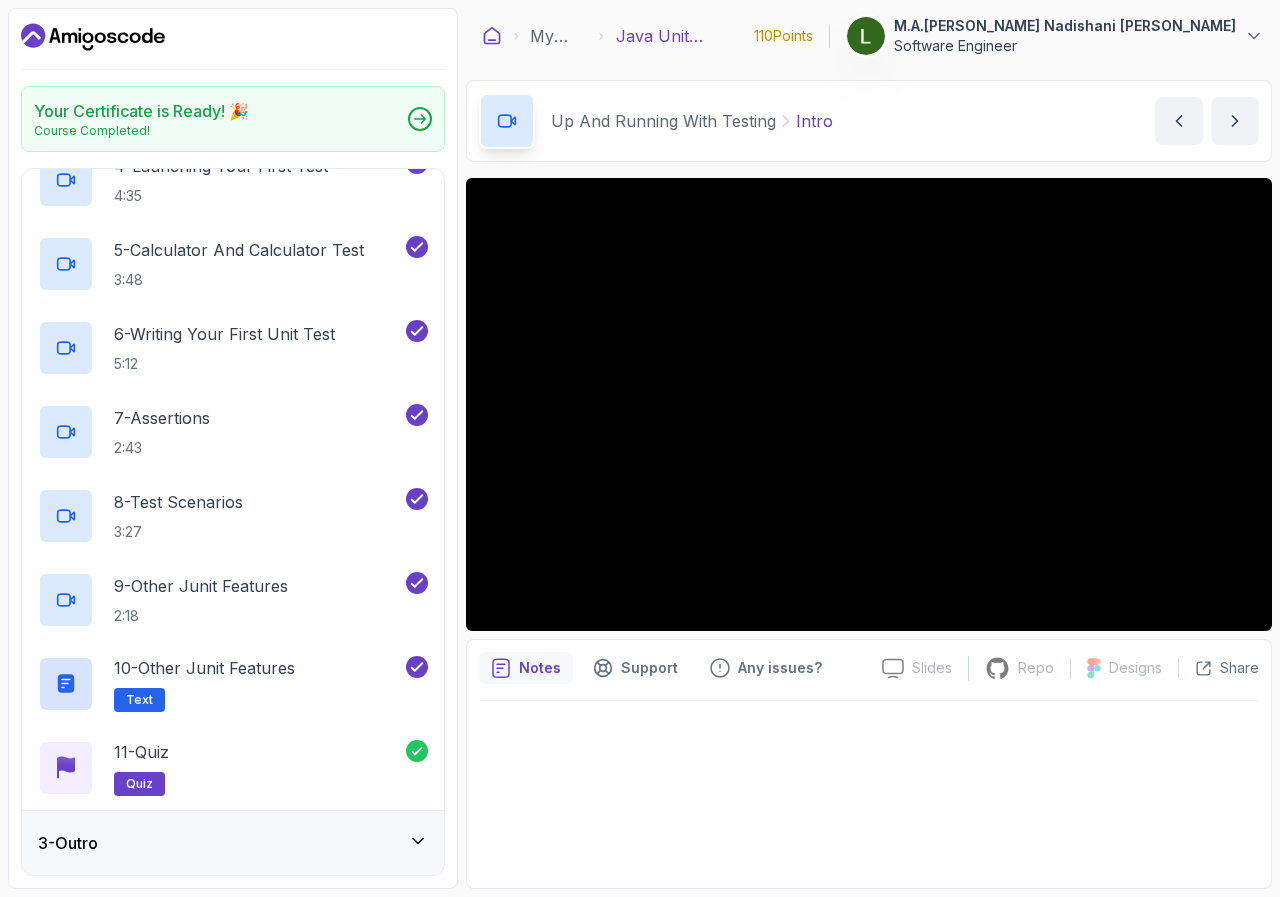 click 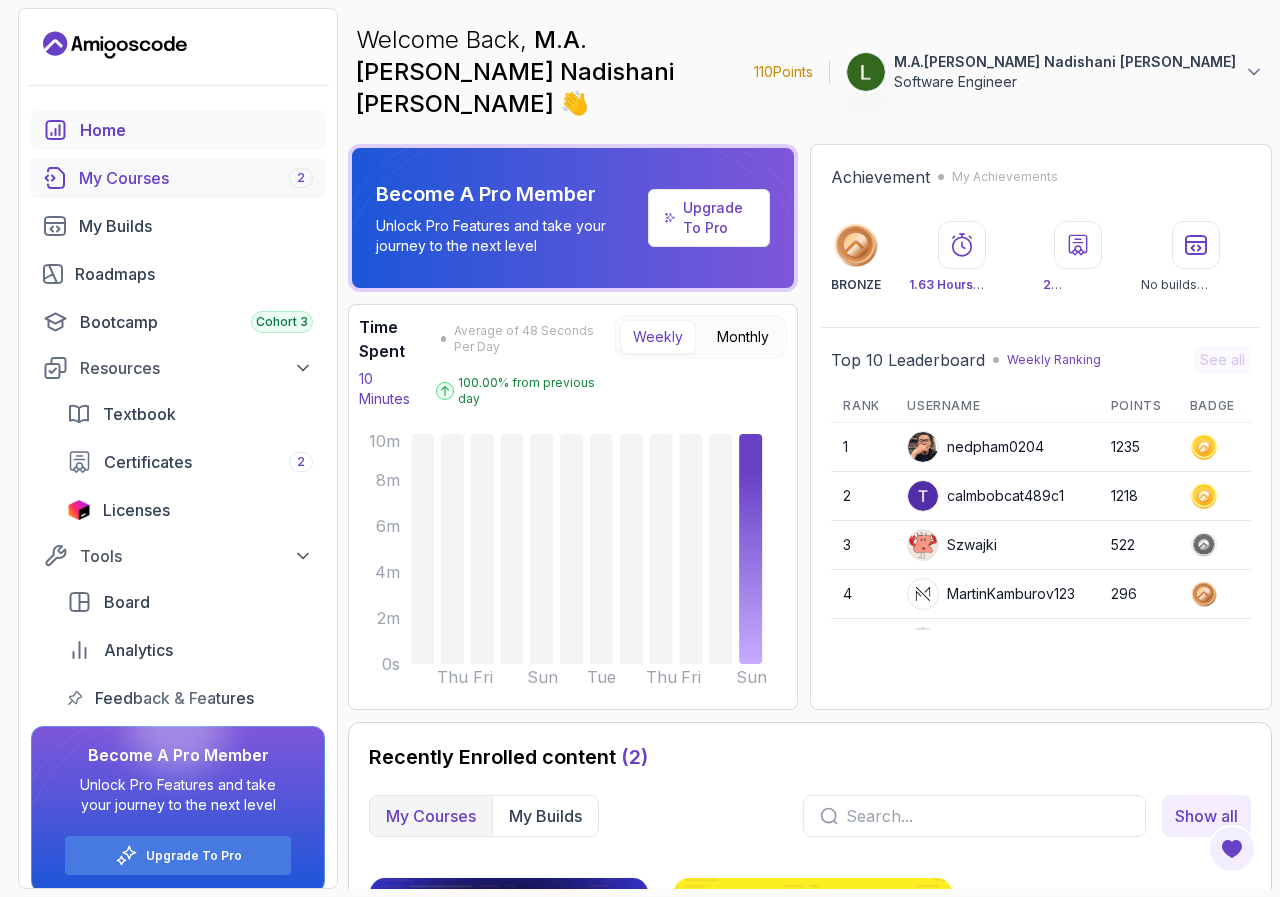 click on "My Courses 2" at bounding box center (196, 178) 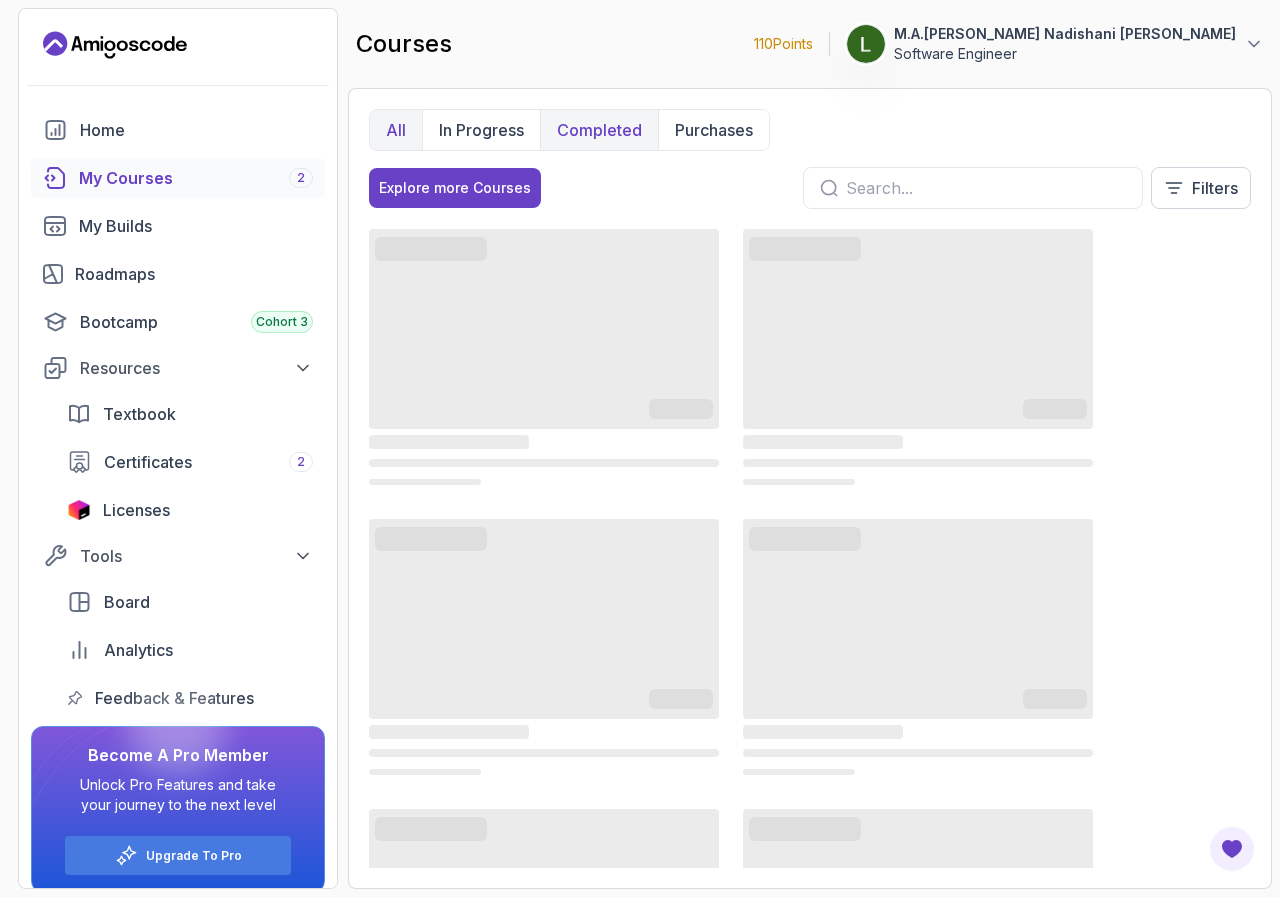 click on "Completed" at bounding box center (599, 130) 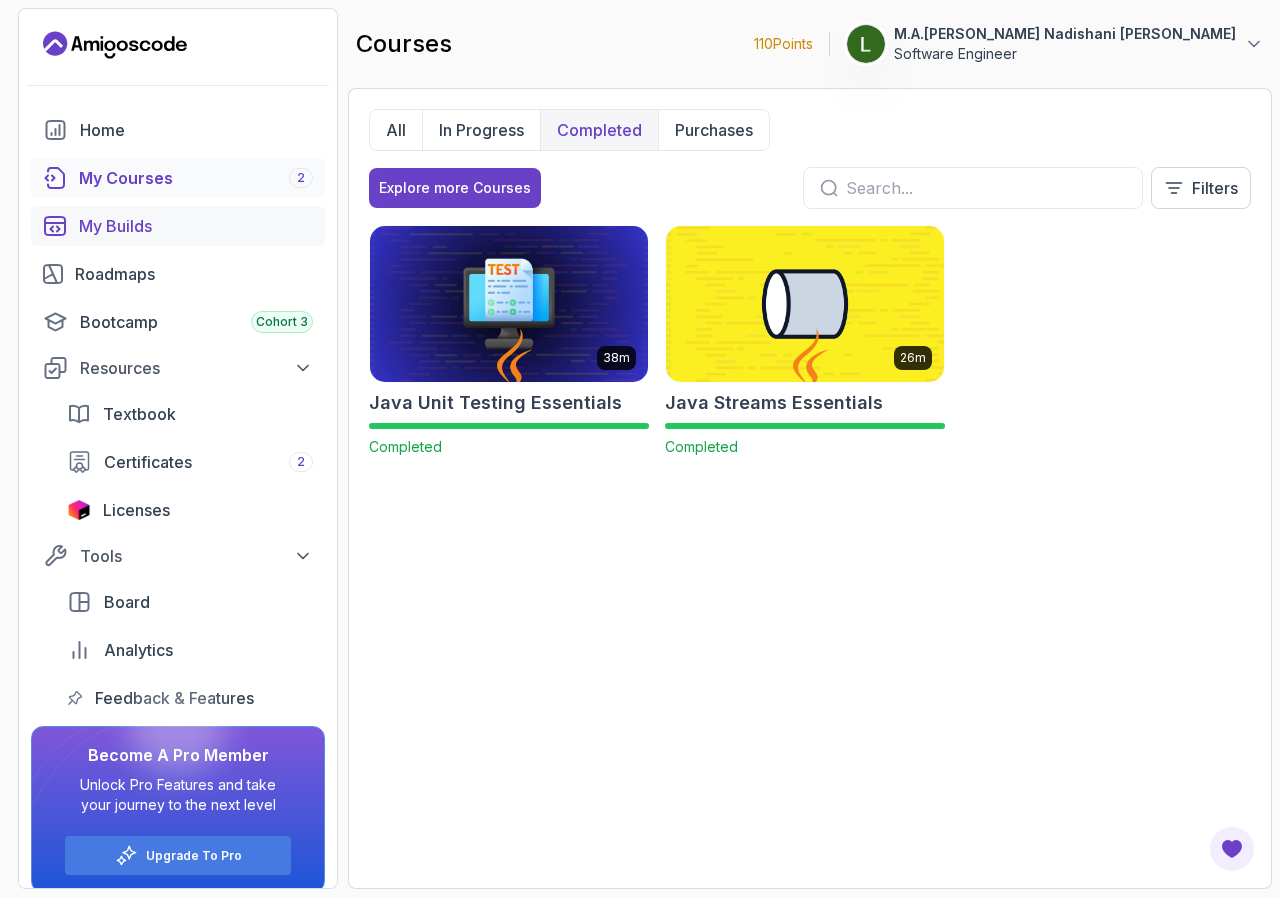 click on "My Builds" at bounding box center [196, 226] 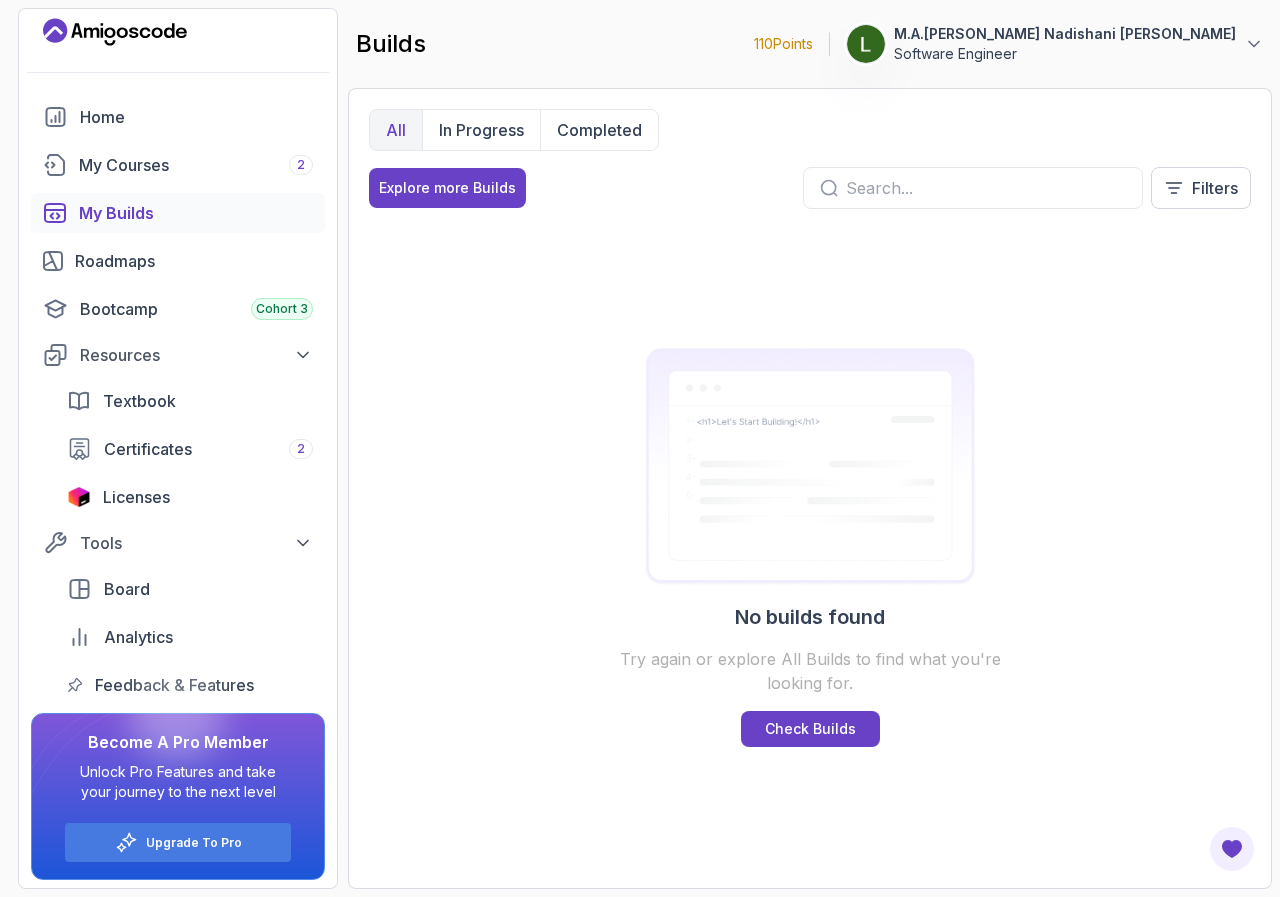 scroll, scrollTop: 17, scrollLeft: 0, axis: vertical 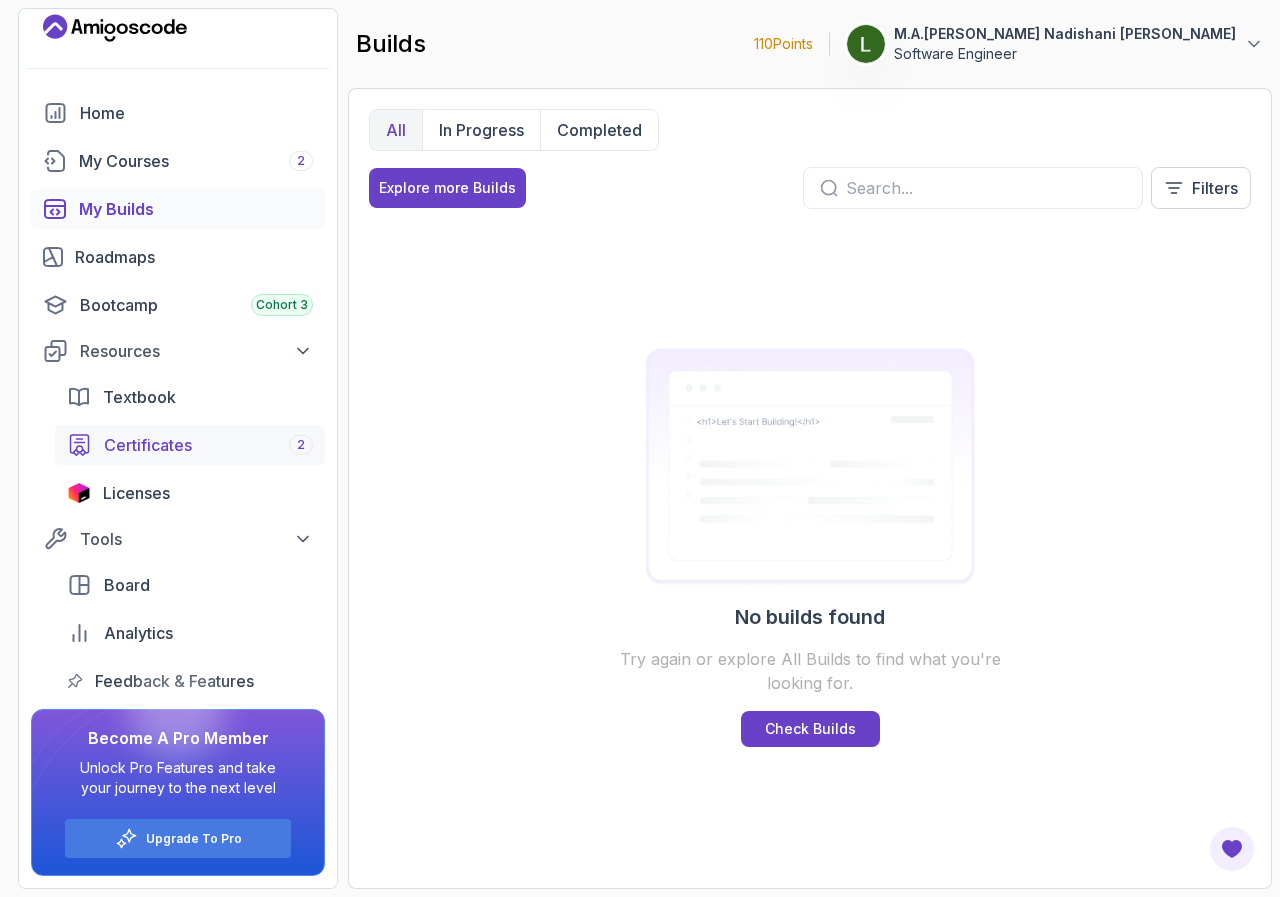 click on "Certificates" at bounding box center [148, 445] 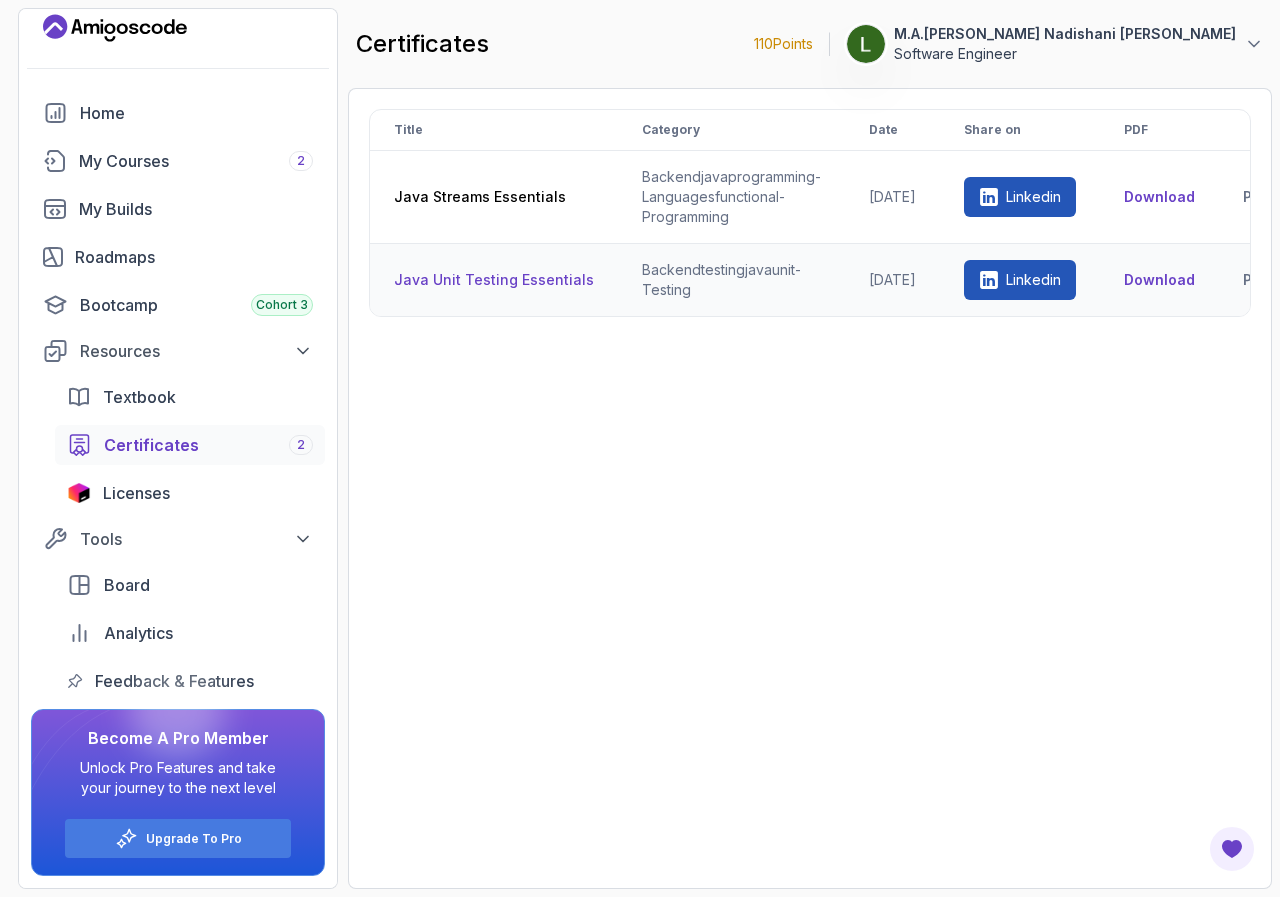 click on "Linkedin" at bounding box center [1033, 280] 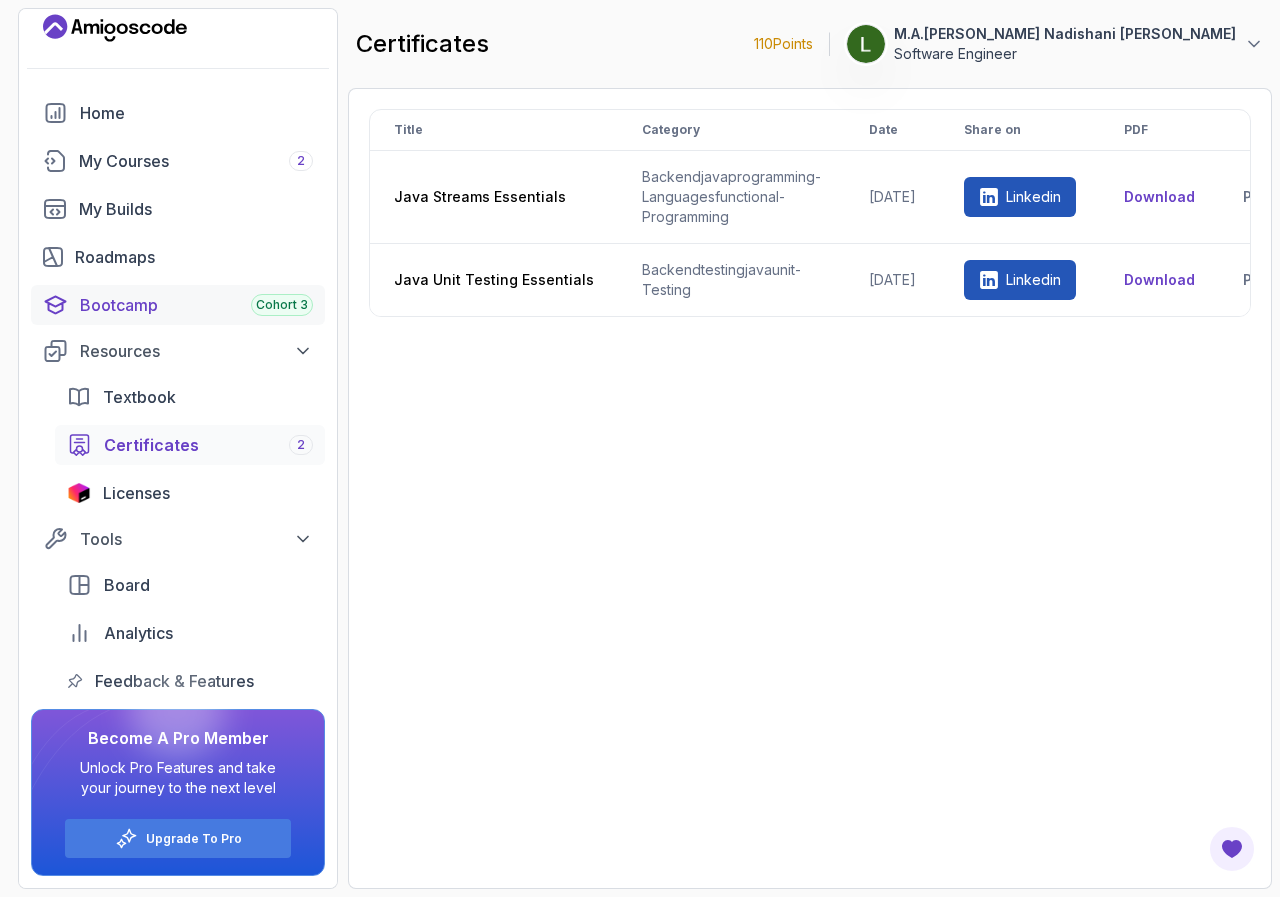 click on "Bootcamp Cohort 3" at bounding box center [196, 305] 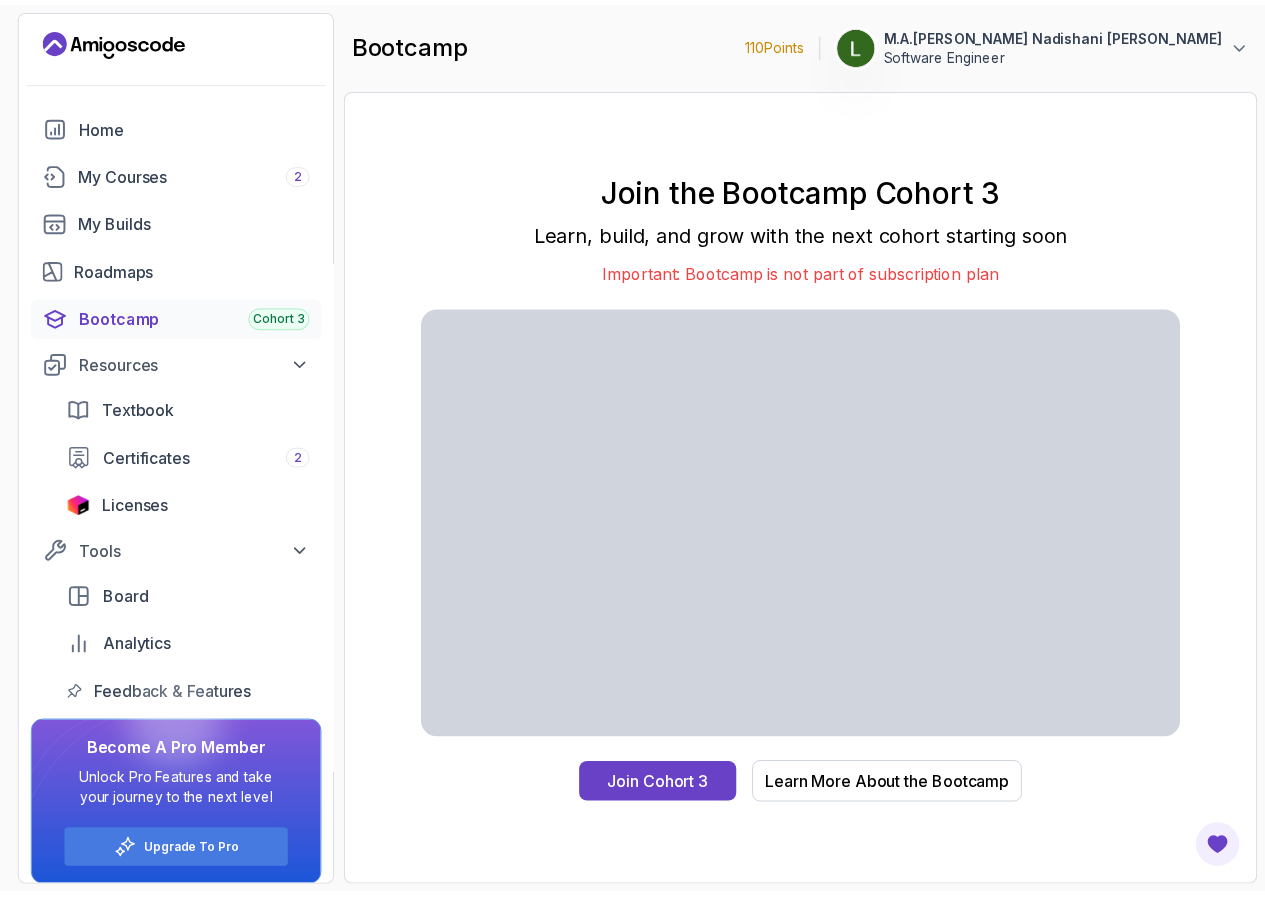 scroll, scrollTop: 0, scrollLeft: 0, axis: both 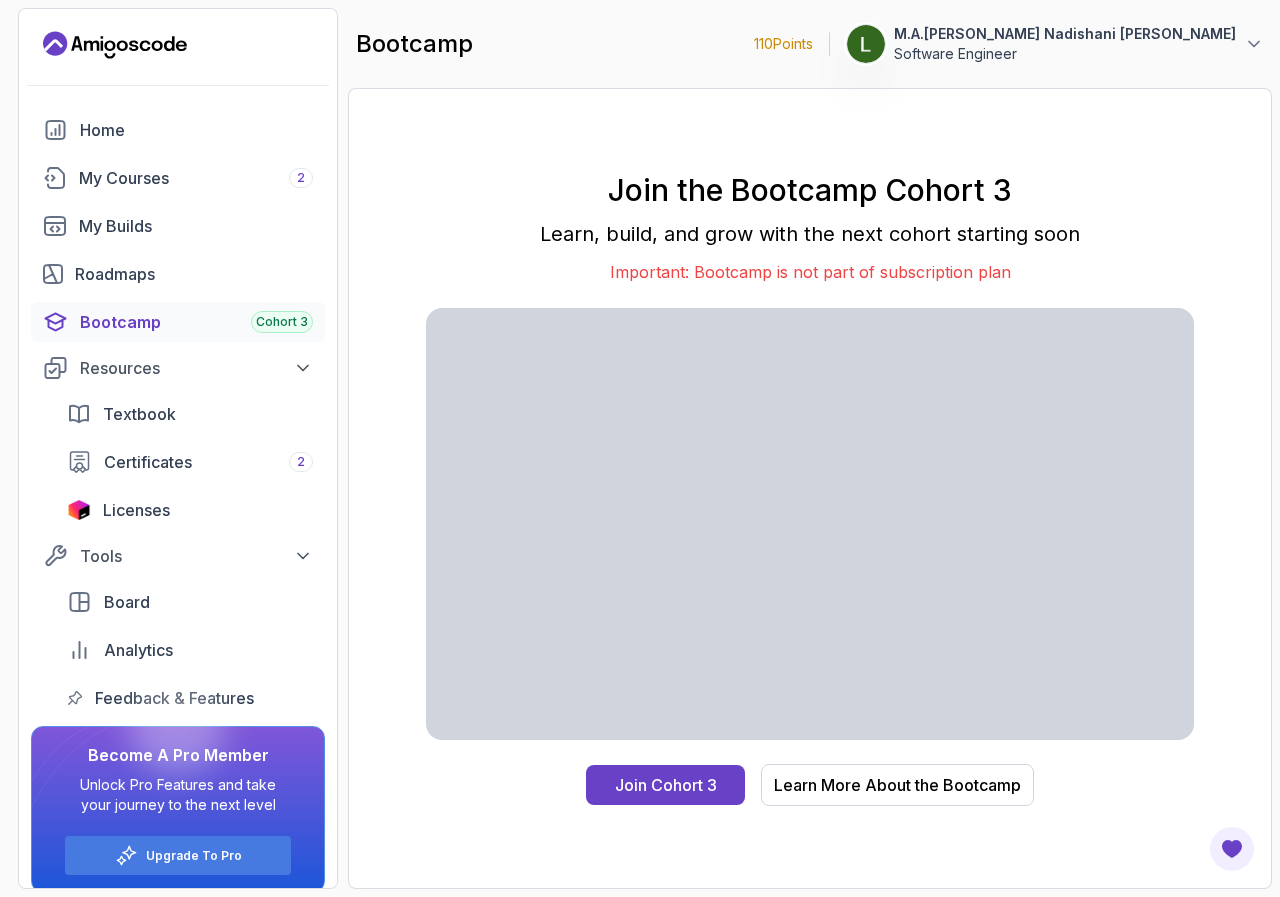 click 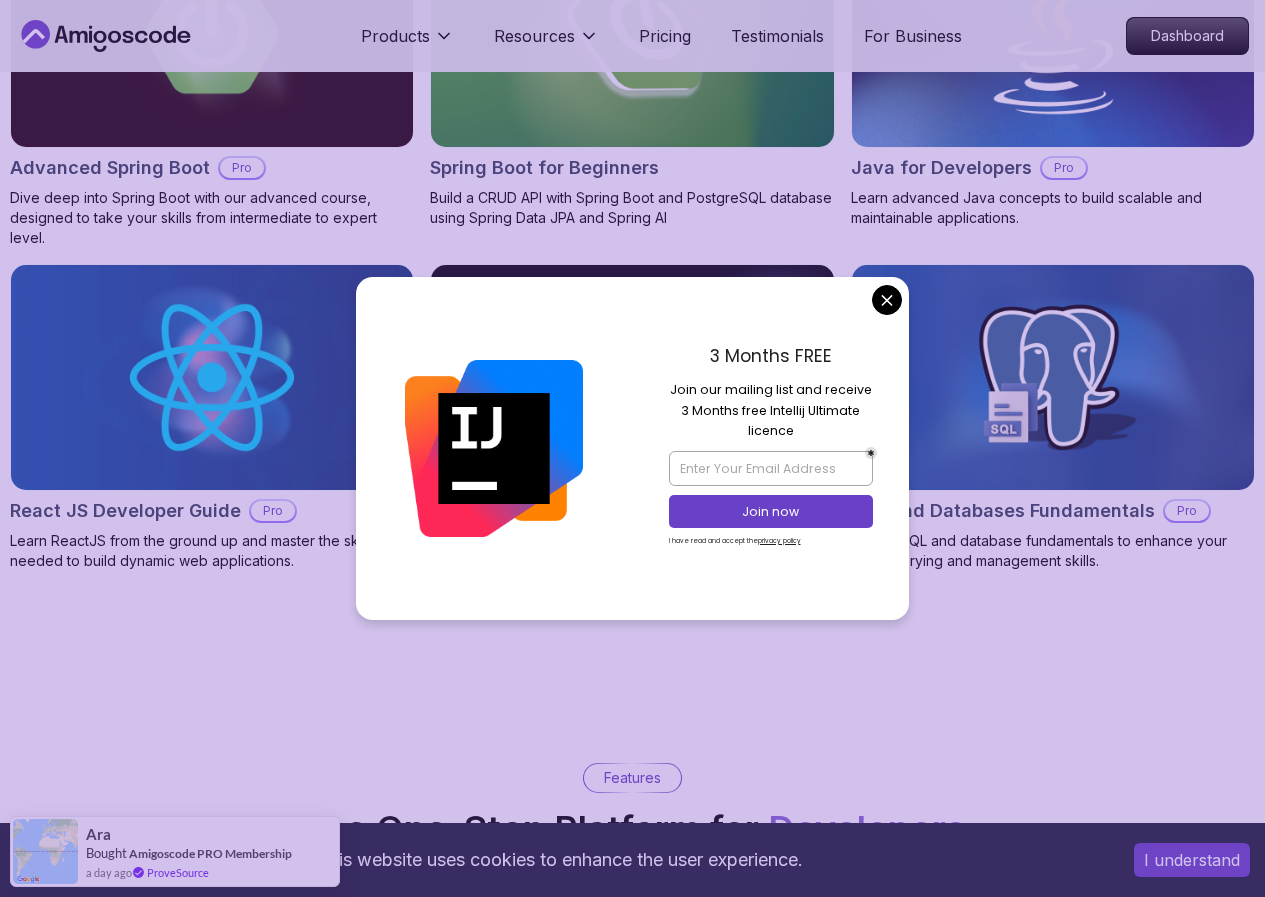 scroll, scrollTop: 2100, scrollLeft: 0, axis: vertical 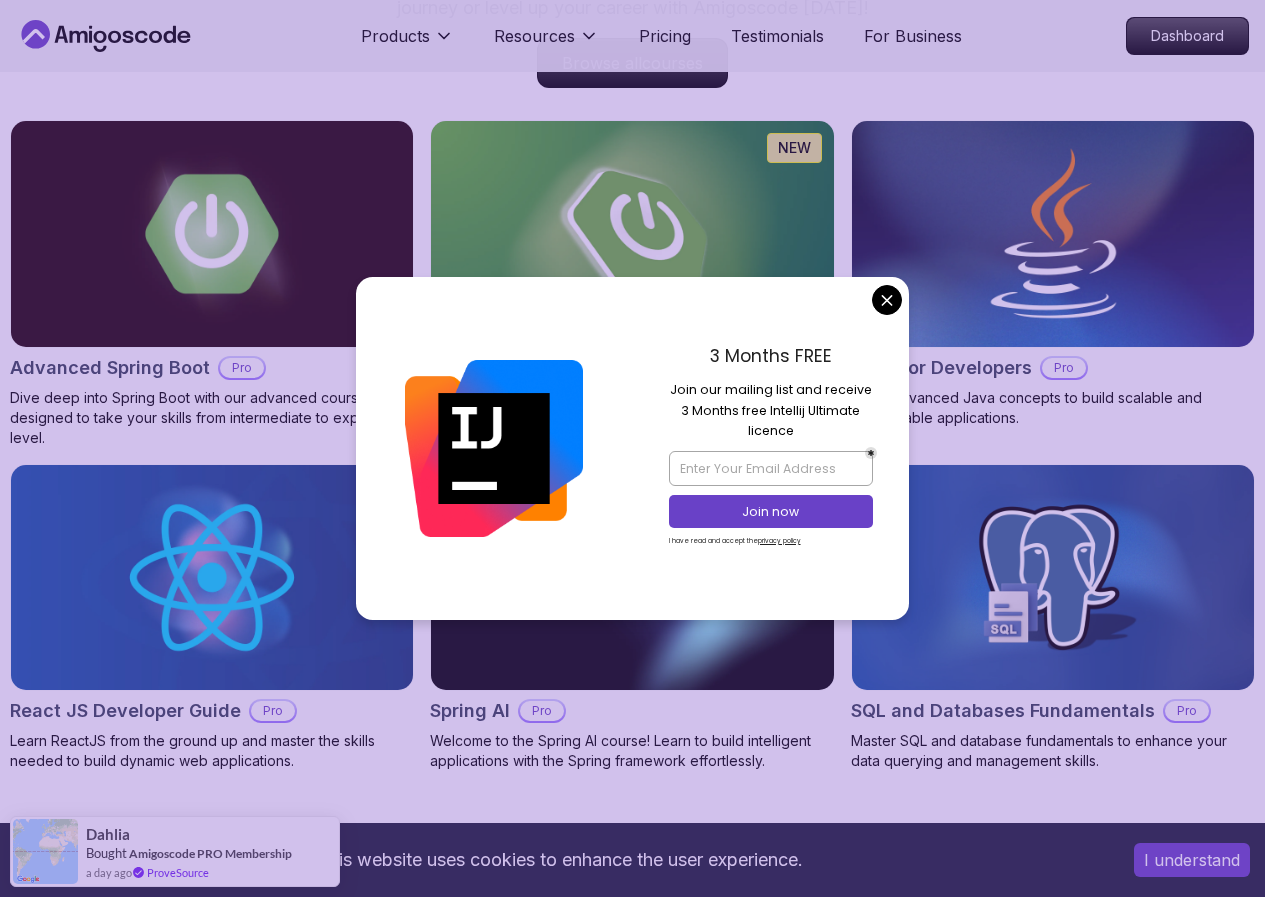 click on "This website uses cookies to enhance the user experience. I understand Products Resources Pricing Testimonials For Business Dashboard Products Resources Pricing Testimonials For Business Dashboard Jogh Long Spring Developer Advocate "Amigoscode Does a pretty good job, and consistently too, covering Spring and for that, I'm very Appreciative" The One-Stop Platform for   Developers Get unlimited access to coding   courses ,   Quizzes ,   Builds  and   Tools . Start your journey or level up your career with Amigoscode [DATE]! Start for Free [URL][DOMAIN_NAME] OUR AMIGO STUDENTS WORK IN TOP COMPANIES Courses Builds Discover Amigoscode's Latest   Premium Courses! Get unlimited access to coding   courses ,   Quizzes ,   Builds  and   Tools . Start your journey or level up your career with Amigoscode [DATE]! Browse all  courses Advanced Spring Boot Pro Dive deep into Spring Boot with our advanced course, designed to take your skills from intermediate to expert level. NEW Spring Boot for Beginners Pro Pro" at bounding box center (632, 4179) 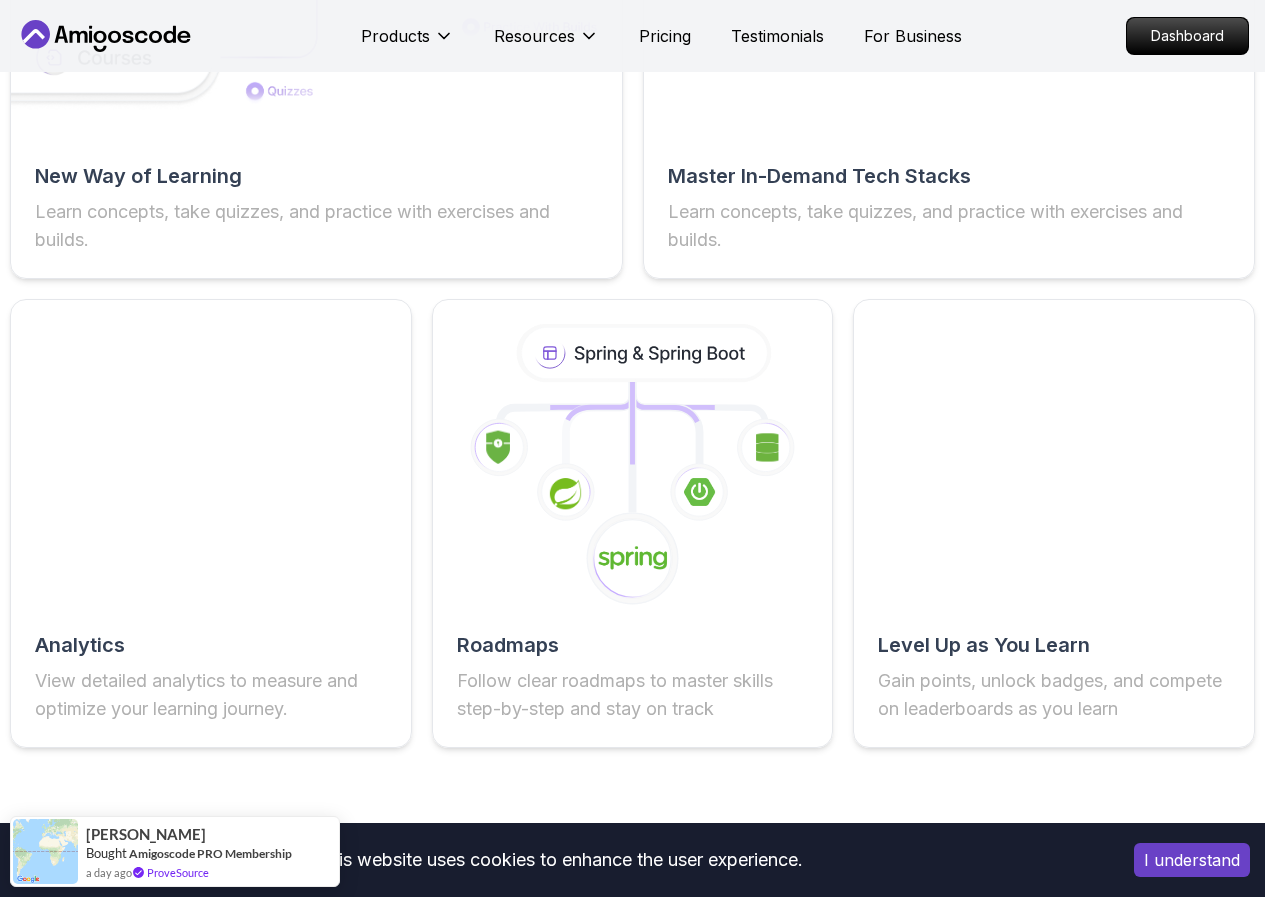 scroll, scrollTop: 2800, scrollLeft: 0, axis: vertical 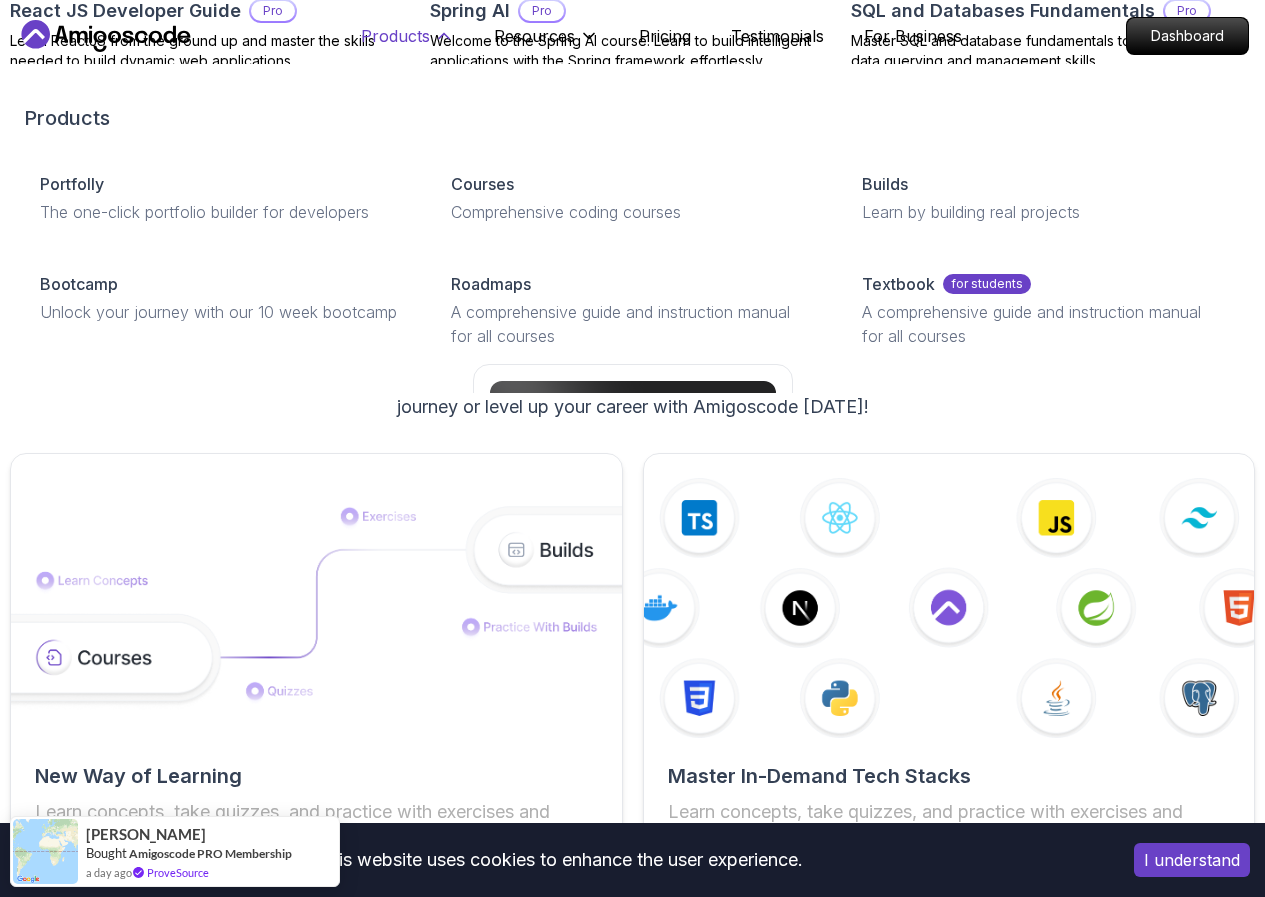 click on "Products" at bounding box center (395, 36) 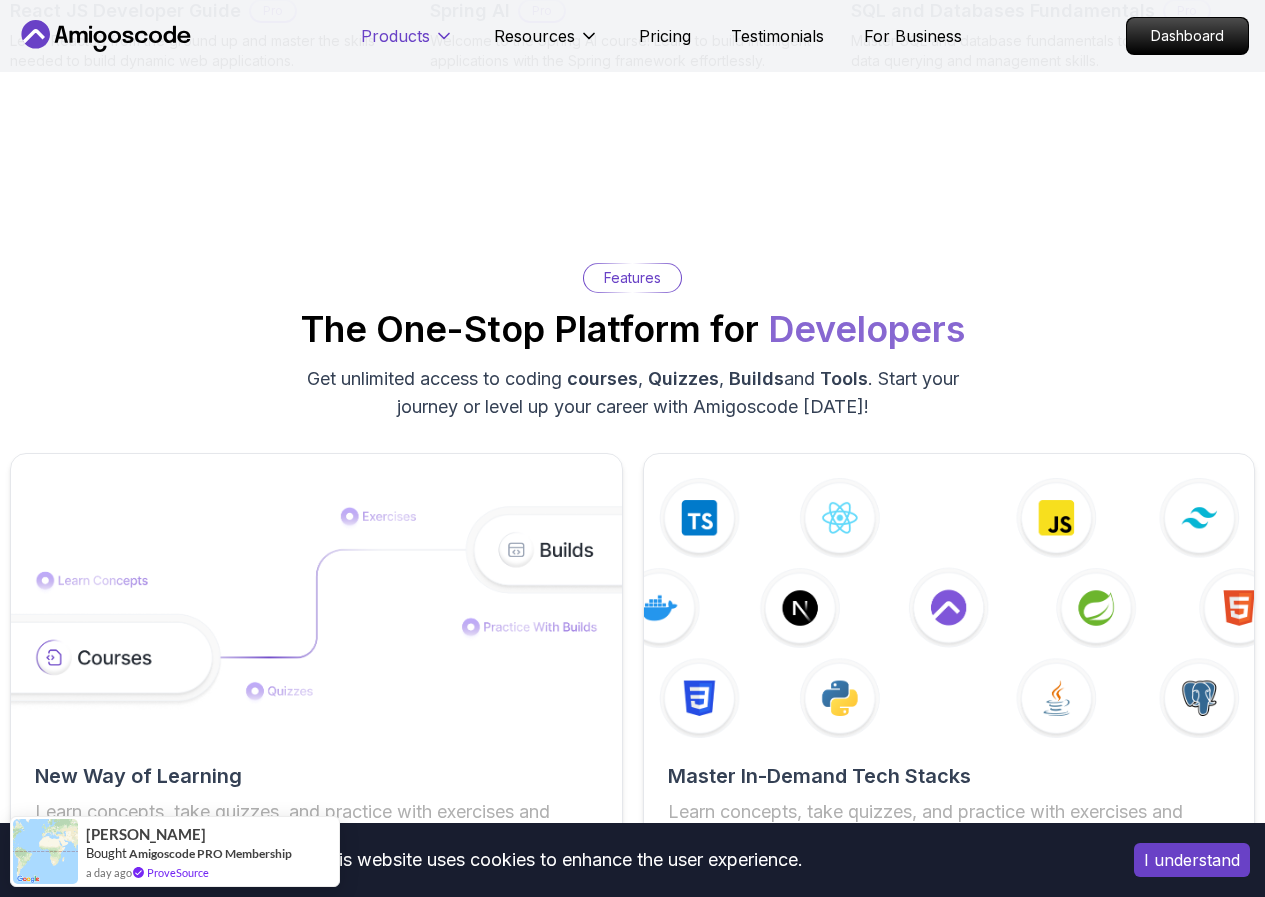 click on "Products" at bounding box center [395, 36] 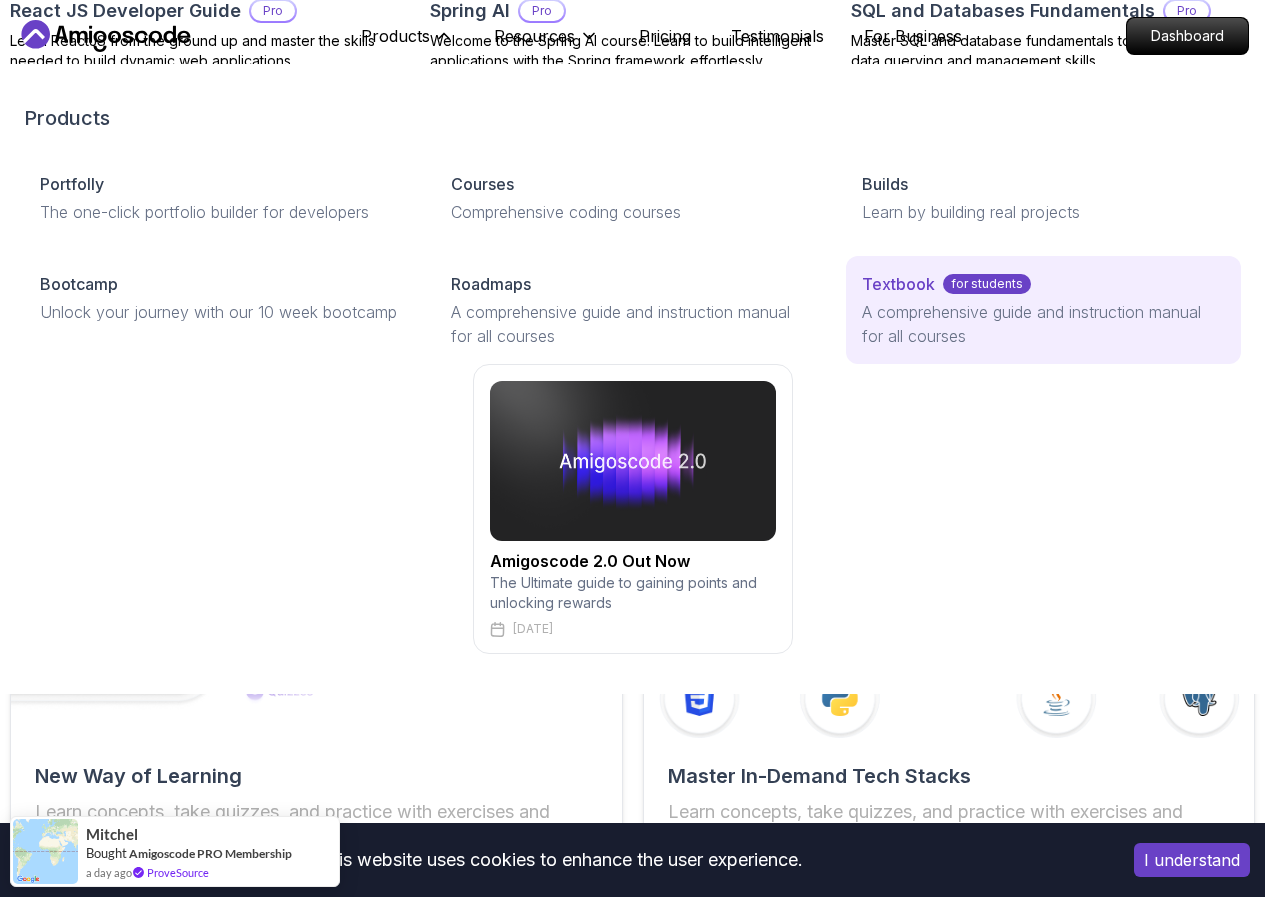 click on "A comprehensive guide and instruction manual for all courses" at bounding box center [1043, 324] 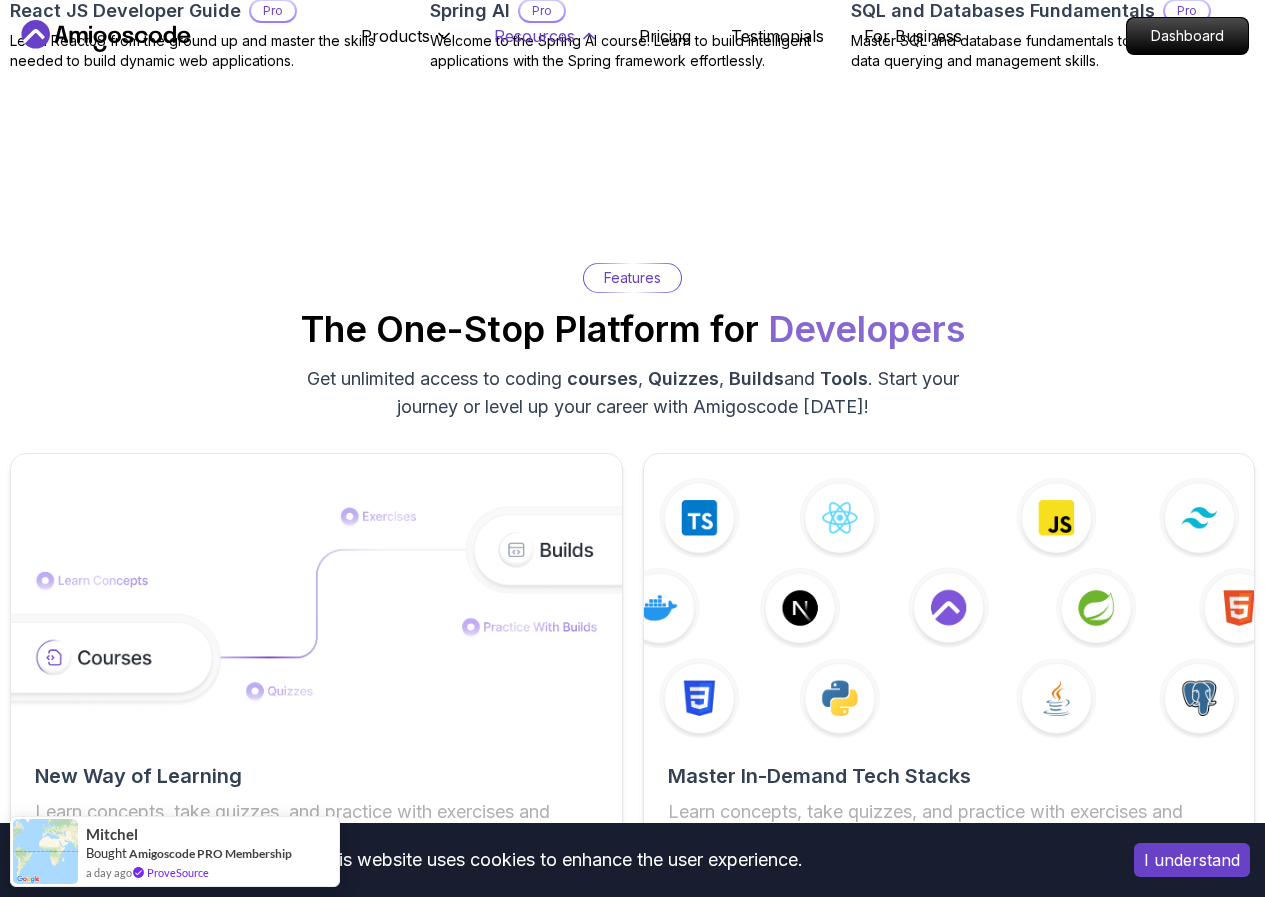 click on "Resources" at bounding box center [534, 36] 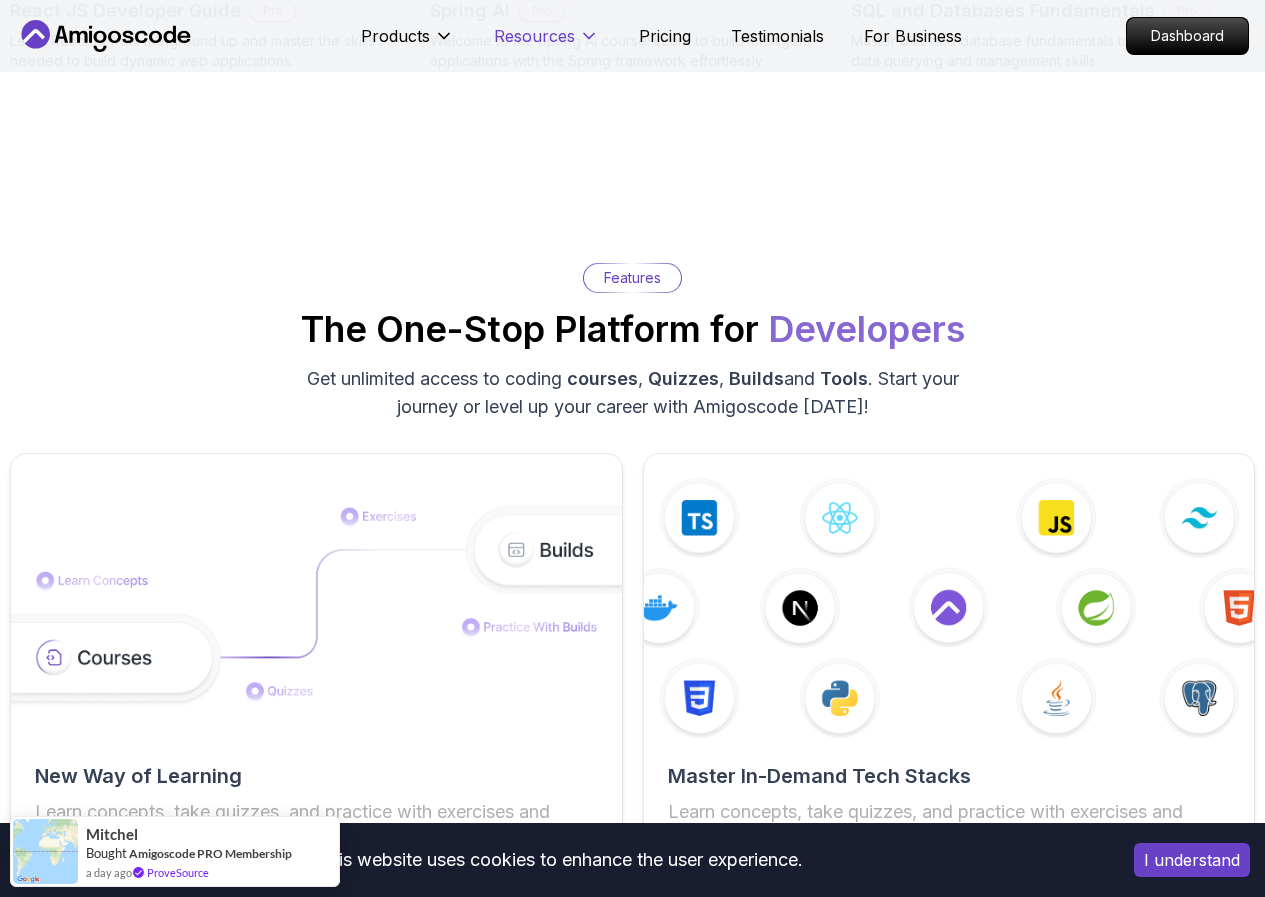 click on "Resources" at bounding box center (534, 36) 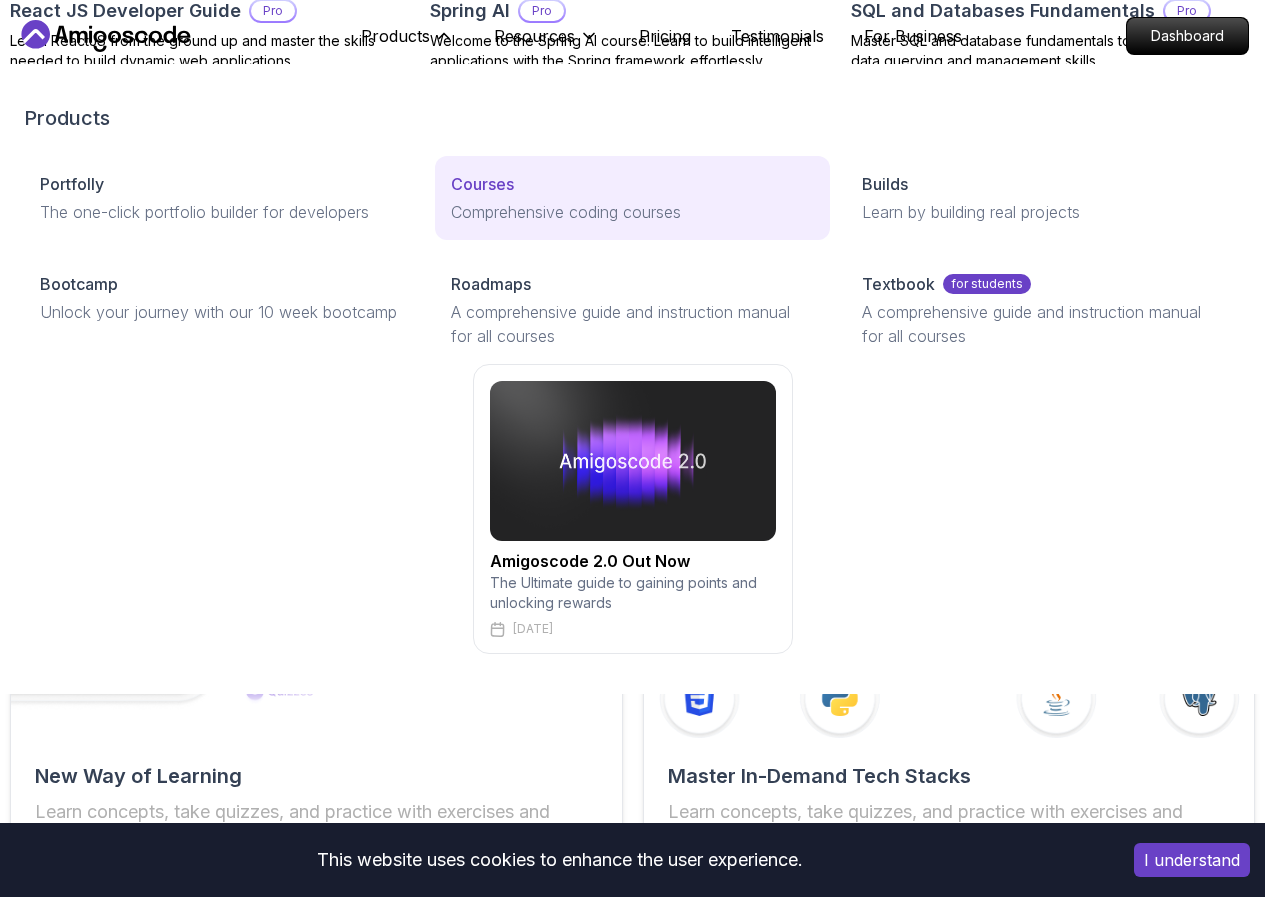 click on "Comprehensive coding courses" at bounding box center (632, 212) 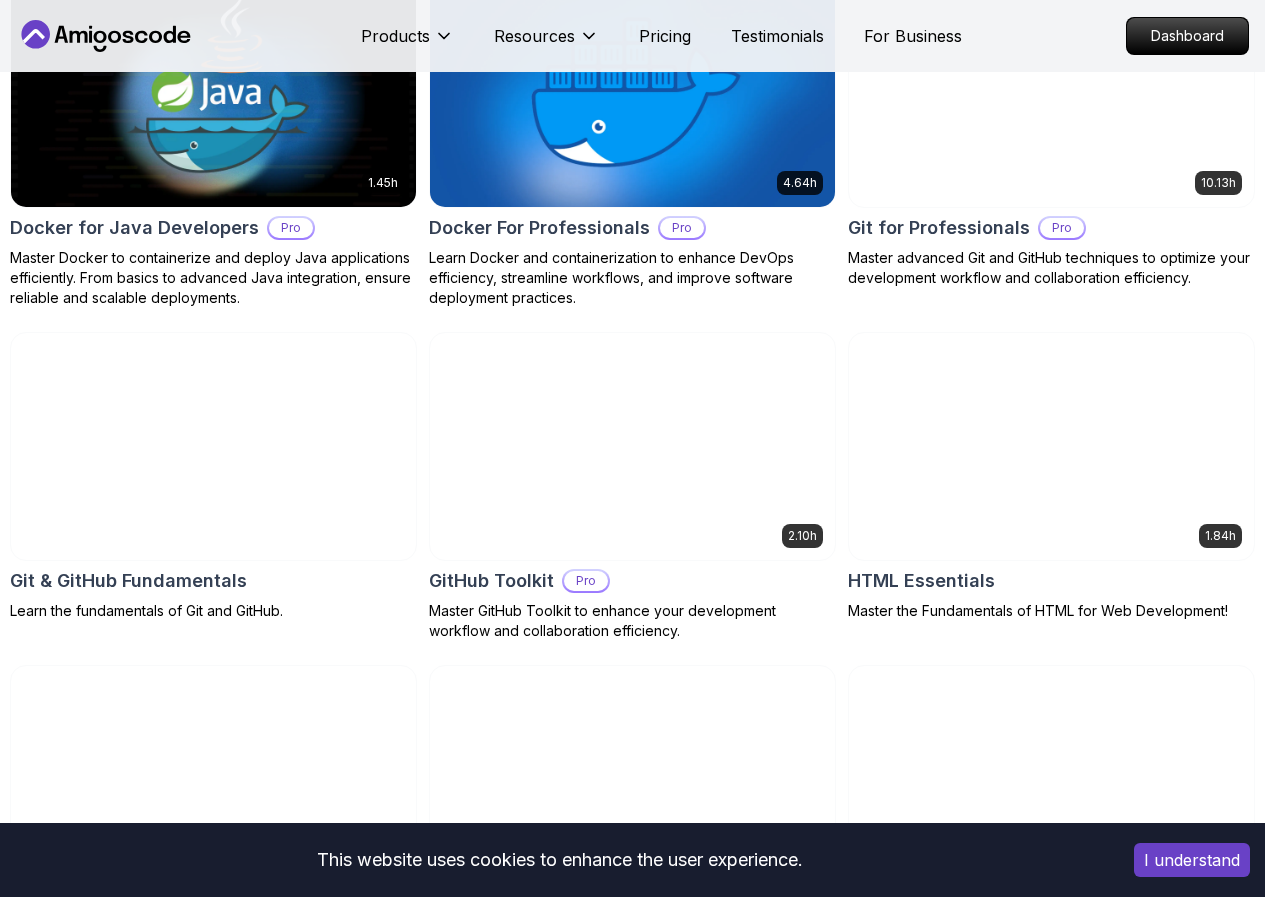 scroll, scrollTop: 2100, scrollLeft: 0, axis: vertical 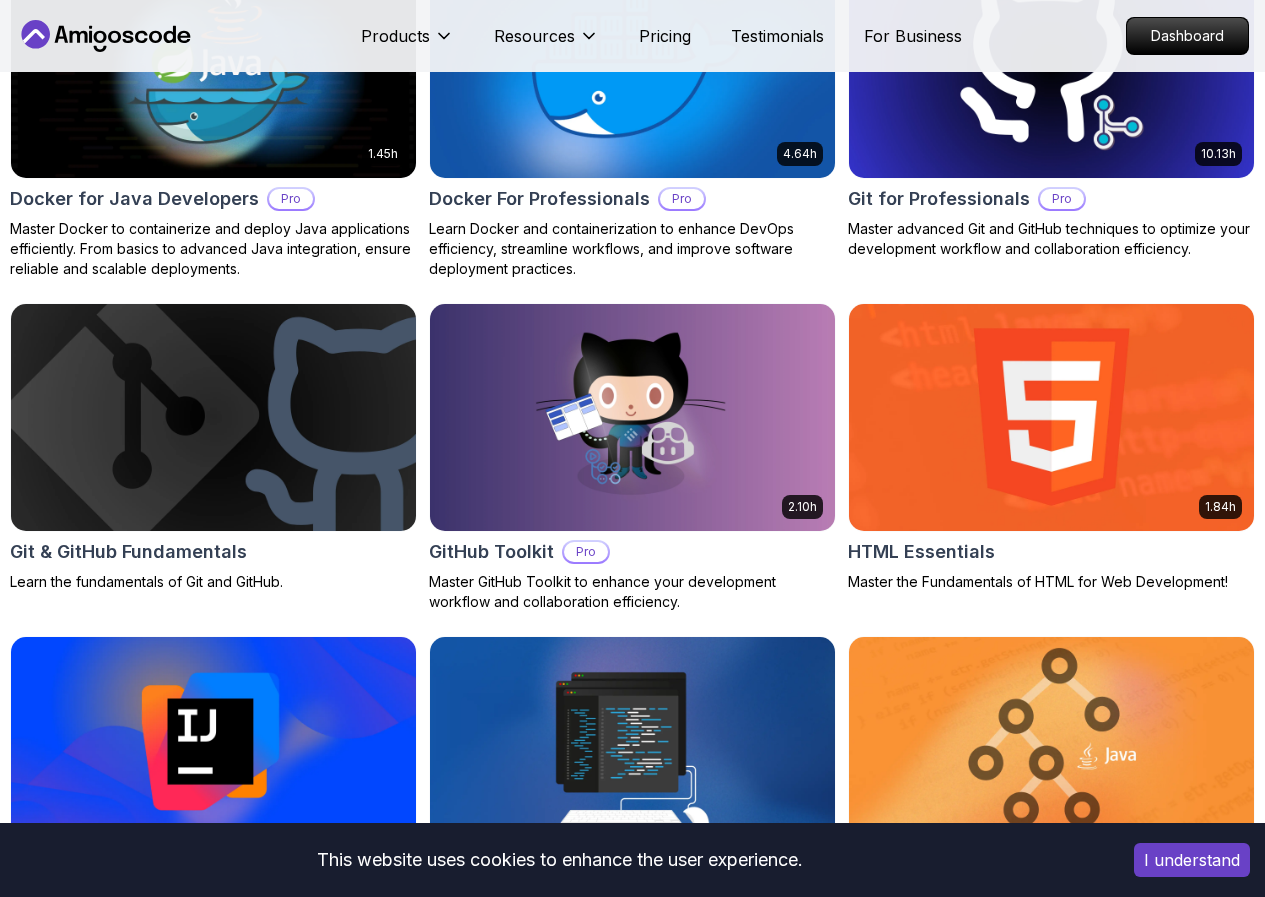 click 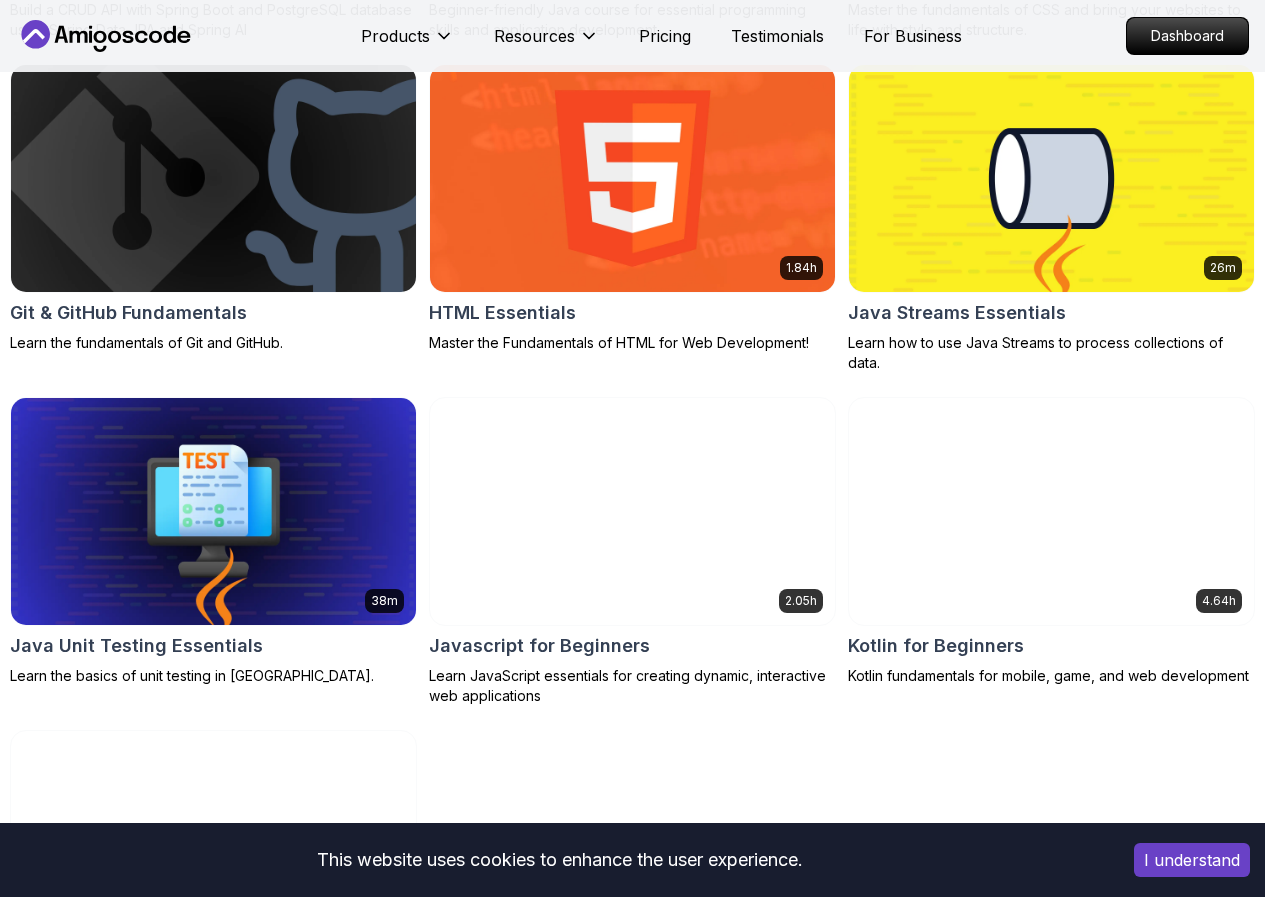 scroll, scrollTop: 1100, scrollLeft: 0, axis: vertical 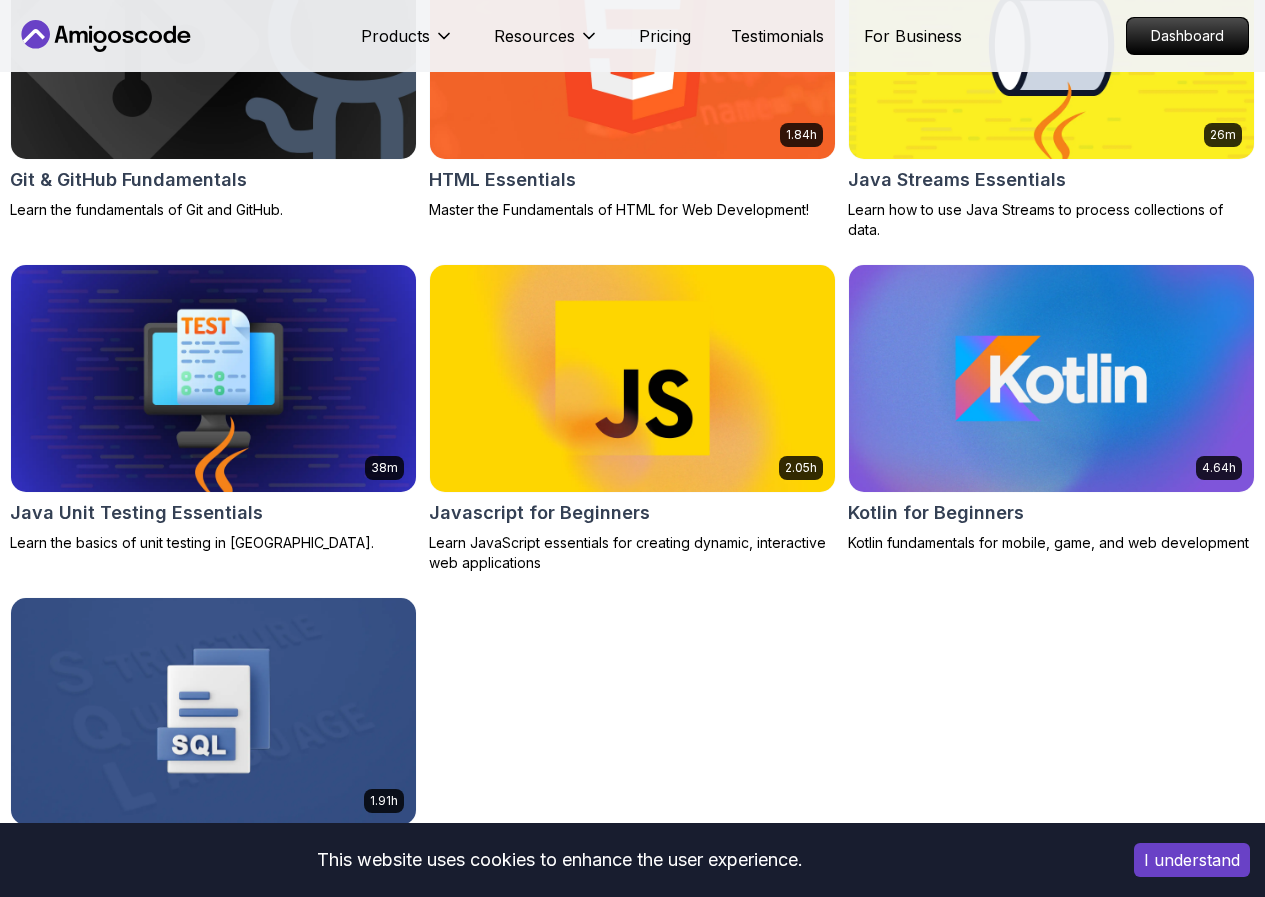 click at bounding box center (213, 378) 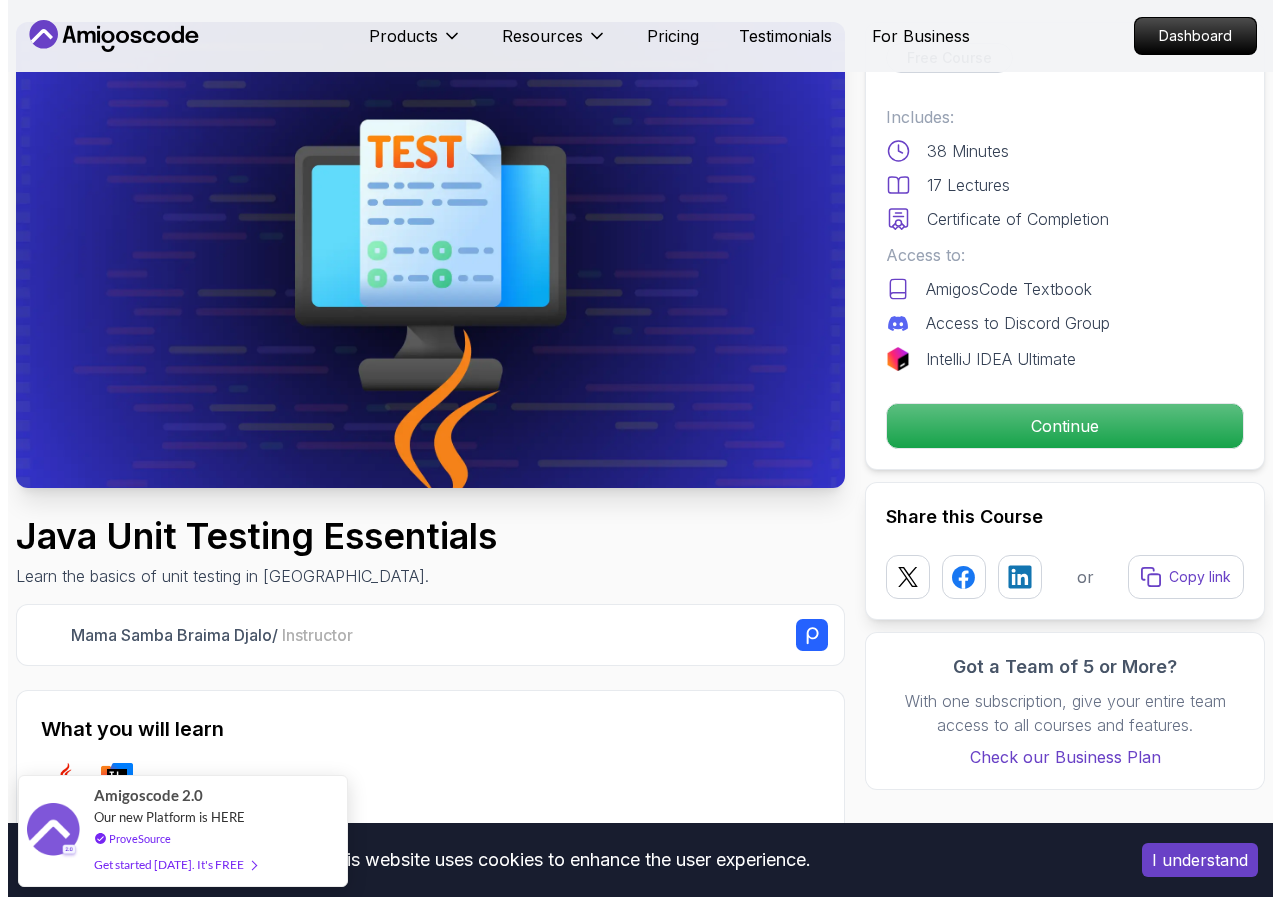 scroll, scrollTop: 0, scrollLeft: 0, axis: both 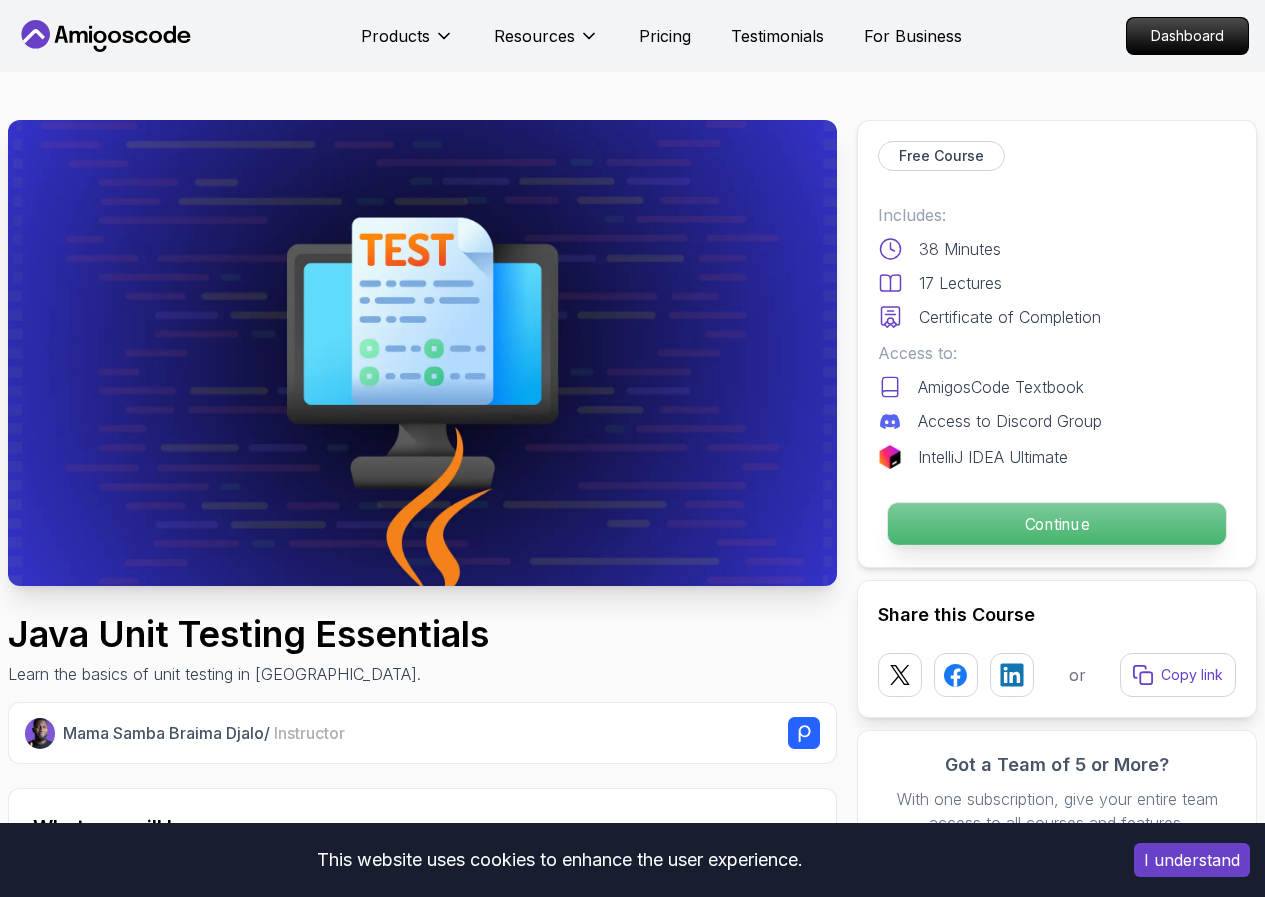 click on "Continue" at bounding box center [1057, 524] 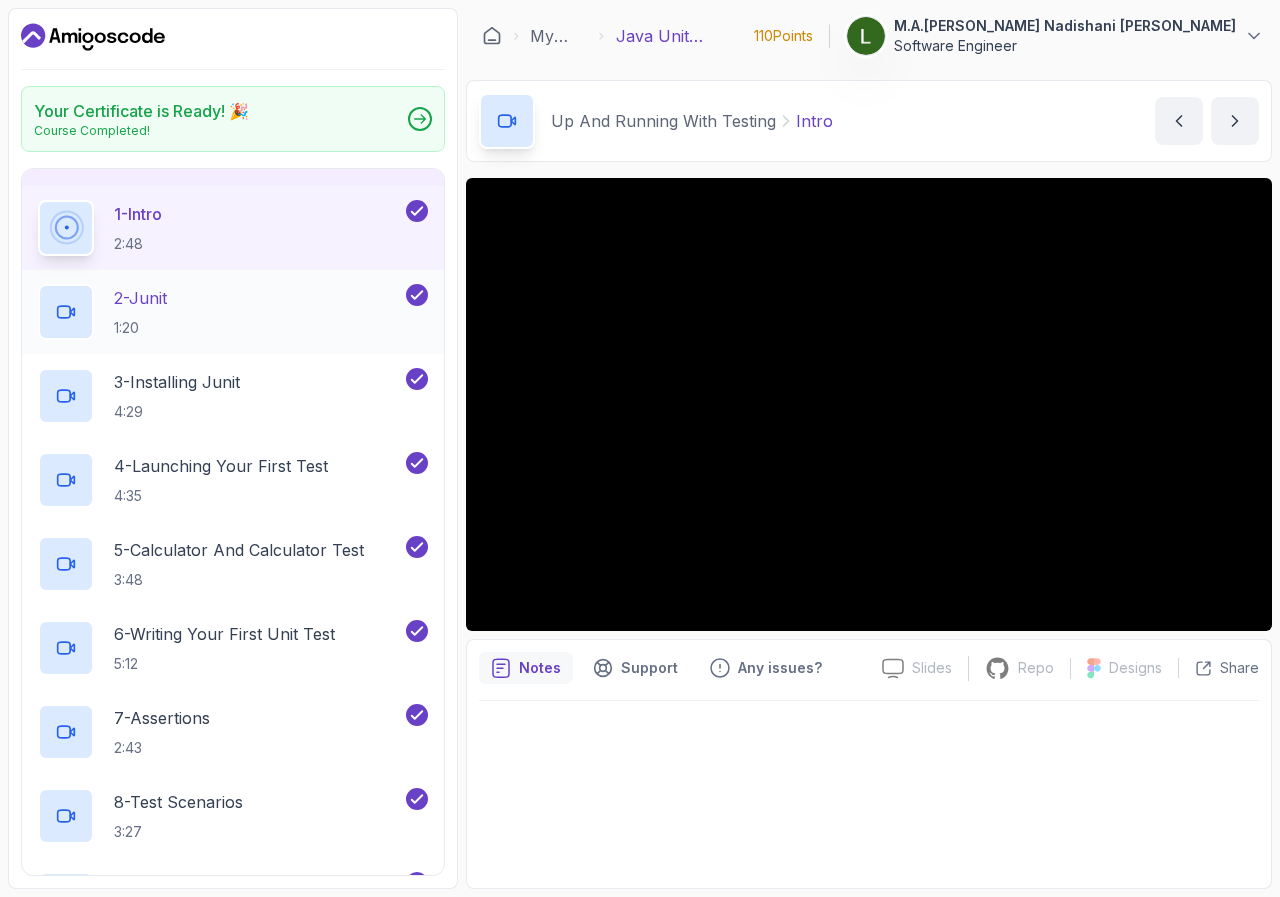 scroll, scrollTop: 0, scrollLeft: 0, axis: both 